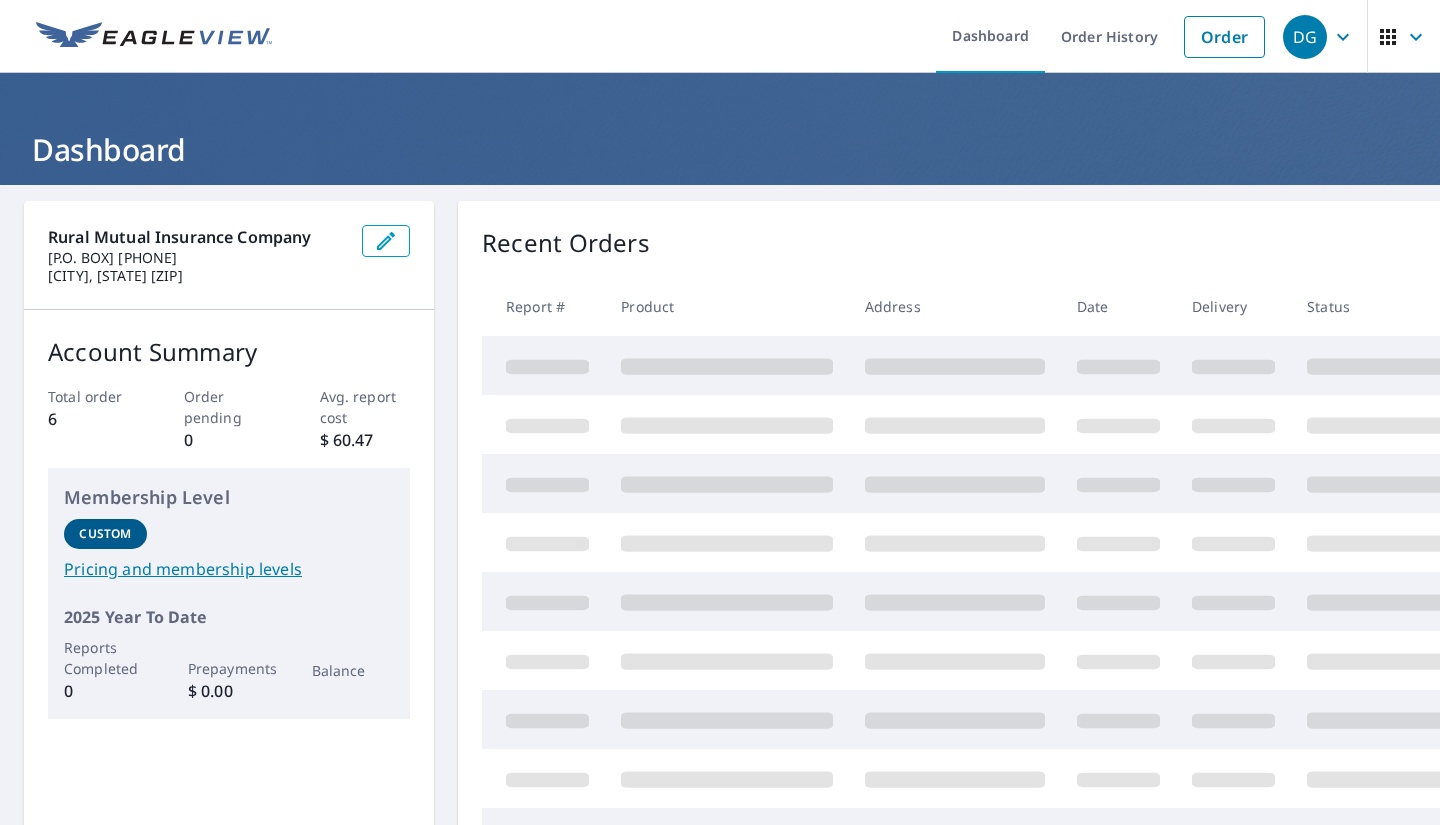 scroll, scrollTop: 0, scrollLeft: 0, axis: both 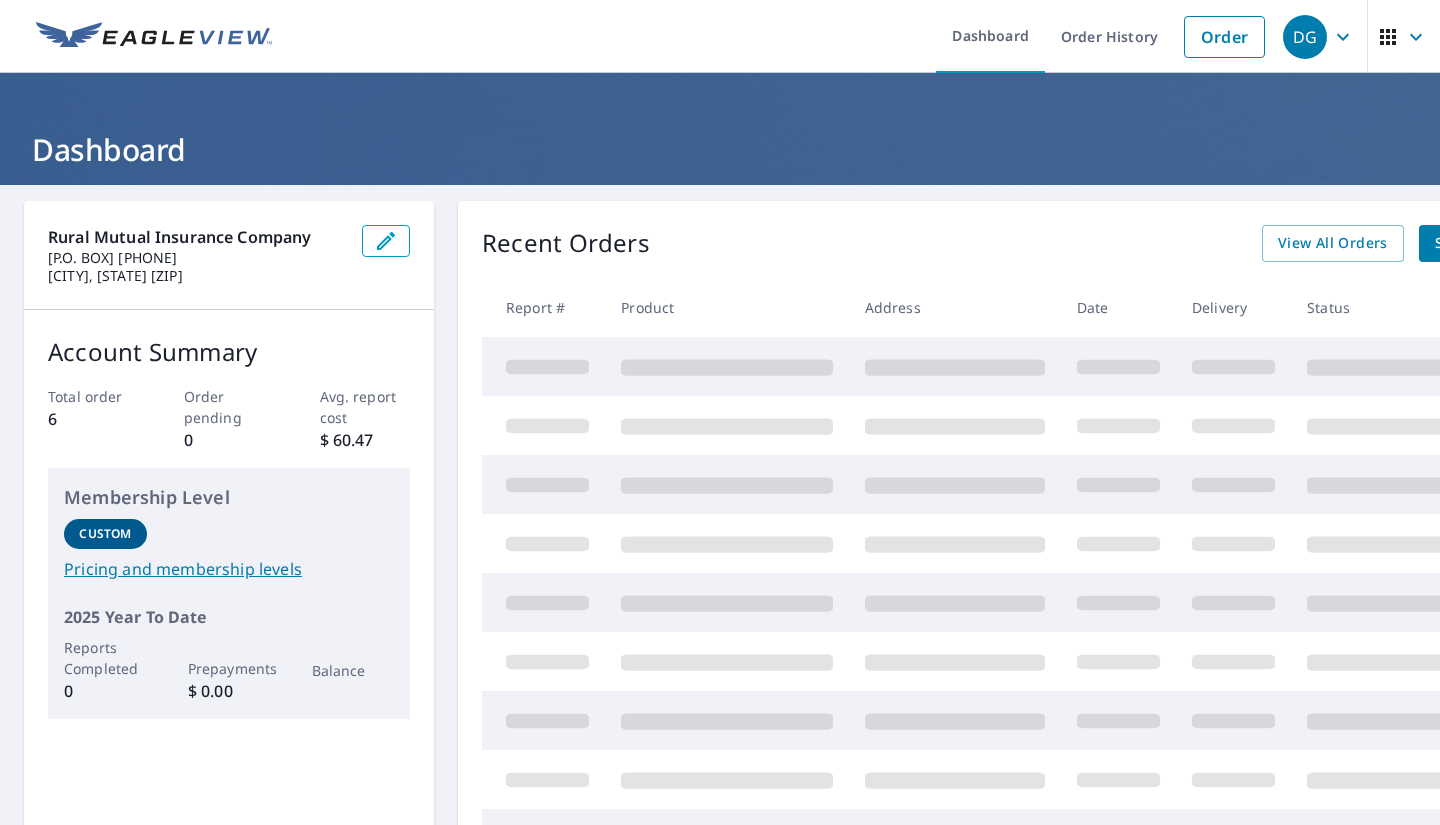 click on "Dashboard" at bounding box center (990, 36) 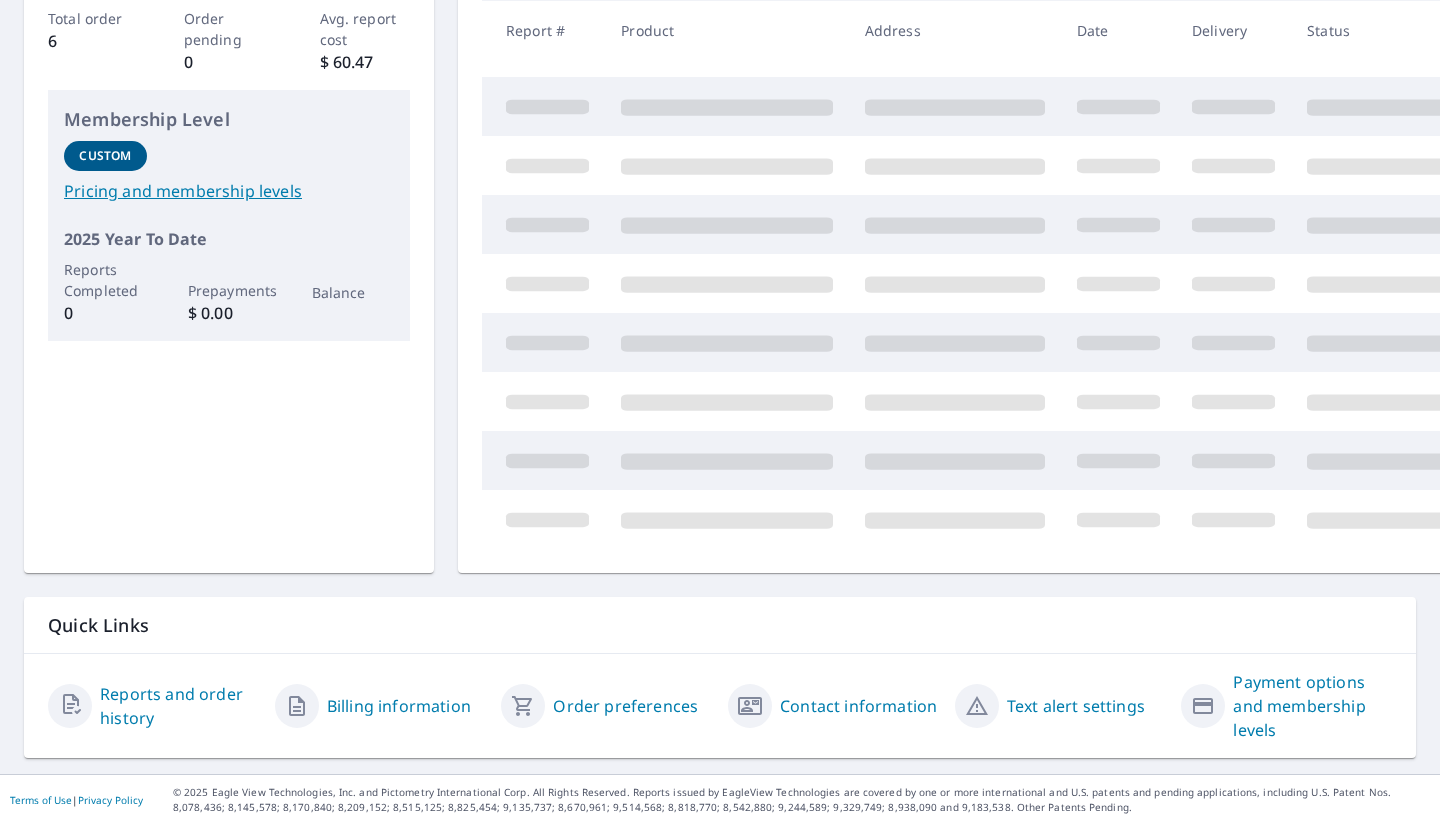 scroll, scrollTop: 0, scrollLeft: 0, axis: both 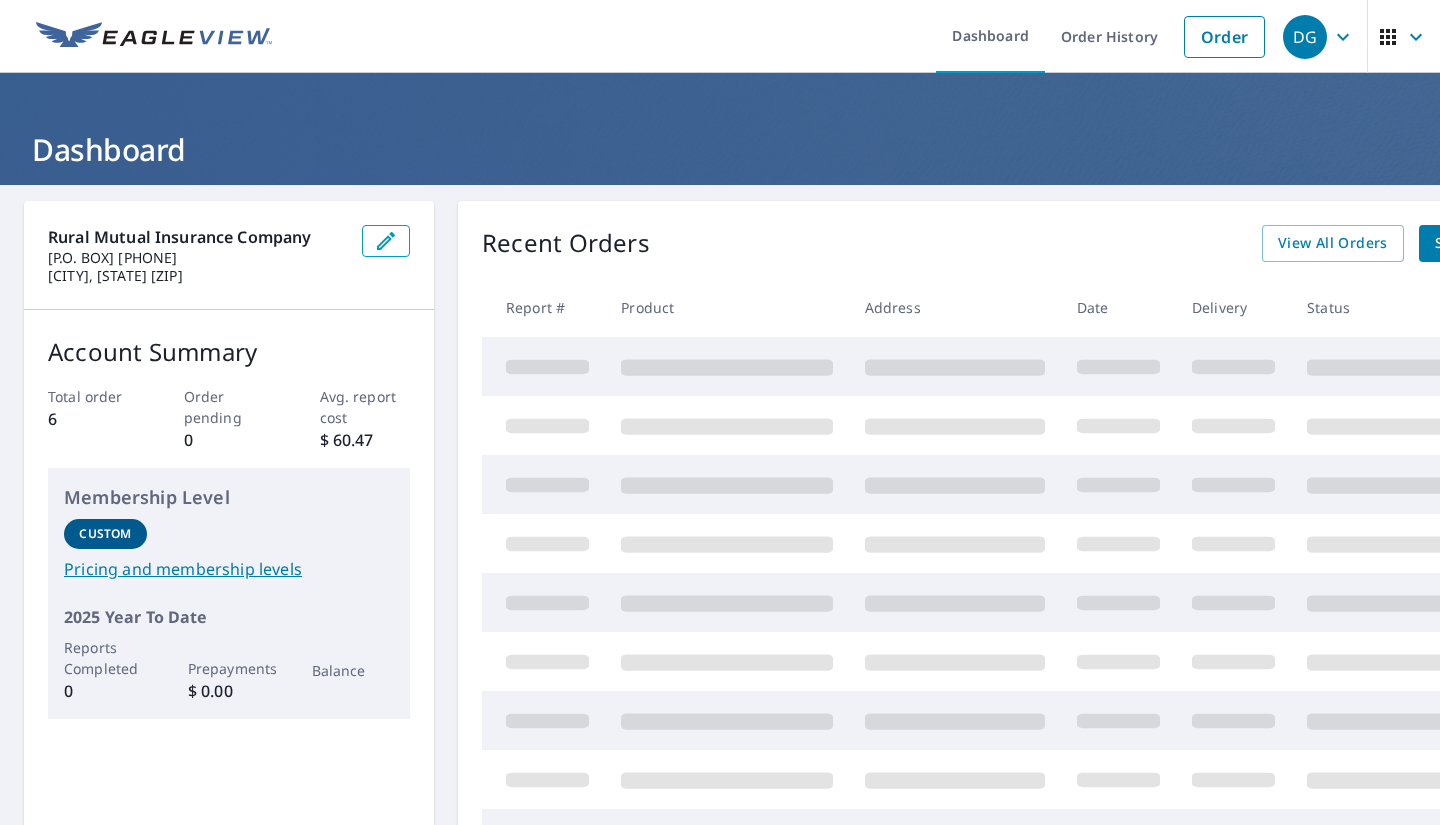 click on "Order" at bounding box center (1224, 37) 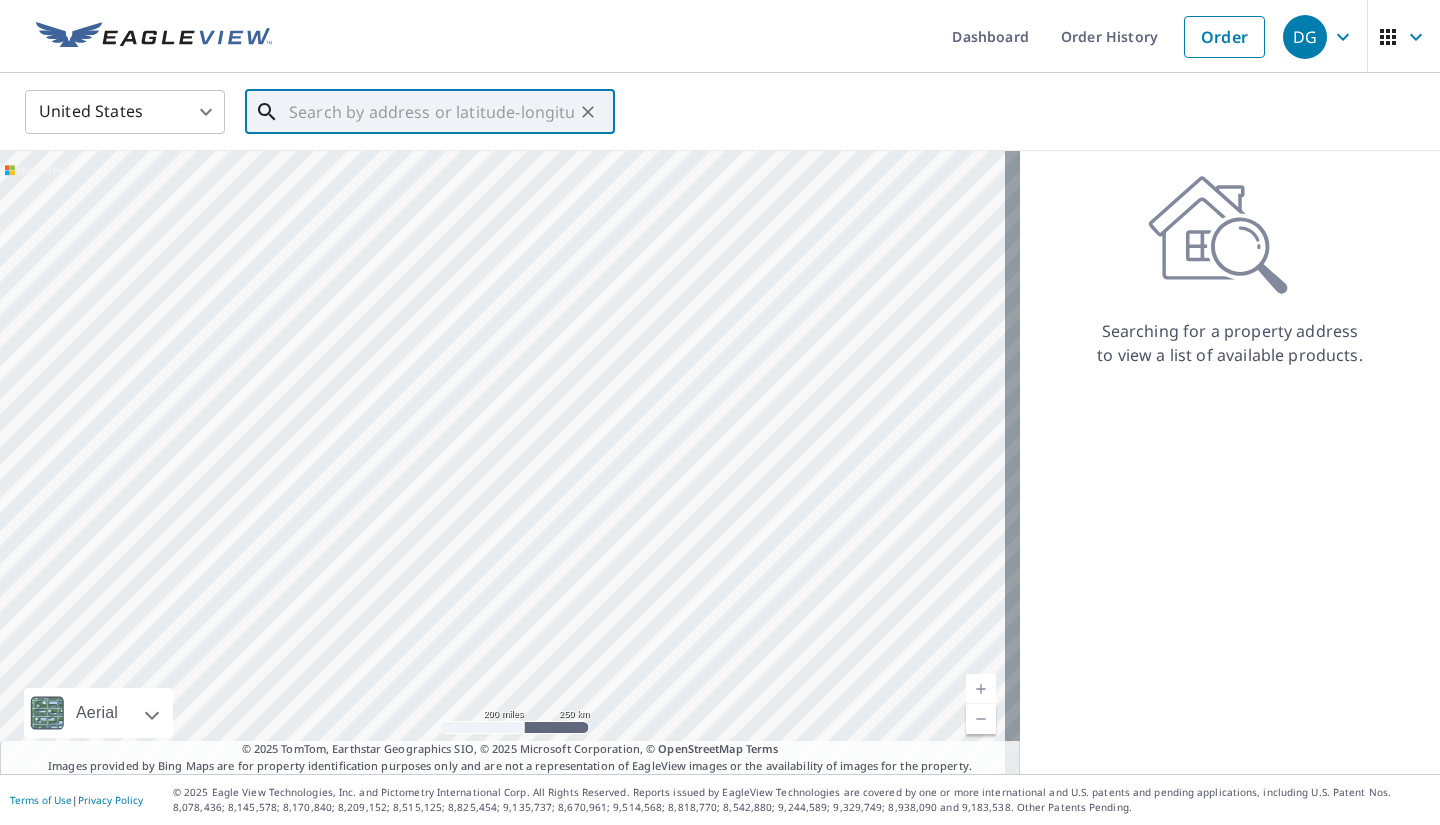click at bounding box center [431, 112] 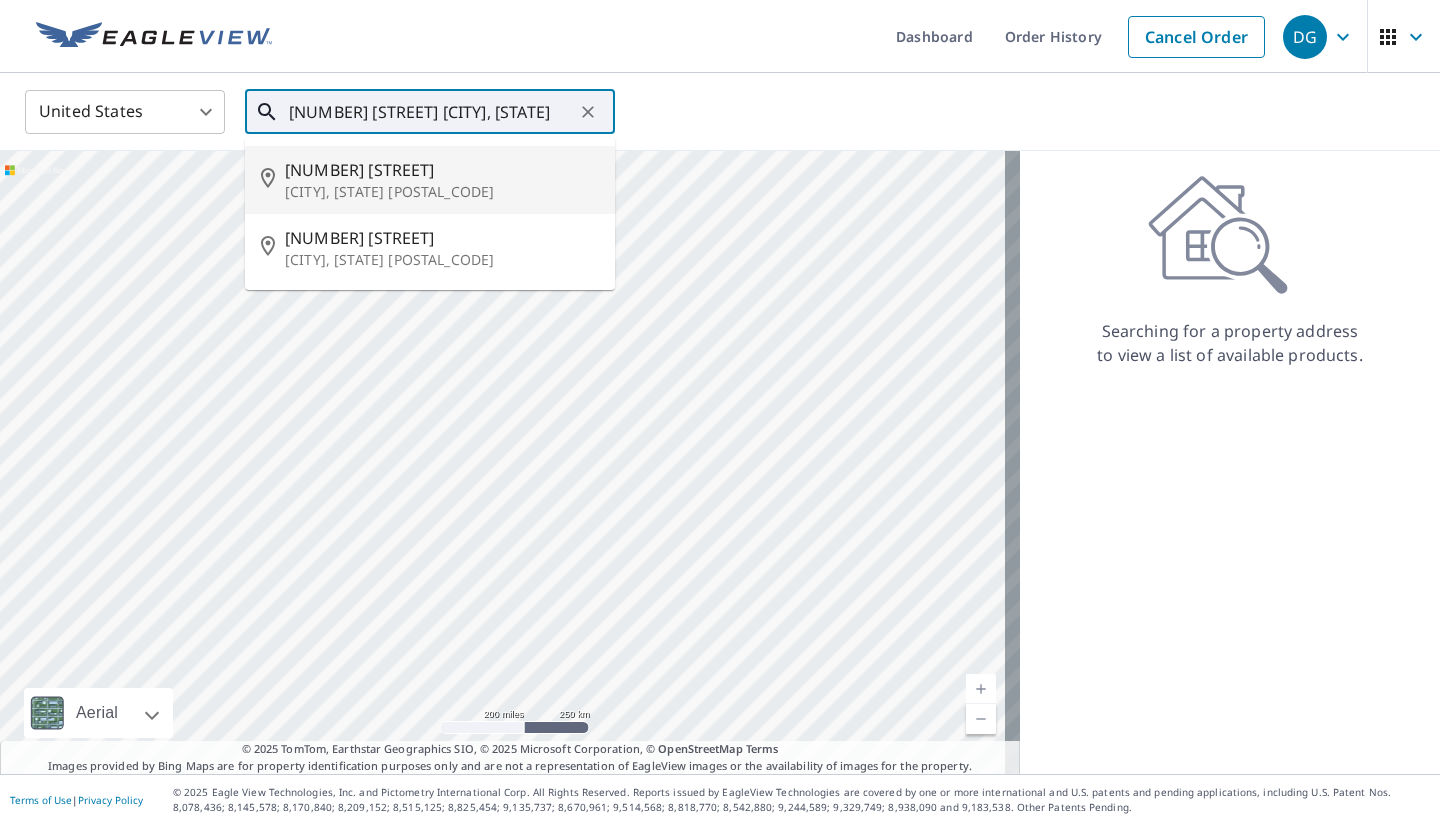 click on "[NUMBER] [STREET] [CITY], [STATE]" at bounding box center (431, 112) 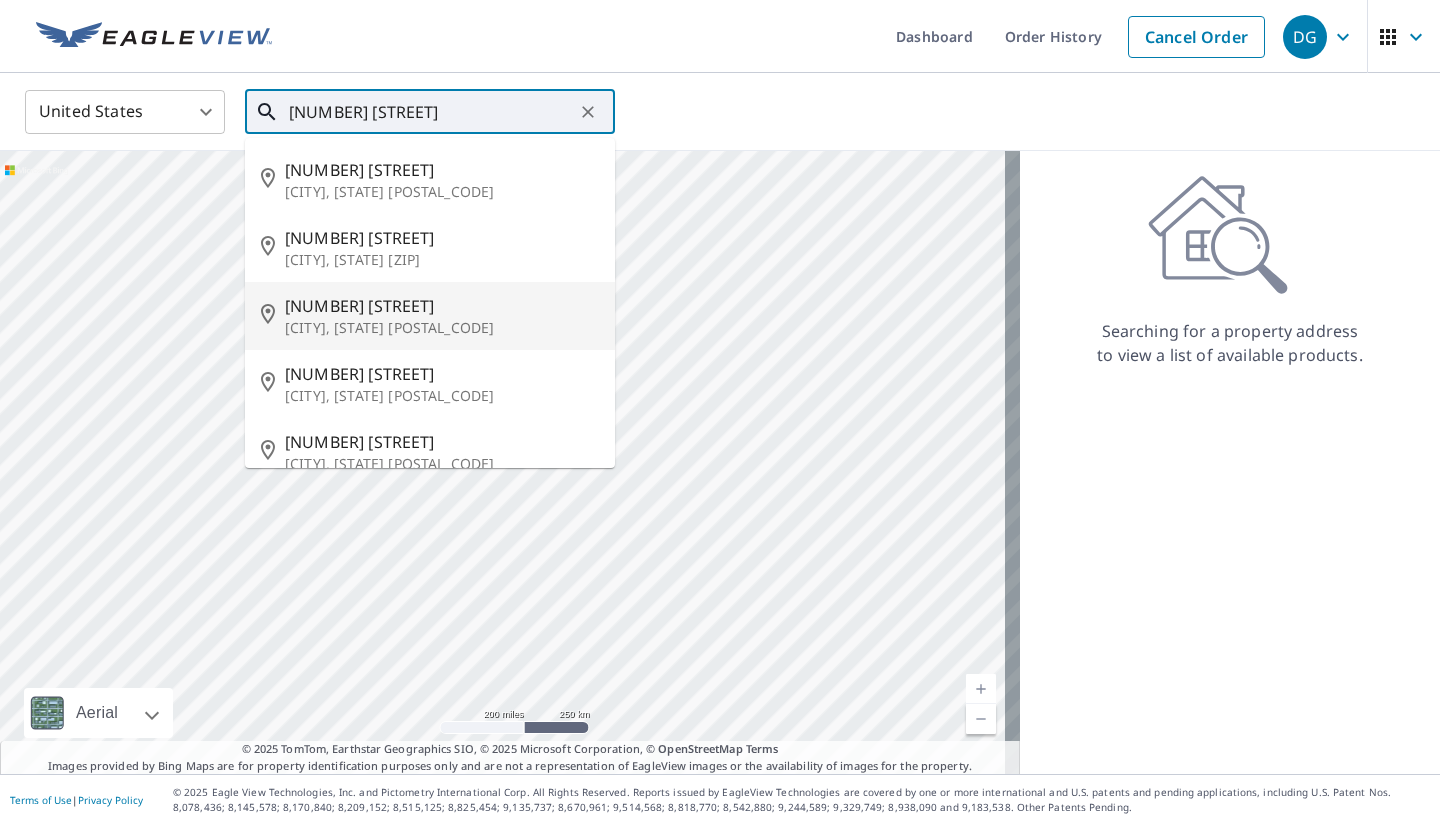 scroll, scrollTop: 26, scrollLeft: 0, axis: vertical 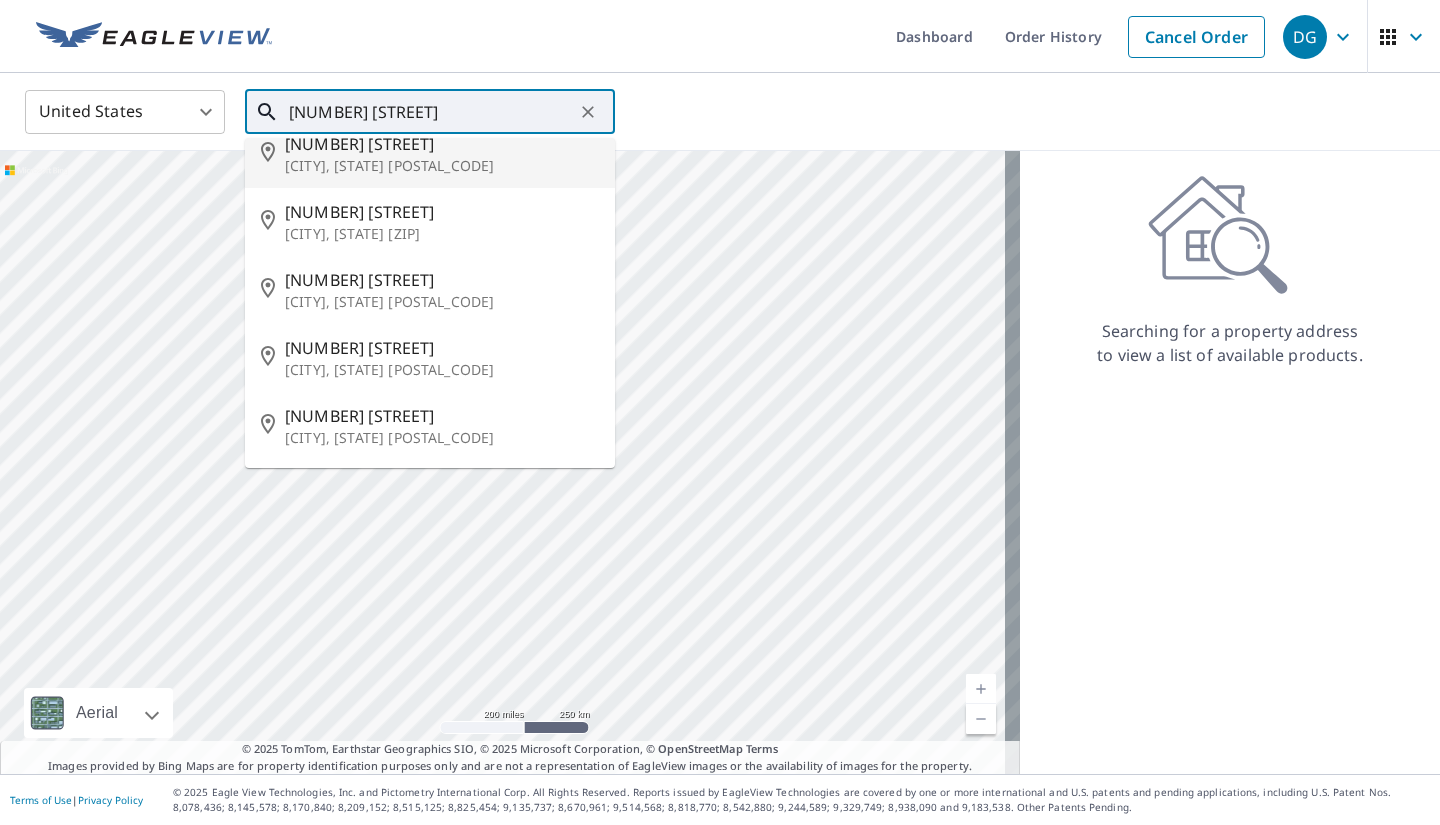 click on "[NUMBER] [STREET]" at bounding box center [431, 112] 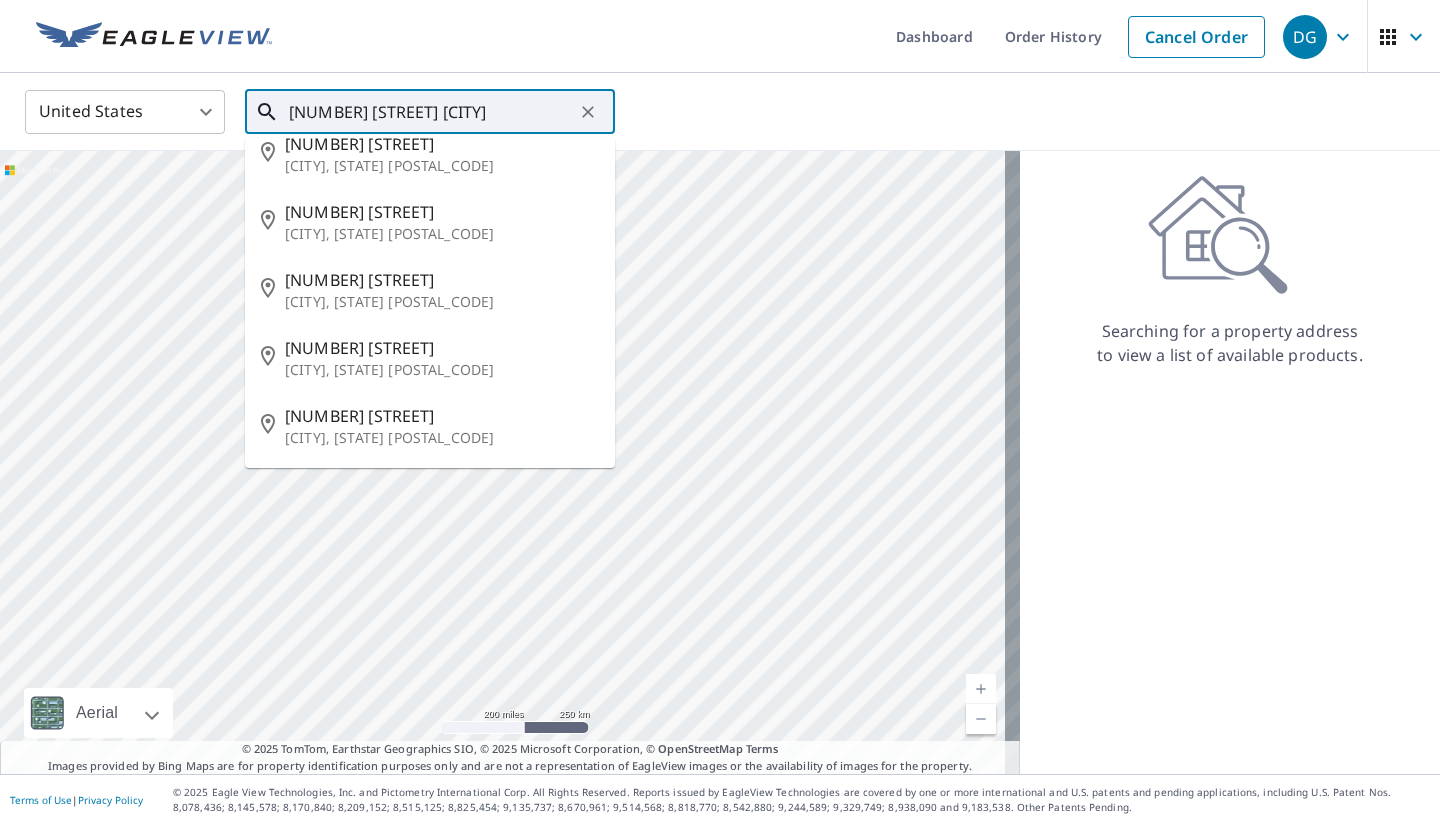 scroll, scrollTop: 0, scrollLeft: 0, axis: both 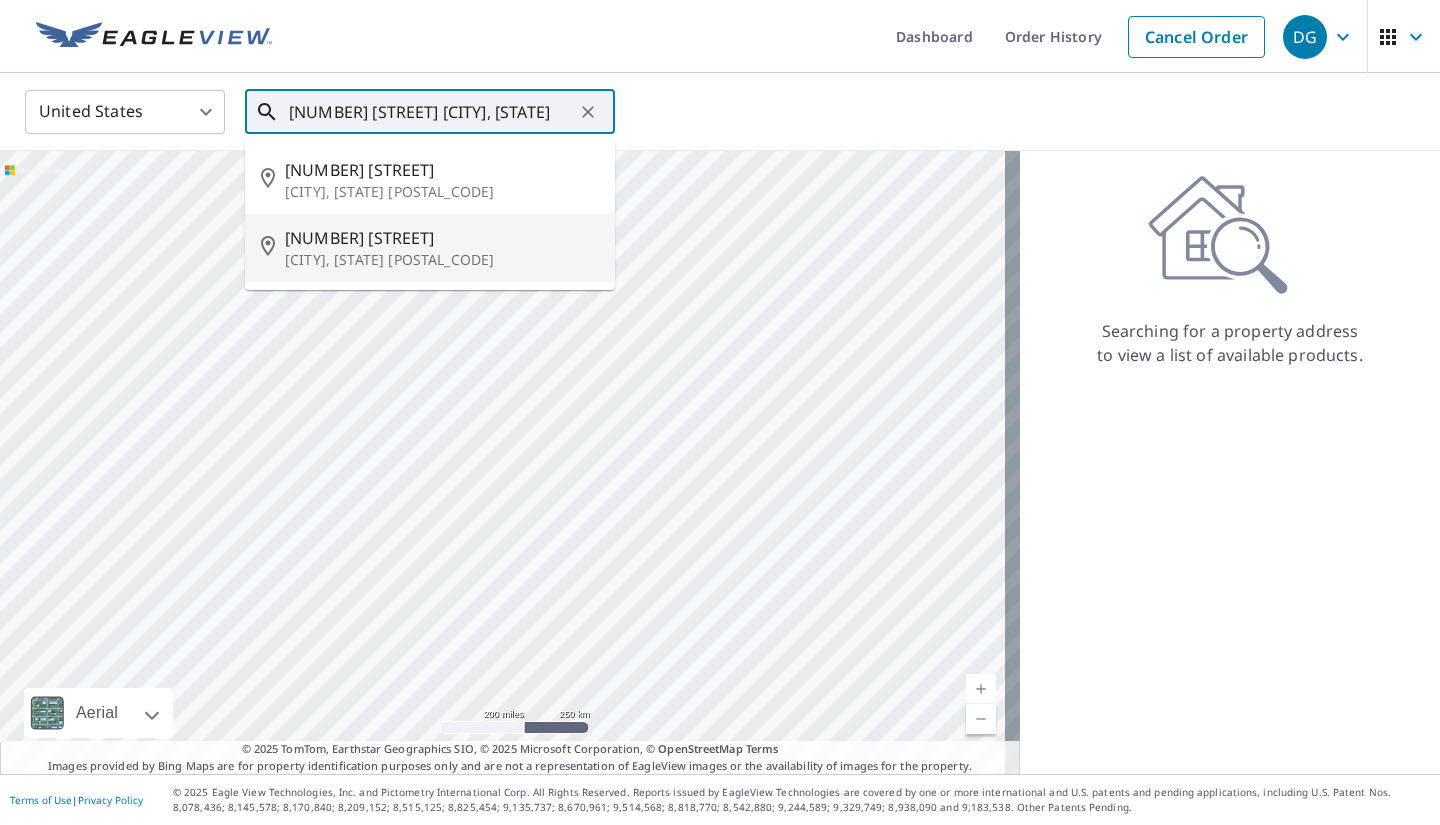 click on "[NUMBER] [STREET]" at bounding box center (442, 238) 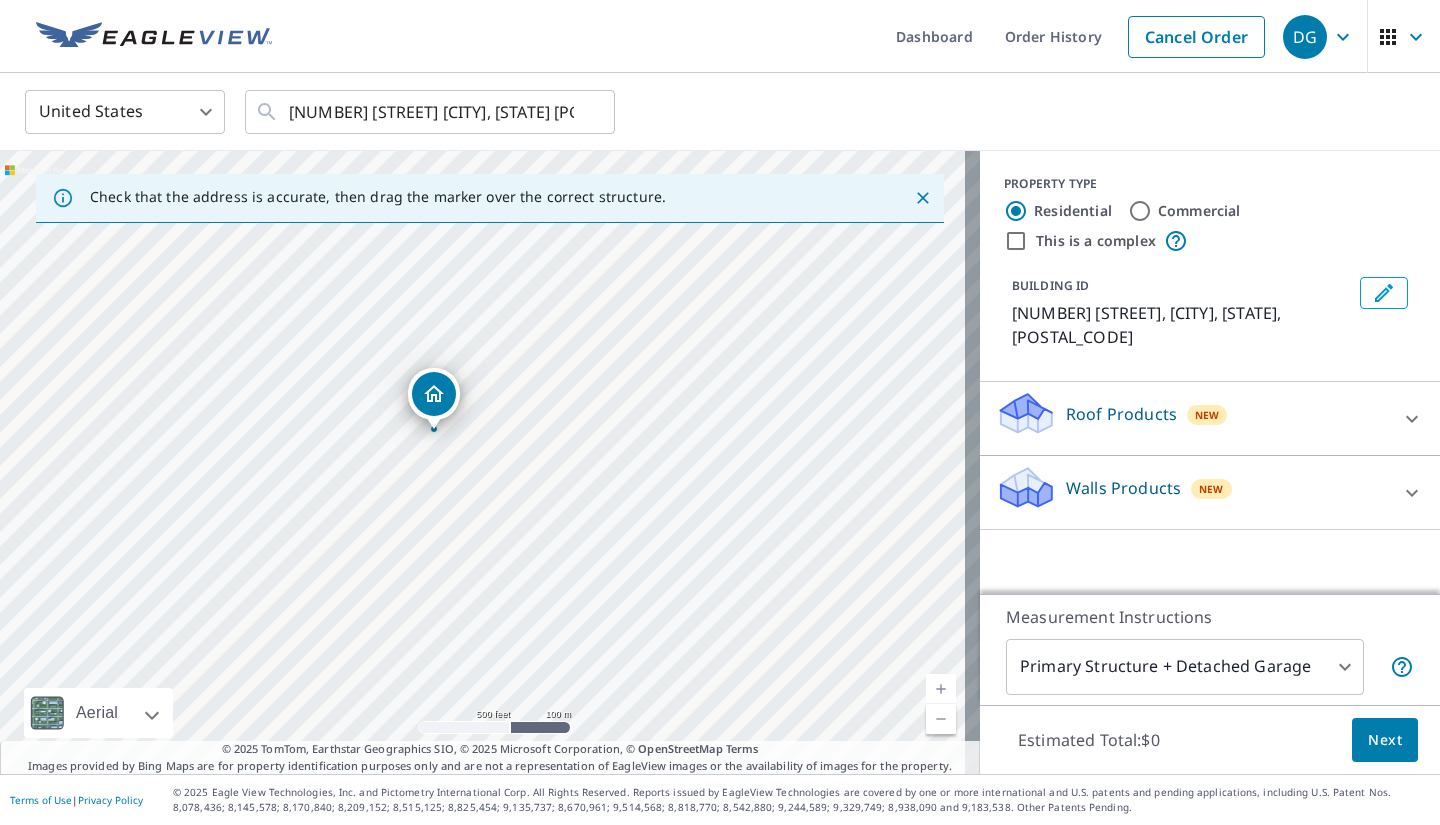 drag, startPoint x: 580, startPoint y: 445, endPoint x: 537, endPoint y: 482, distance: 56.727417 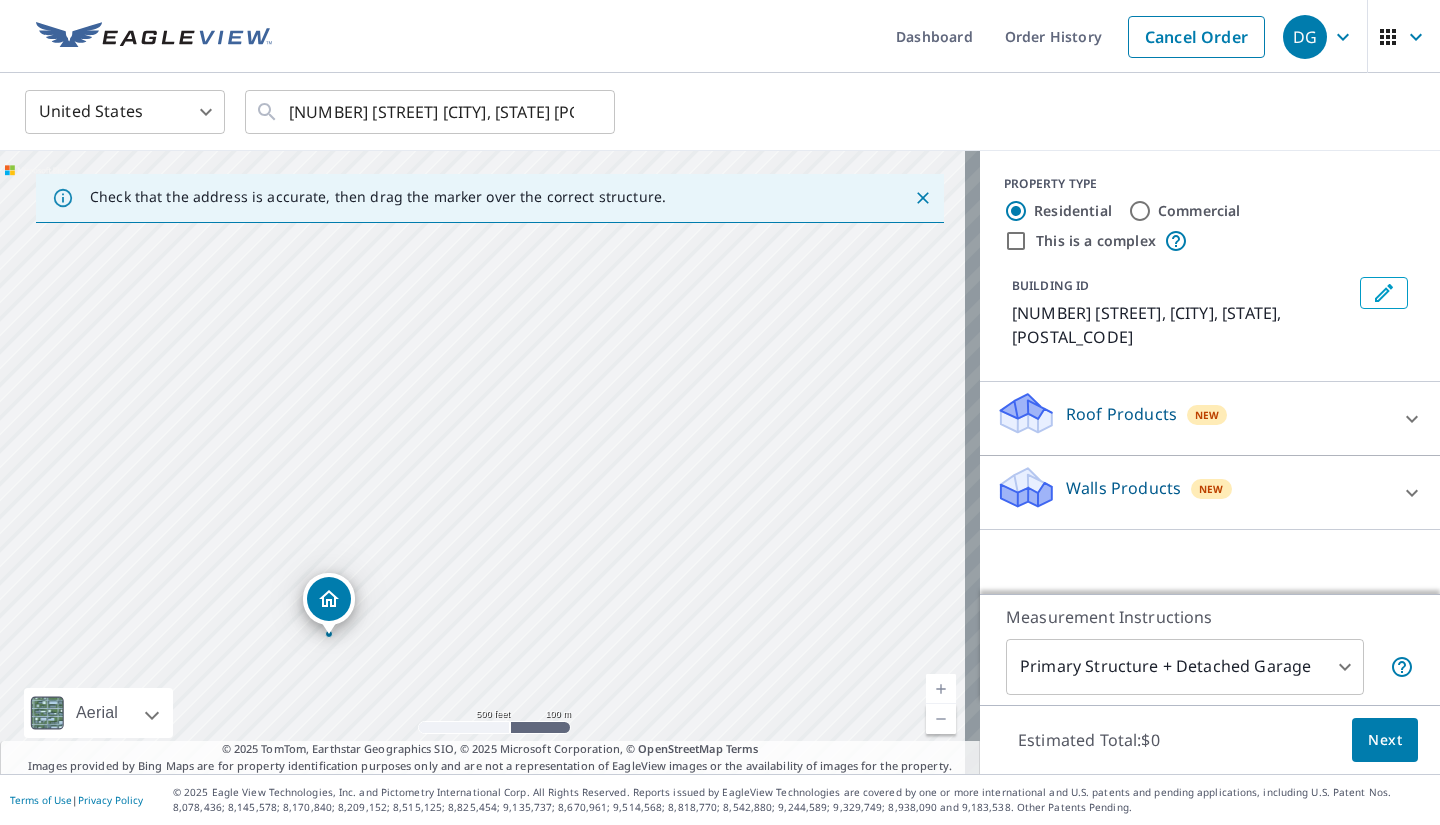 drag, startPoint x: 240, startPoint y: 483, endPoint x: 431, endPoint y: 494, distance: 191.3165 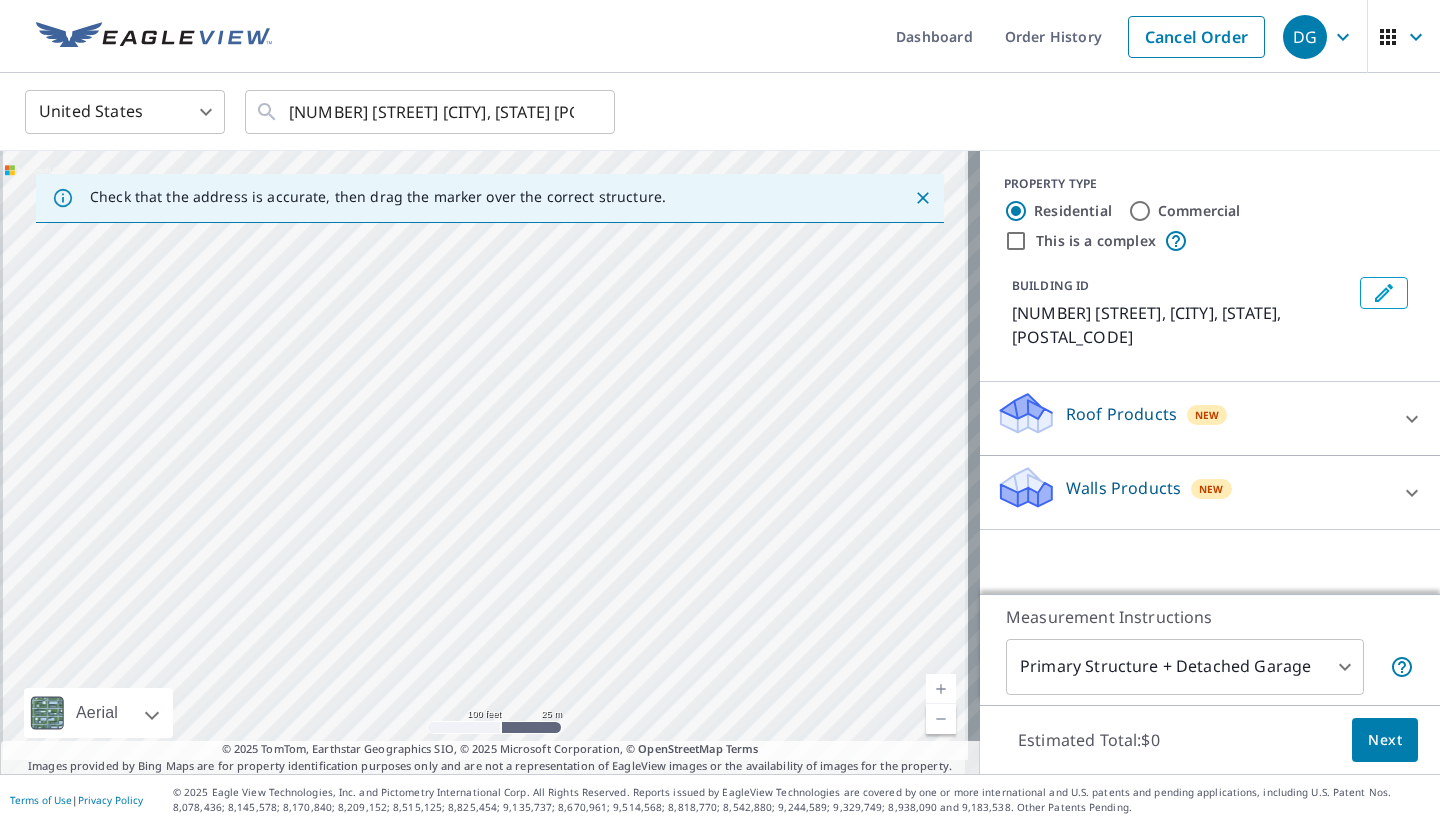 drag, startPoint x: 487, startPoint y: 440, endPoint x: 502, endPoint y: 260, distance: 180.62392 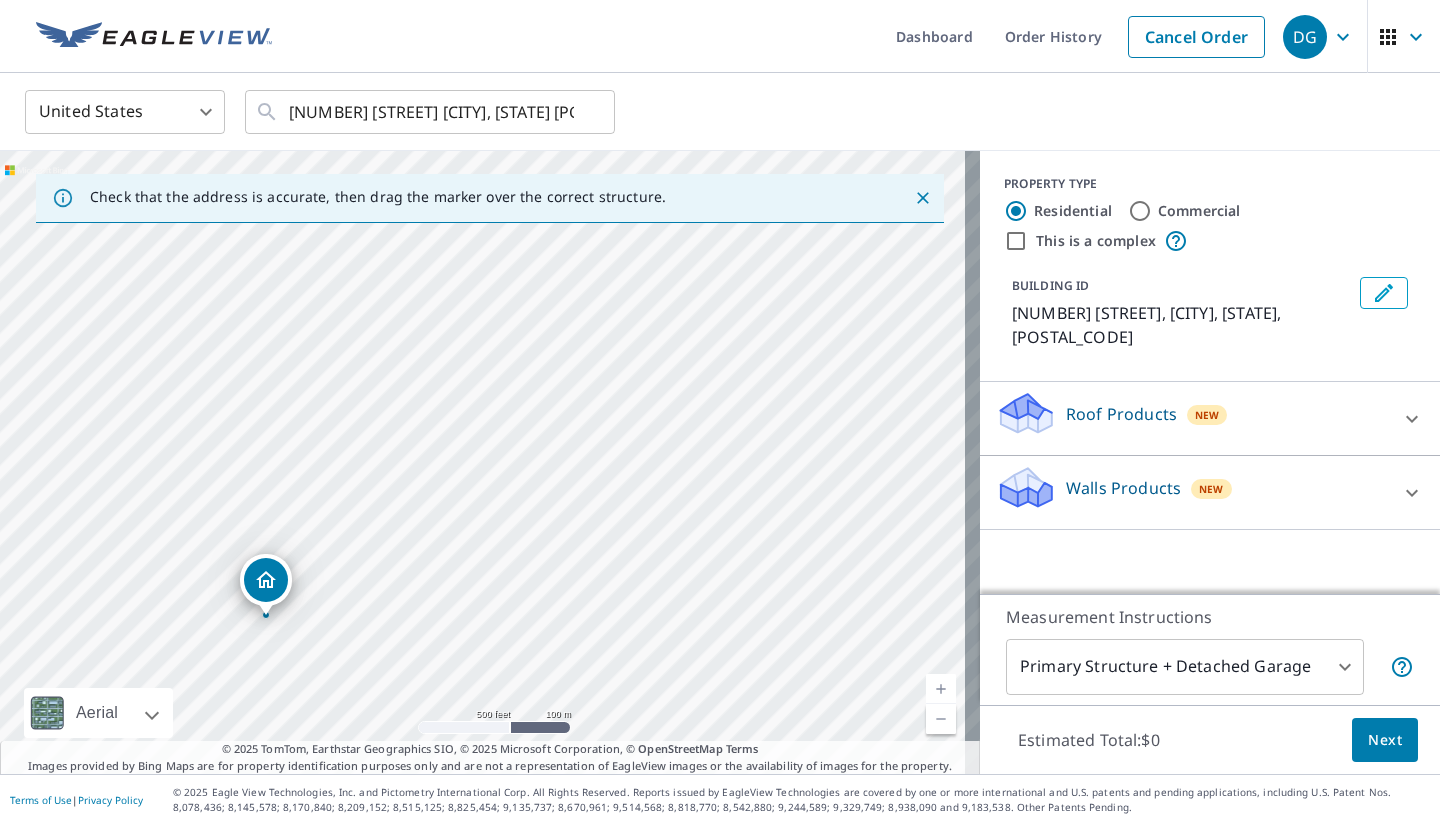 drag, startPoint x: 533, startPoint y: 410, endPoint x: 440, endPoint y: 528, distance: 150.24313 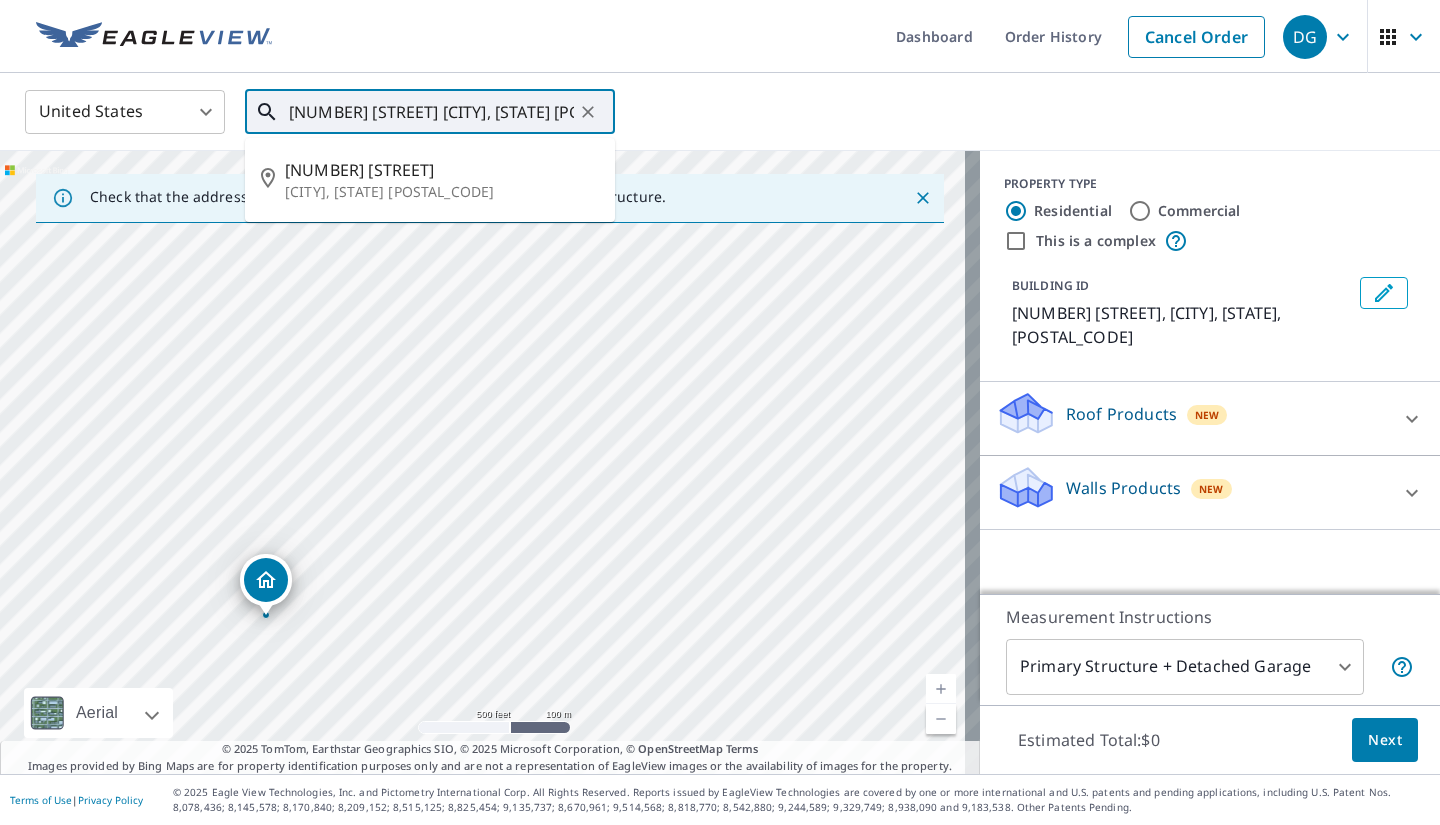 drag, startPoint x: 556, startPoint y: 113, endPoint x: 177, endPoint y: 132, distance: 379.47595 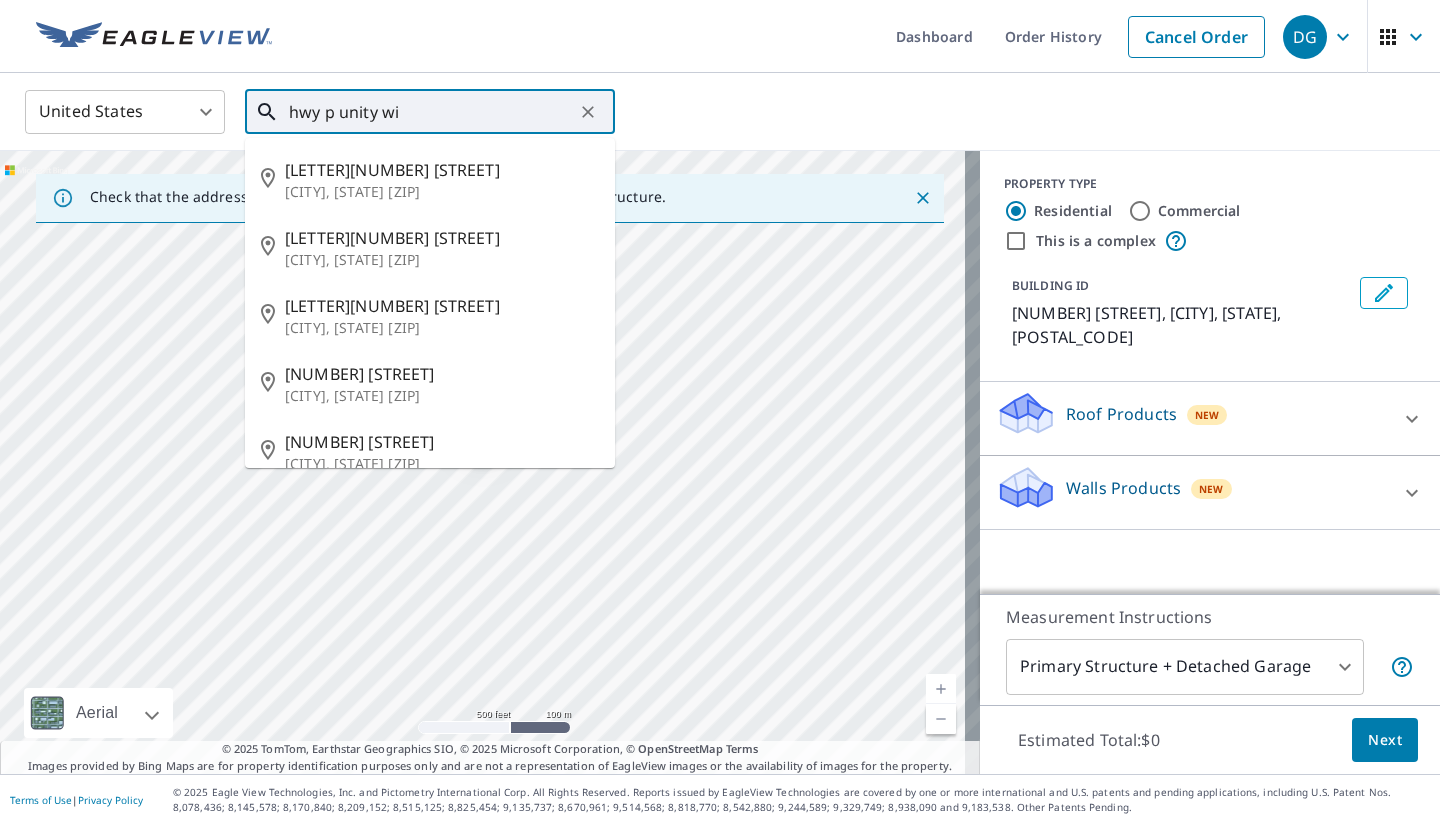 type on "hwy p unity wi" 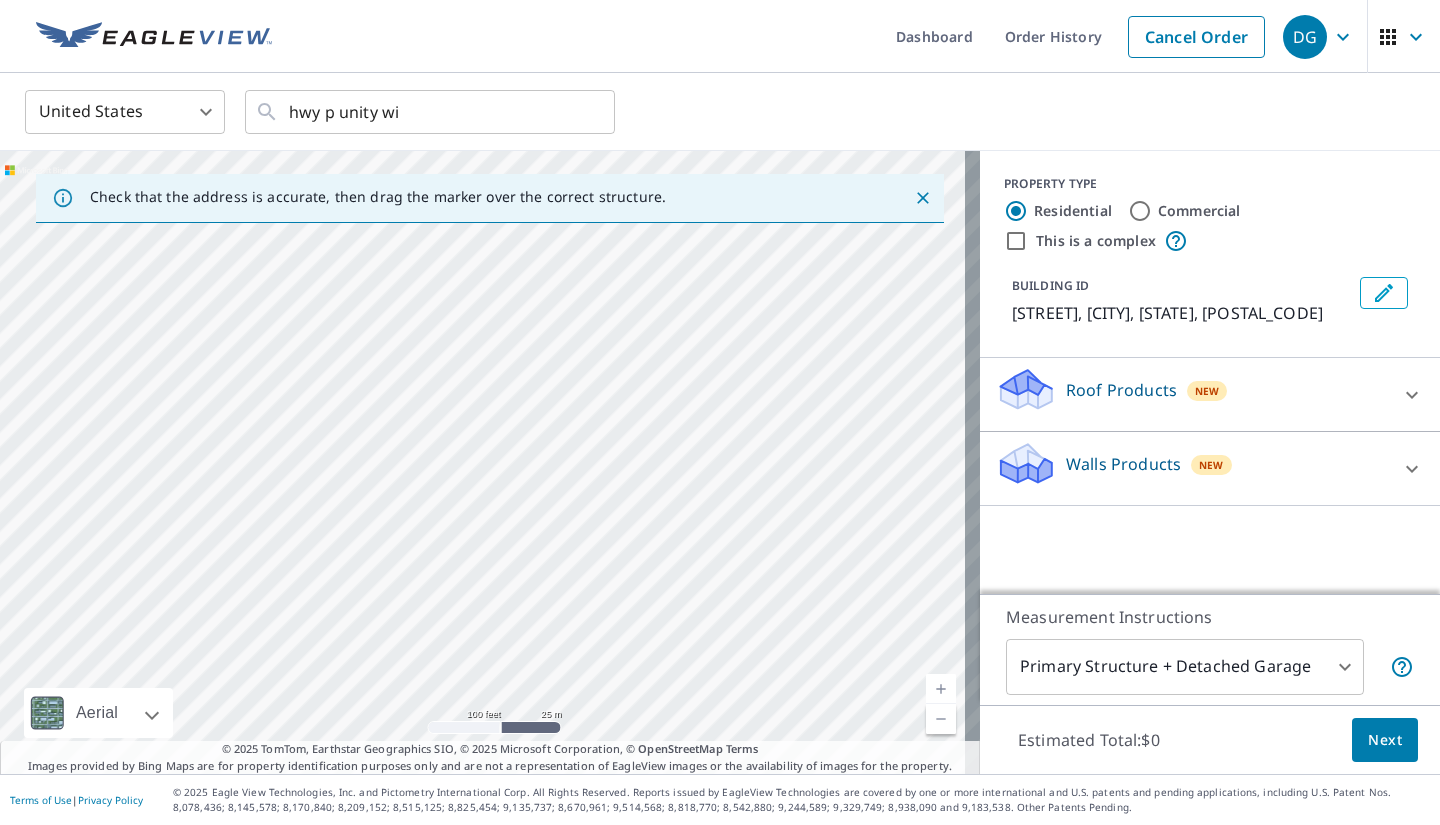 drag, startPoint x: 767, startPoint y: 526, endPoint x: 684, endPoint y: 705, distance: 197.30687 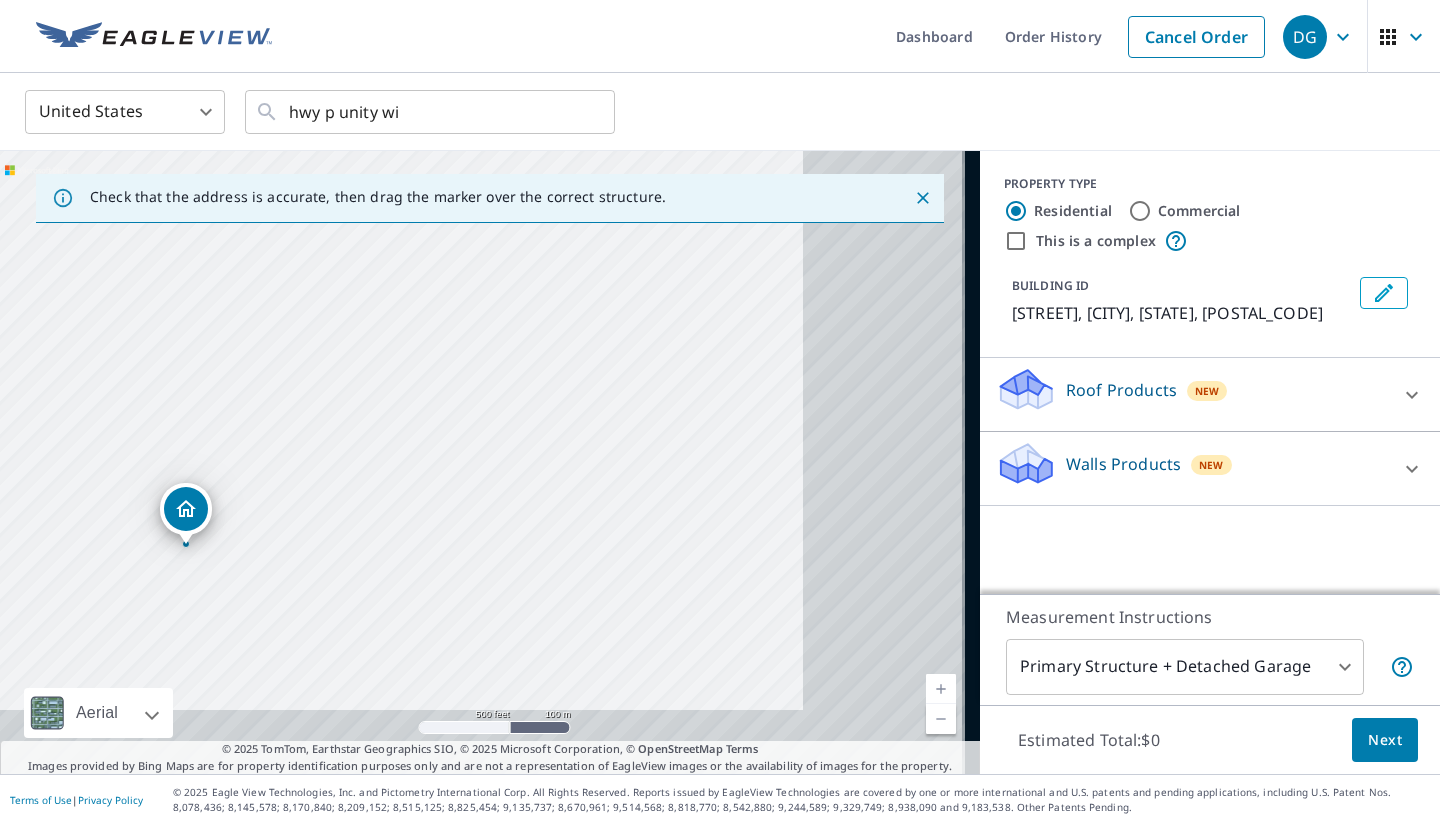 drag, startPoint x: 650, startPoint y: 536, endPoint x: 198, endPoint y: 404, distance: 470.88004 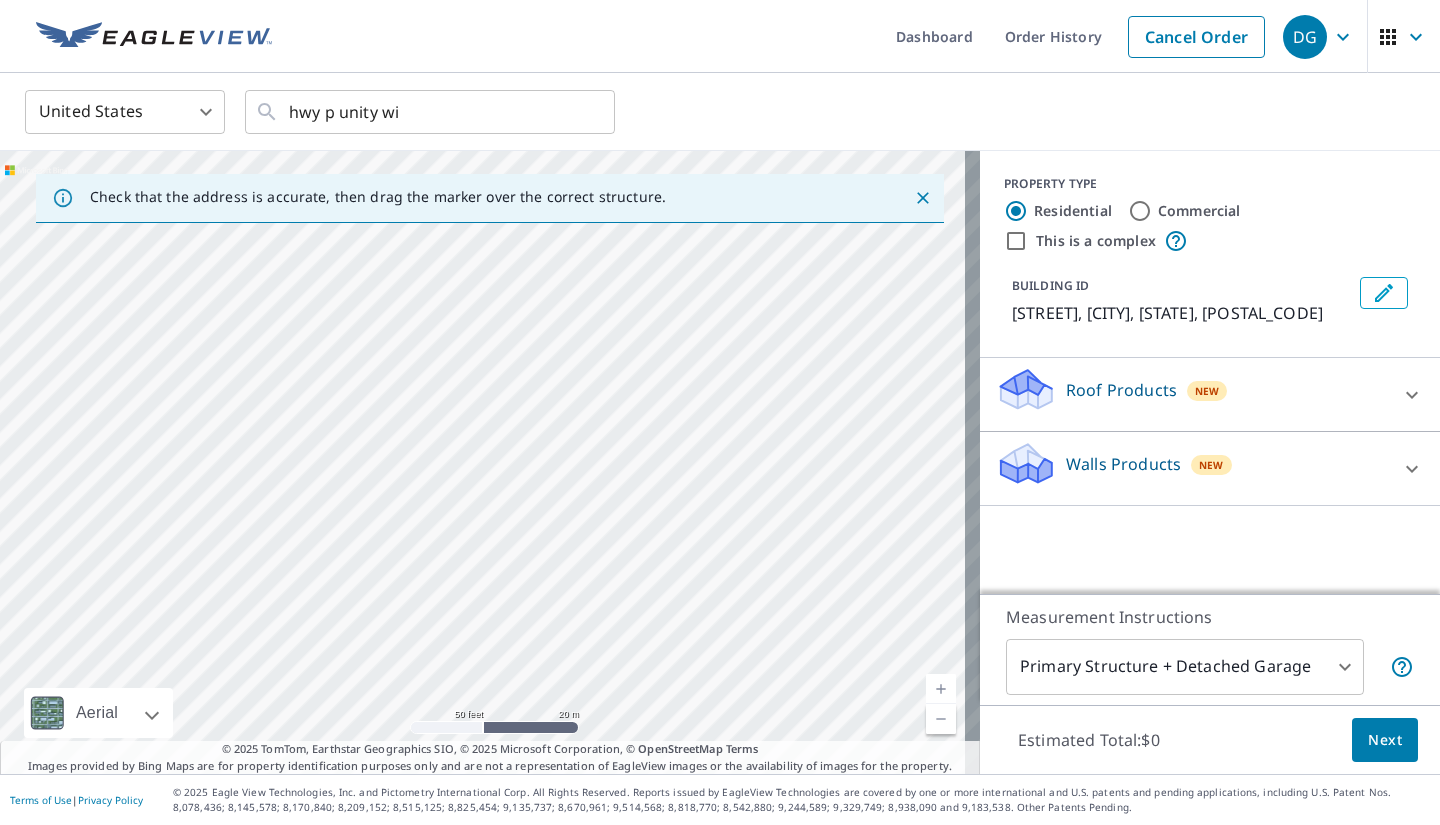 drag, startPoint x: 737, startPoint y: 506, endPoint x: 393, endPoint y: 116, distance: 520.0346 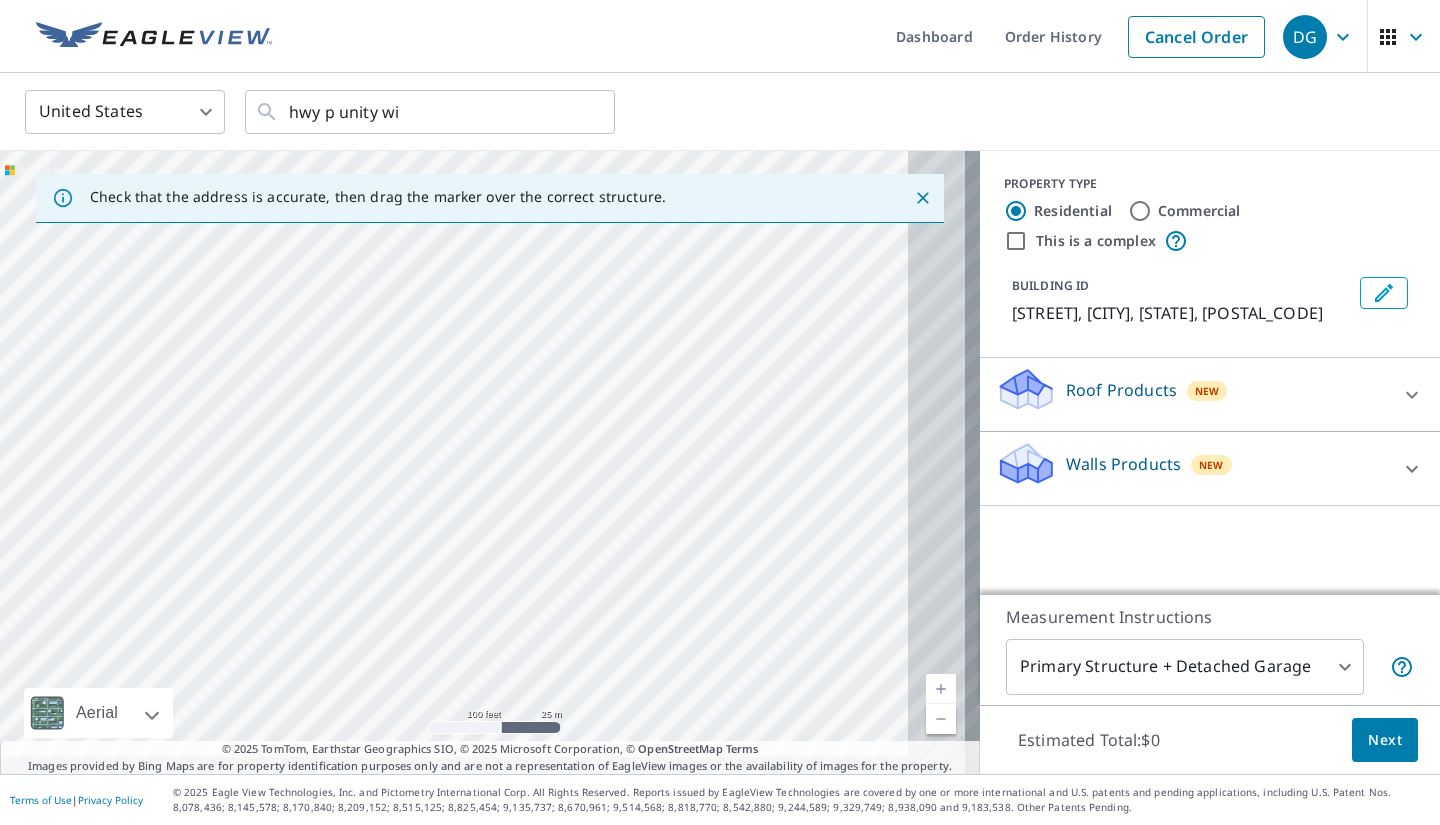 drag, startPoint x: 671, startPoint y: 313, endPoint x: 262, endPoint y: 209, distance: 422.0154 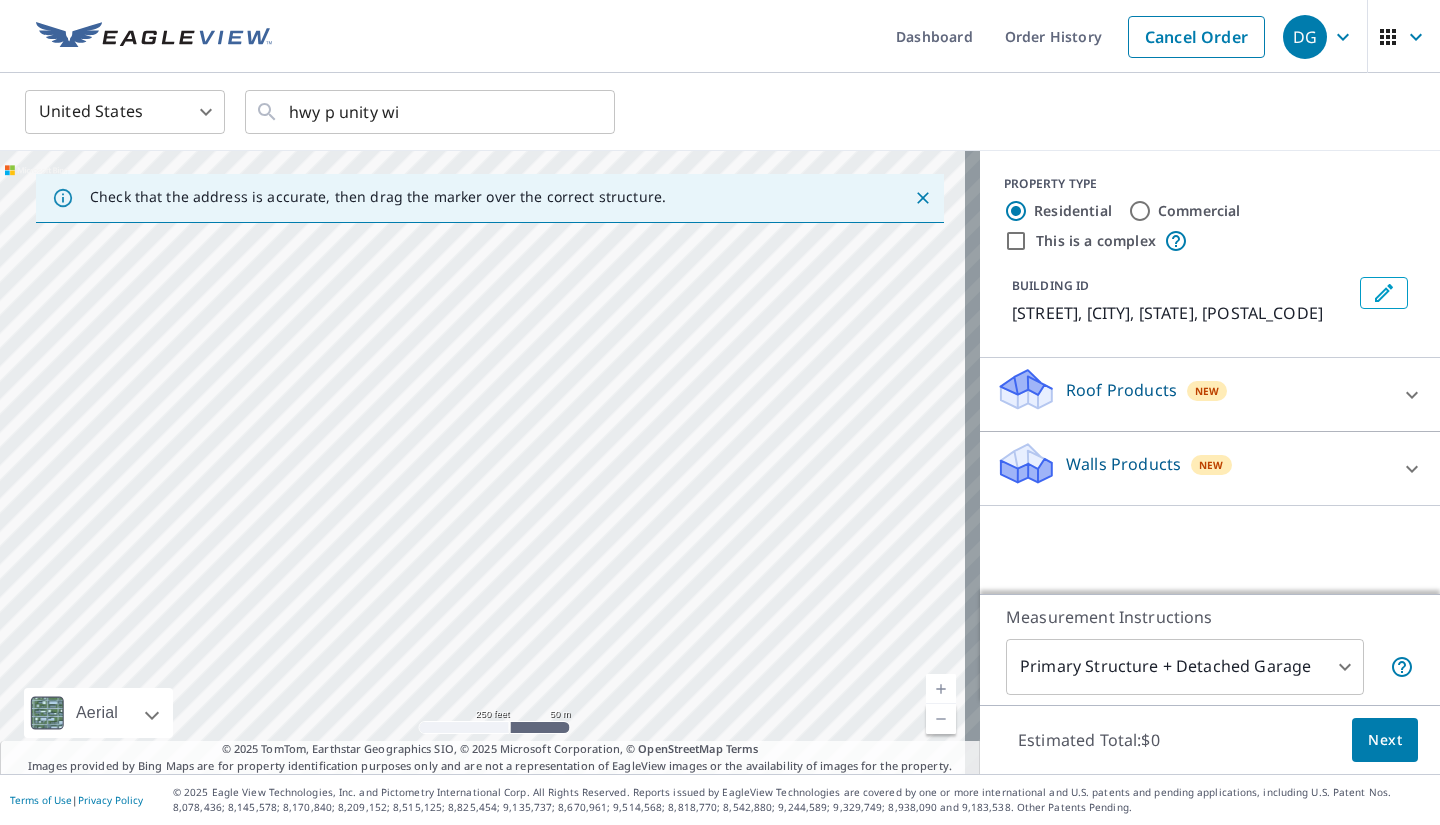 click on "[STREET] [CITY], [STATE] [POSTAL_CODE]" at bounding box center [490, 462] 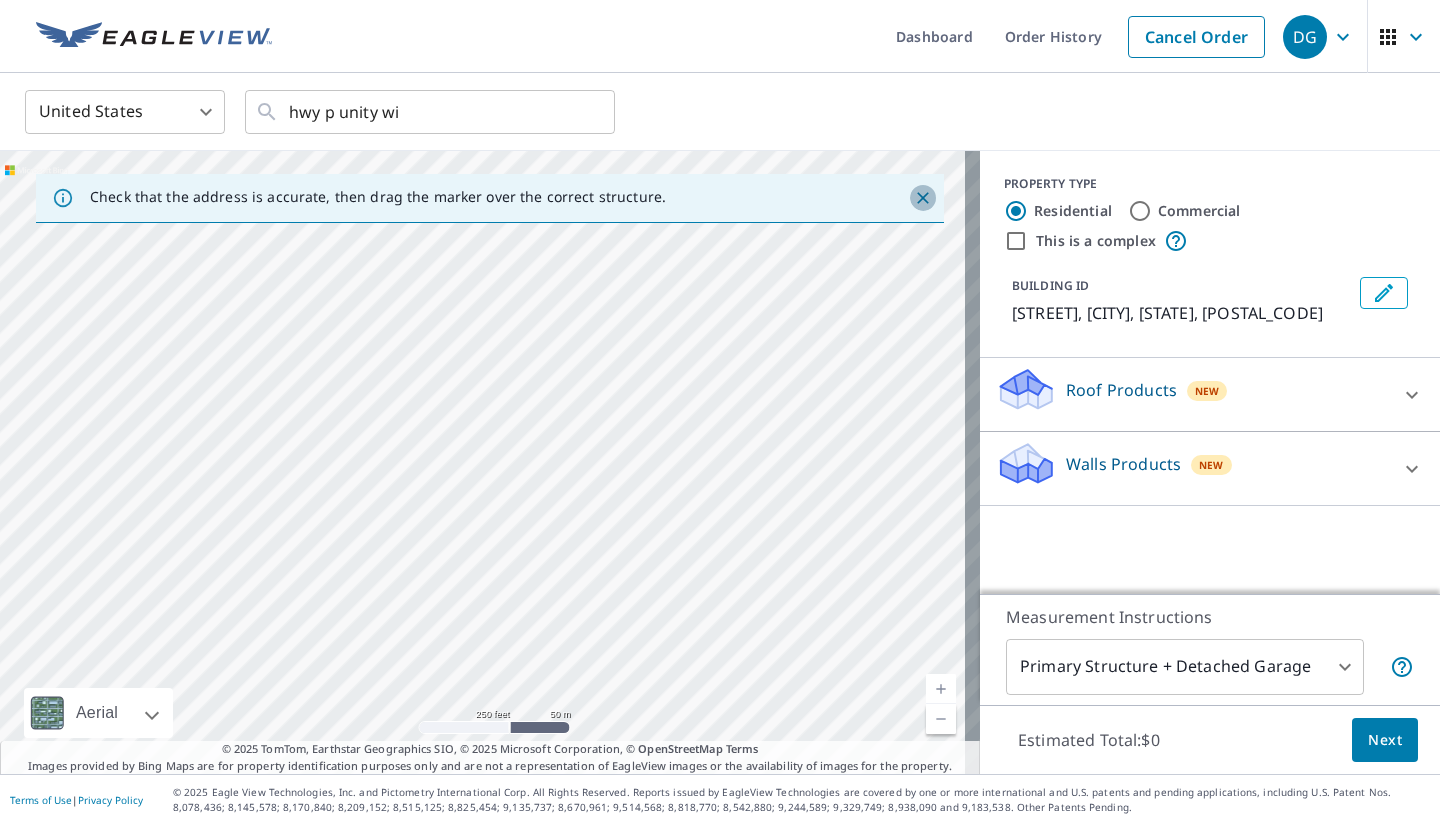 click 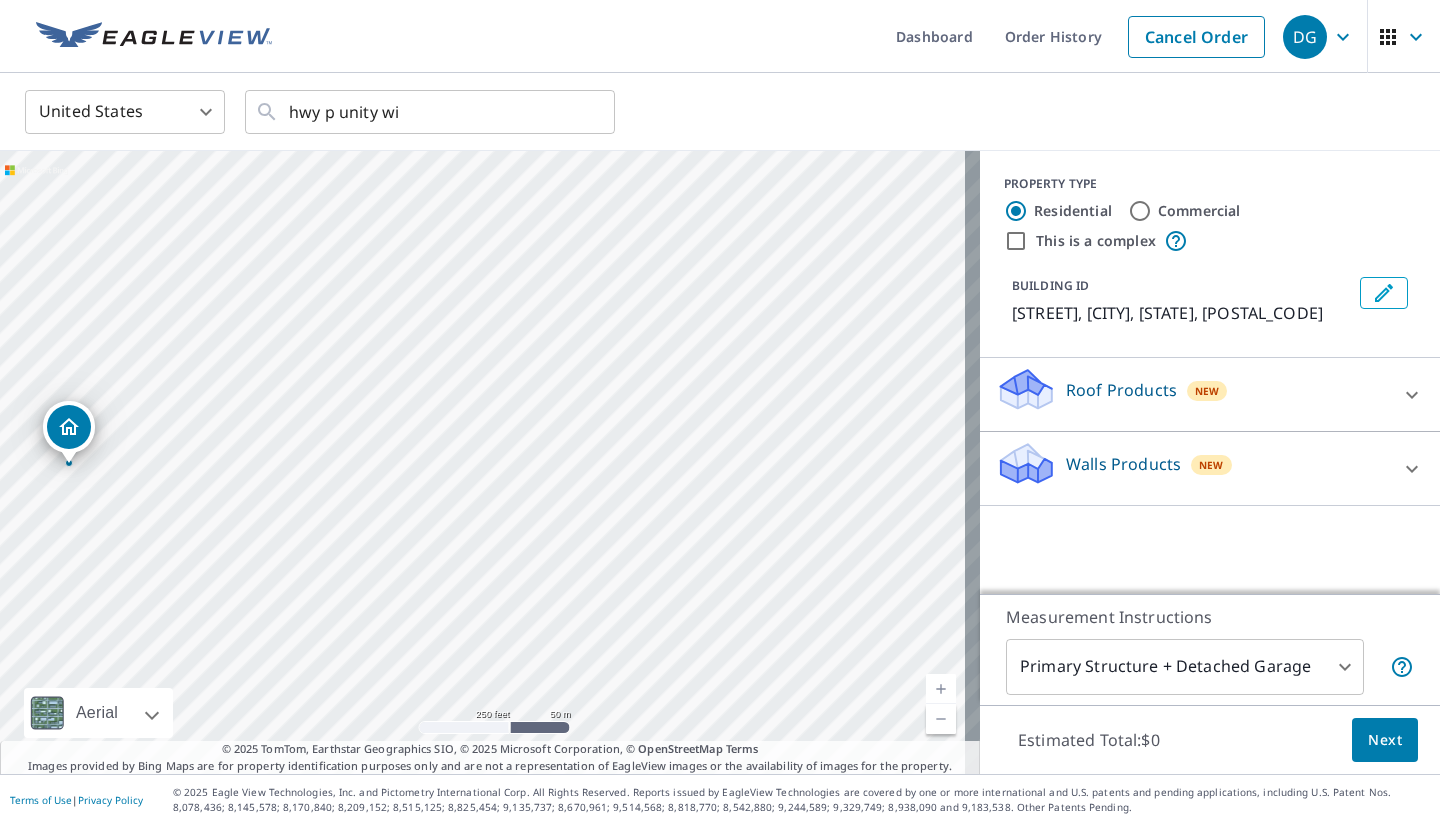 drag, startPoint x: 675, startPoint y: 264, endPoint x: 472, endPoint y: 269, distance: 203.06157 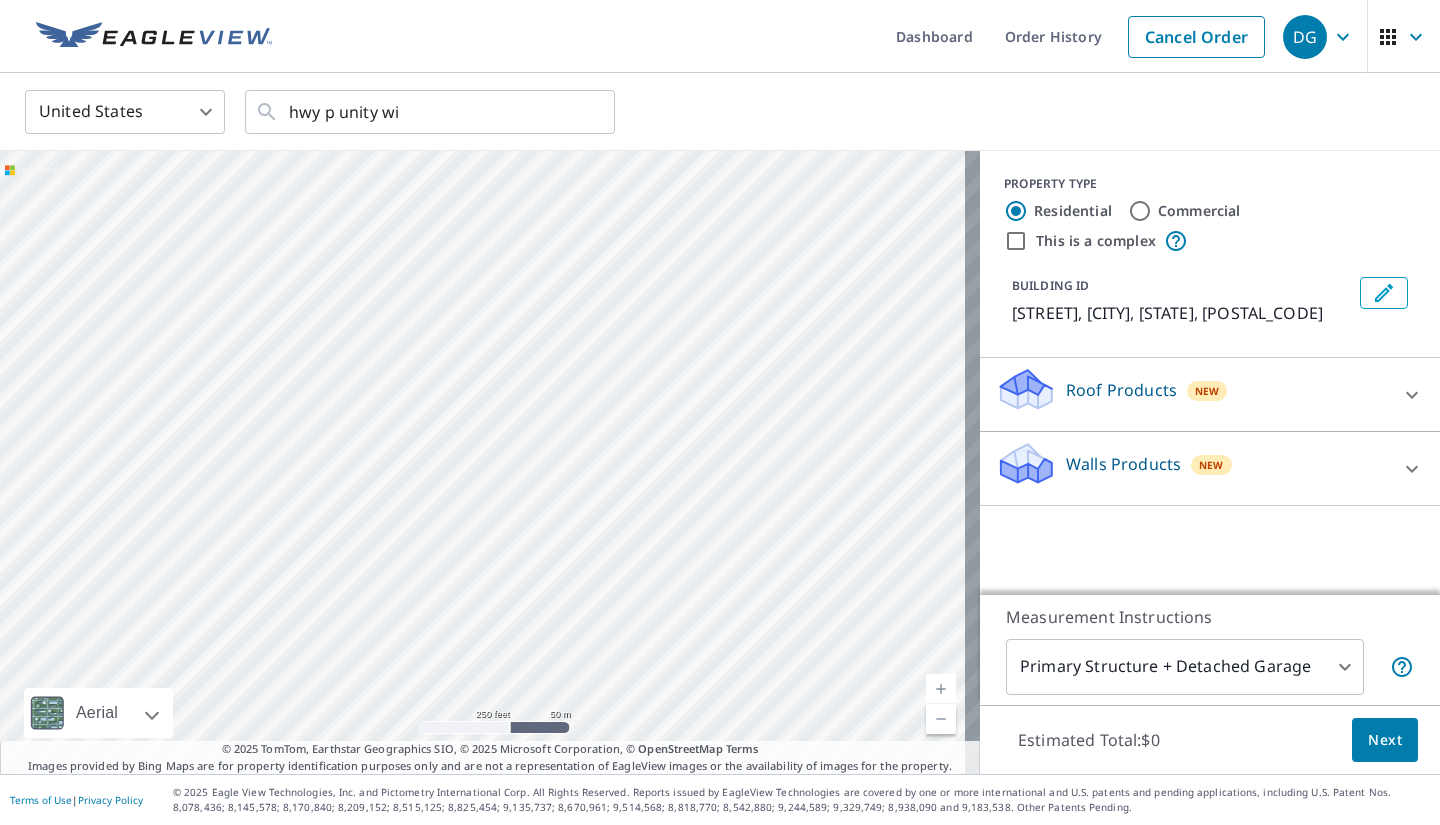 drag, startPoint x: 718, startPoint y: 410, endPoint x: 378, endPoint y: 395, distance: 340.33072 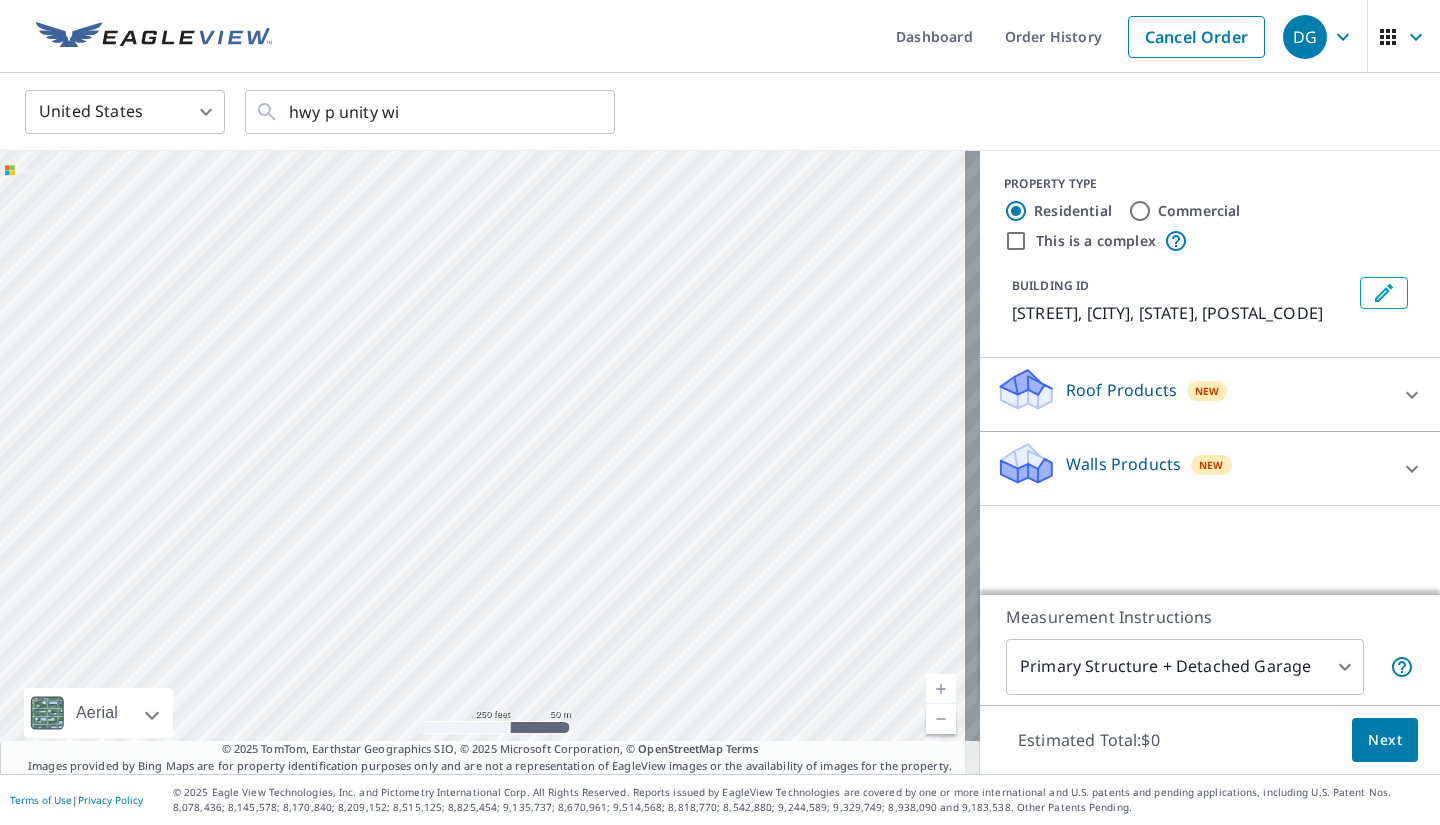 drag, startPoint x: 773, startPoint y: 363, endPoint x: 16, endPoint y: 363, distance: 757 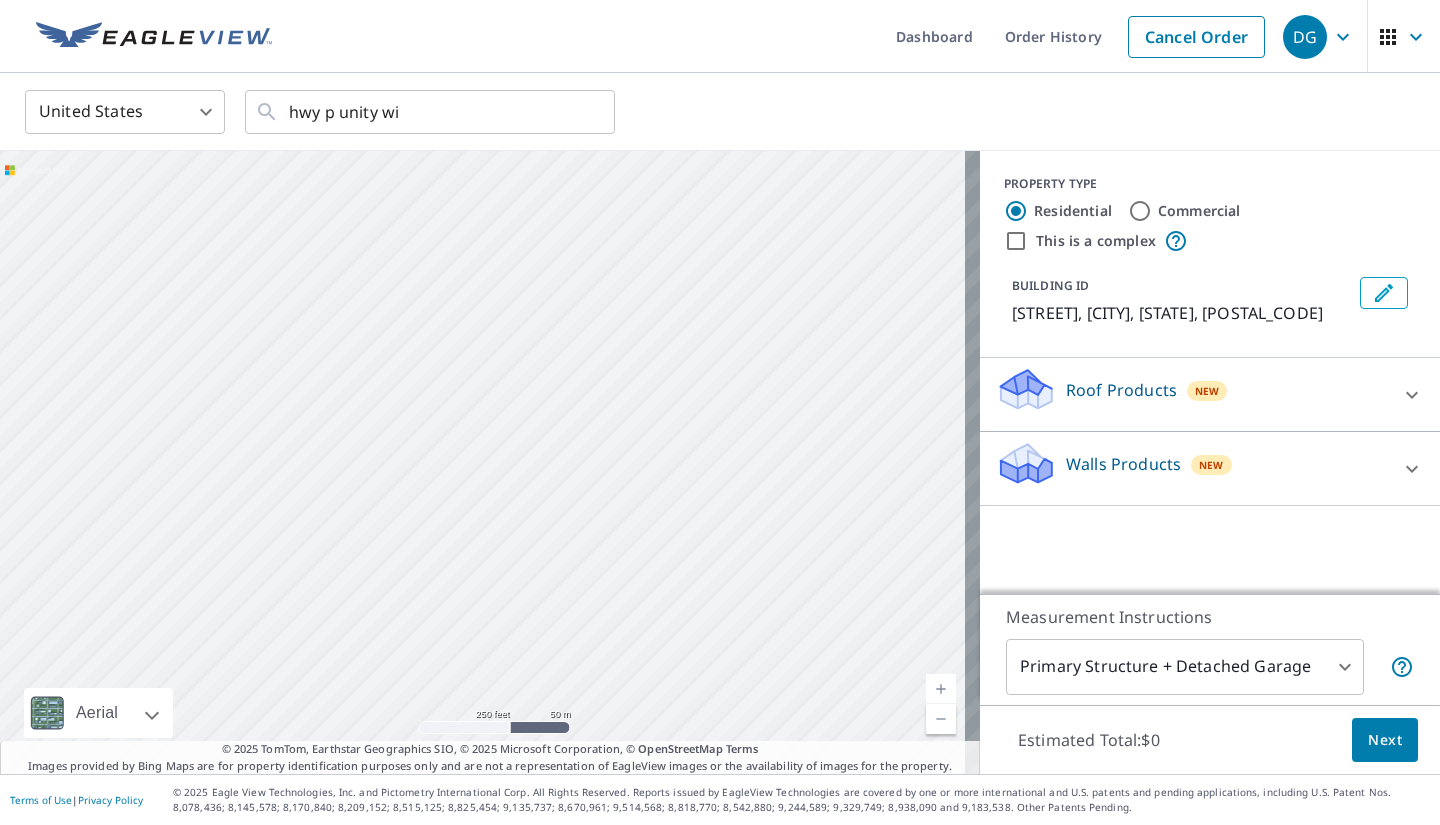 drag, startPoint x: 641, startPoint y: 381, endPoint x: 176, endPoint y: 351, distance: 465.96674 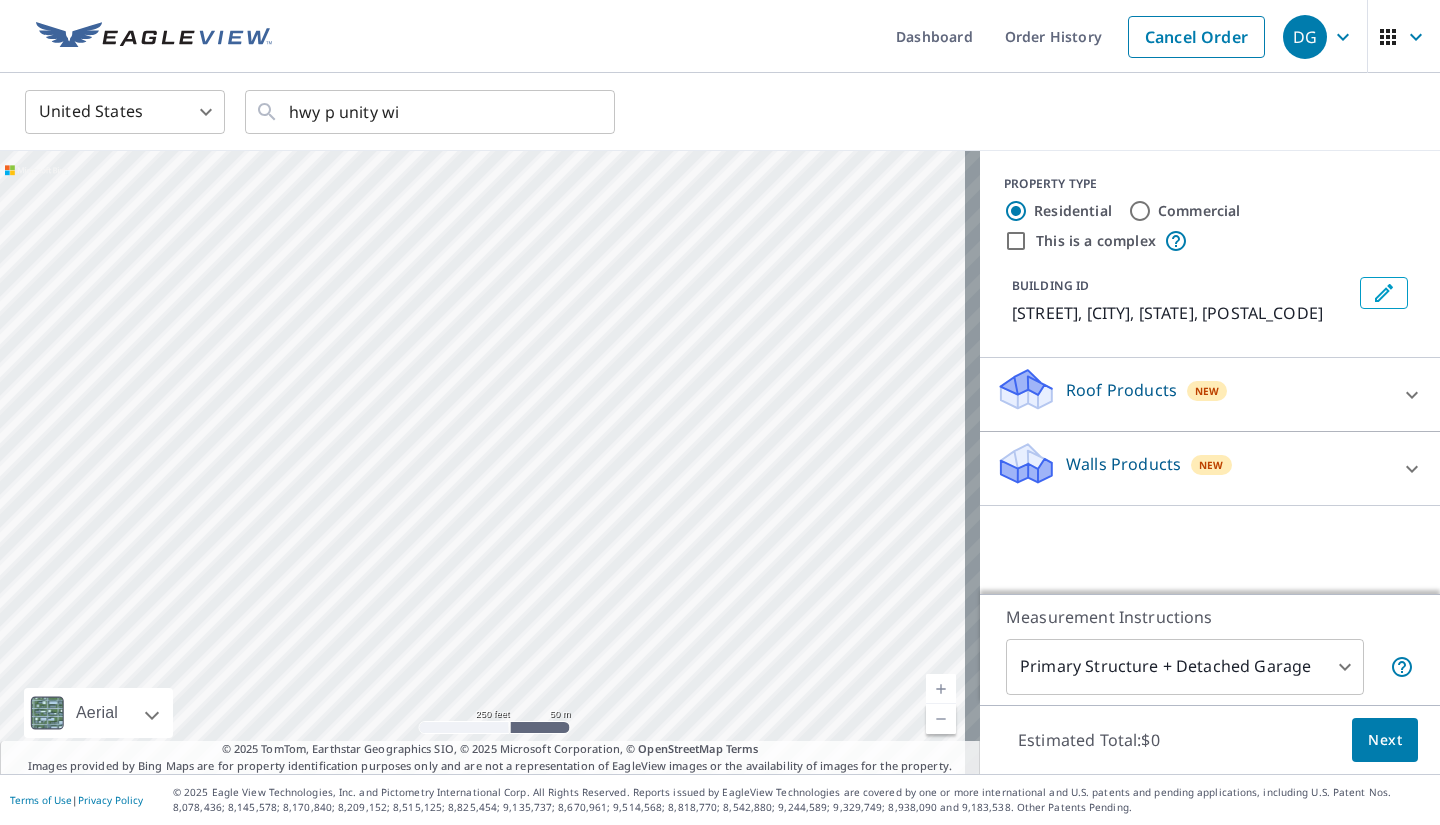 drag, startPoint x: 568, startPoint y: 418, endPoint x: 233, endPoint y: 397, distance: 335.65756 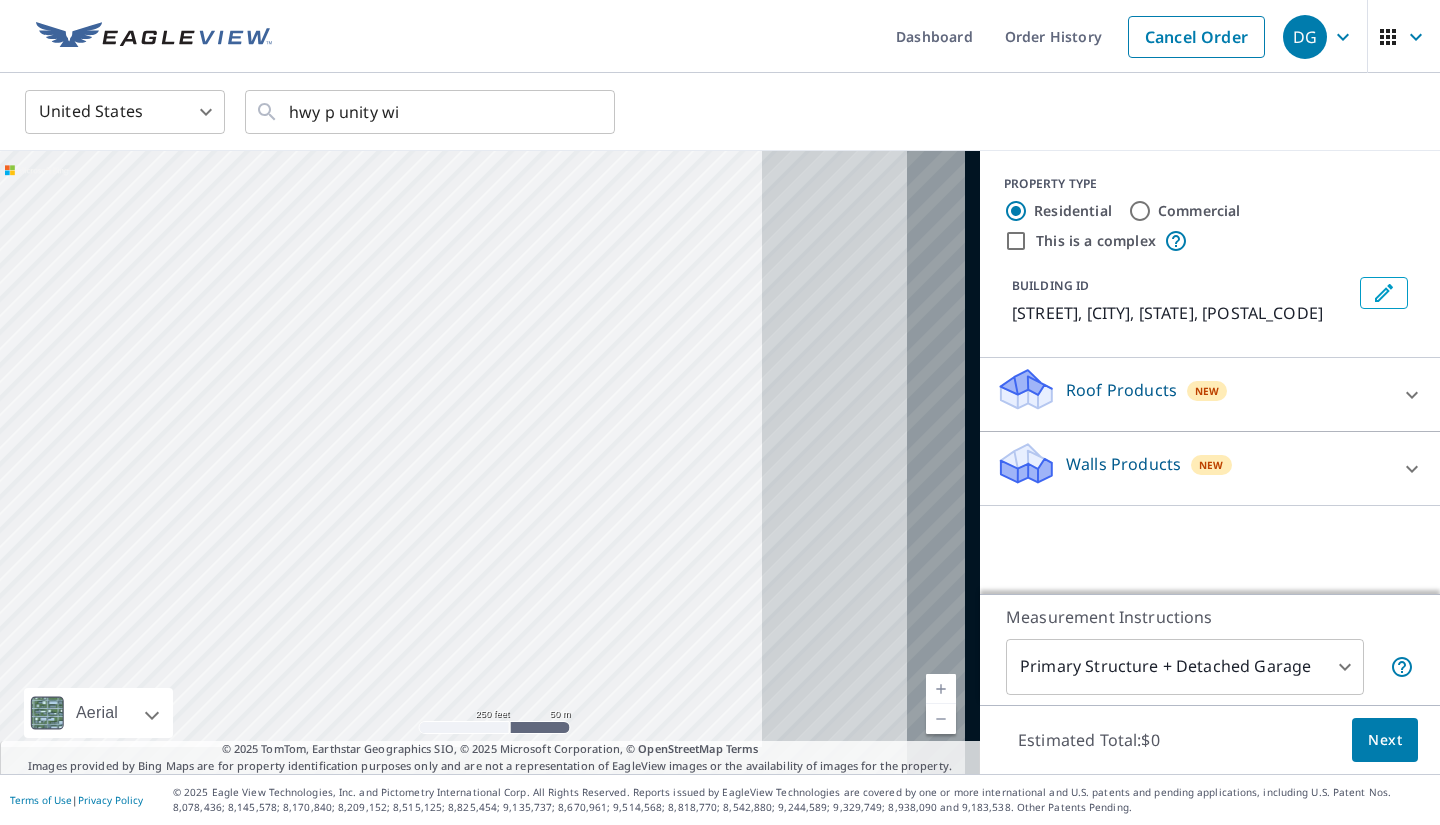 drag, startPoint x: 552, startPoint y: 364, endPoint x: 220, endPoint y: 344, distance: 332.60187 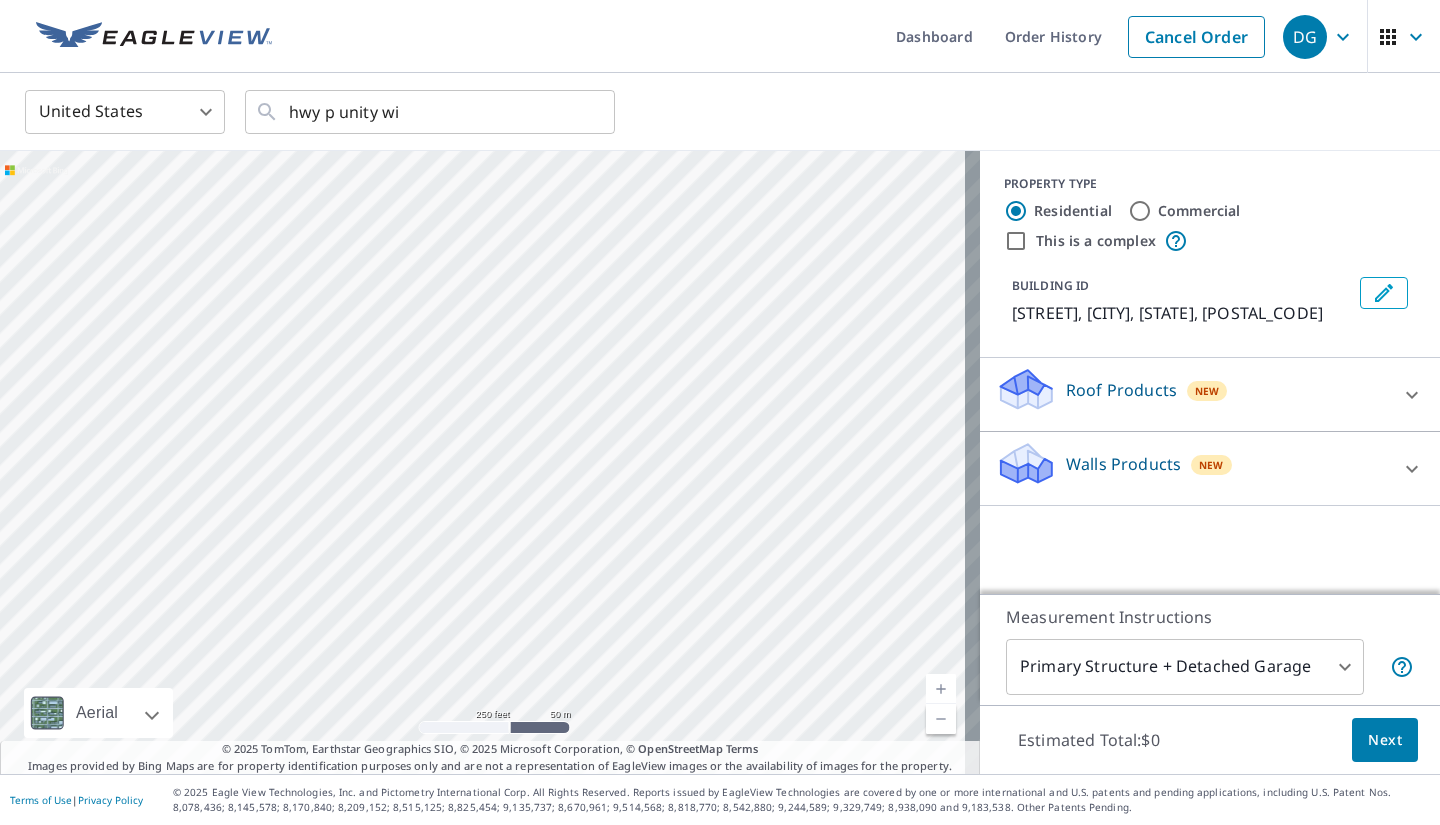 drag, startPoint x: 593, startPoint y: 360, endPoint x: 172, endPoint y: 453, distance: 431.14963 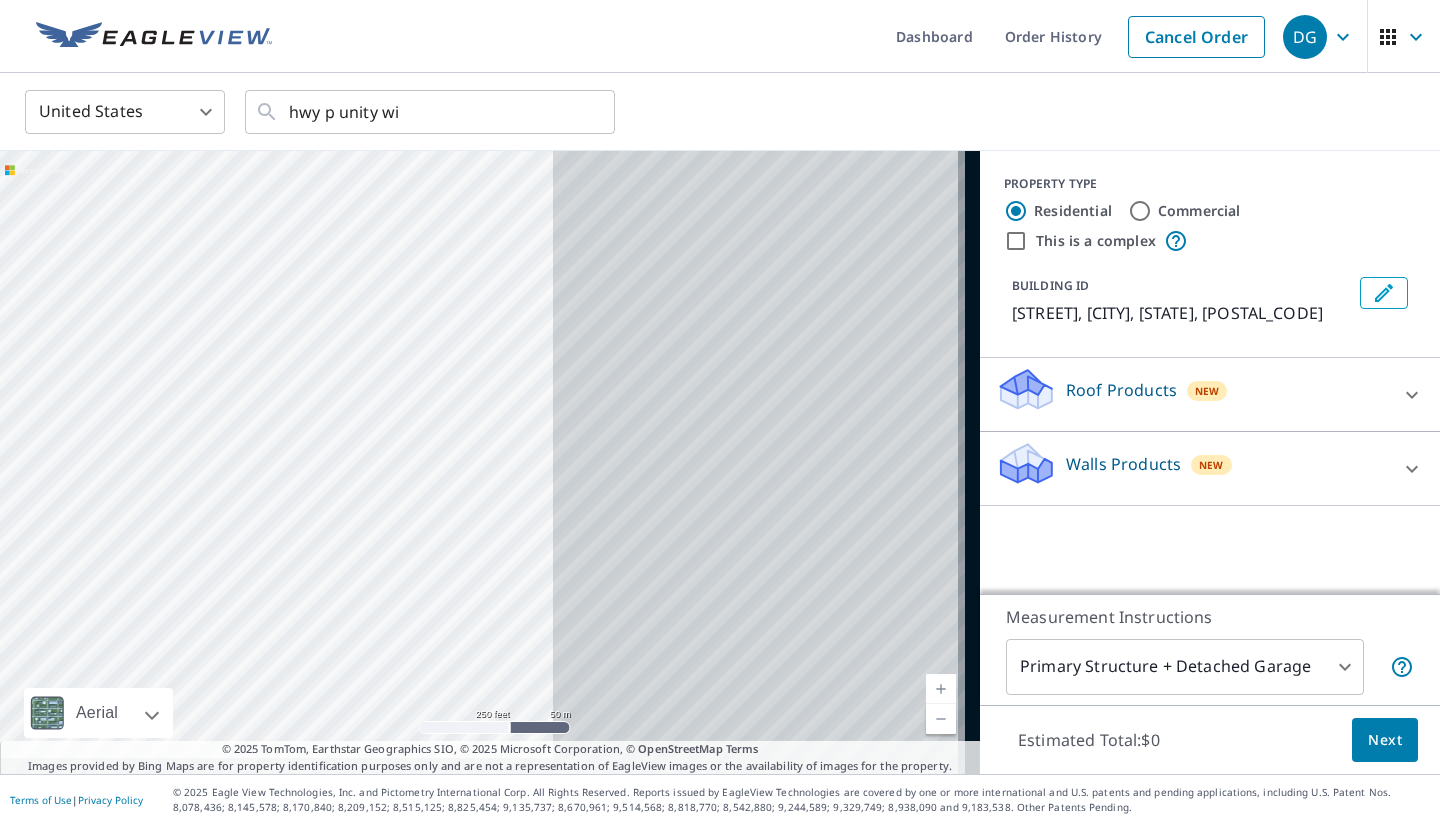 drag, startPoint x: 470, startPoint y: 450, endPoint x: 158, endPoint y: 417, distance: 313.74033 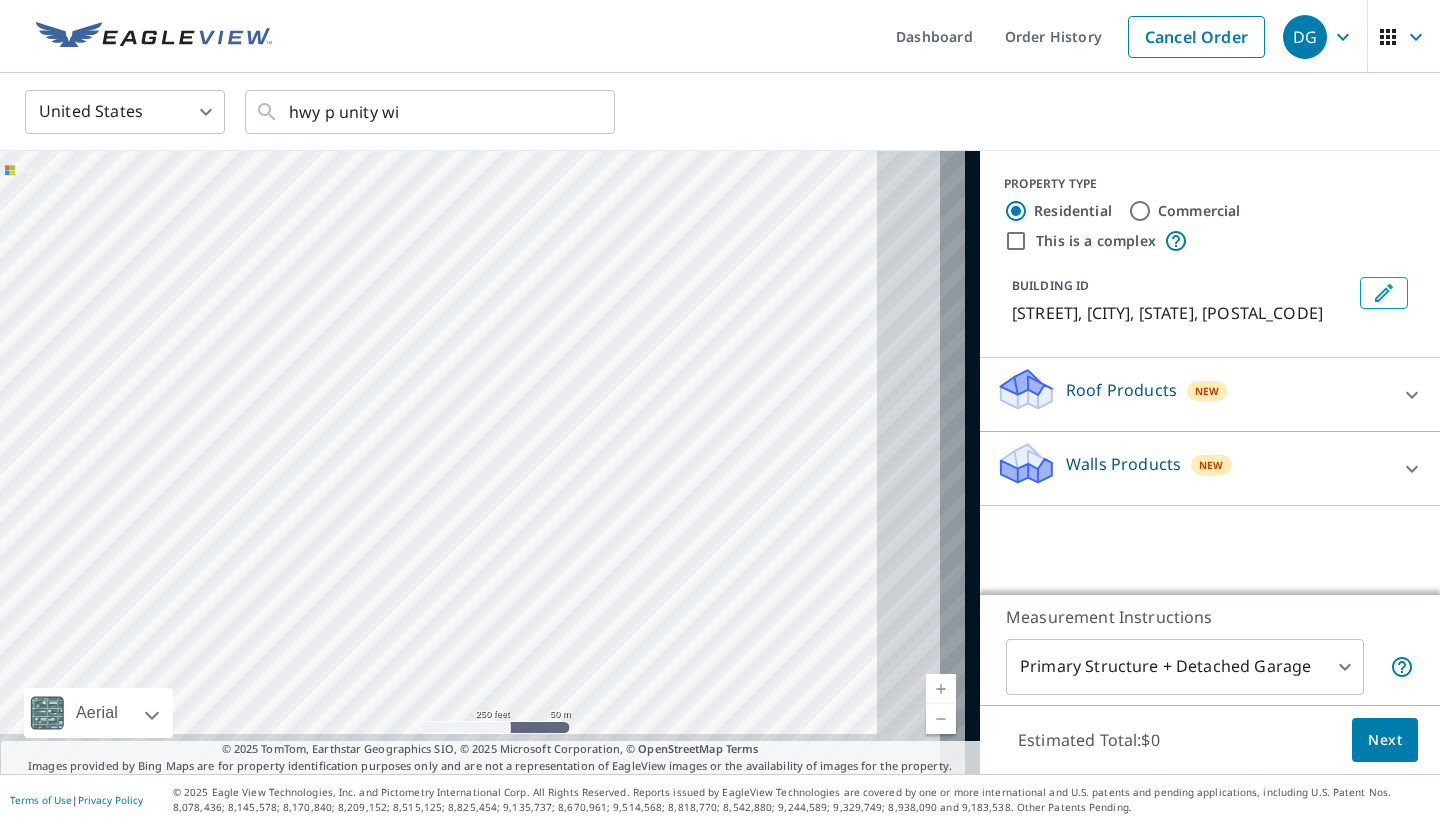 drag, startPoint x: 457, startPoint y: 409, endPoint x: 221, endPoint y: 299, distance: 260.37665 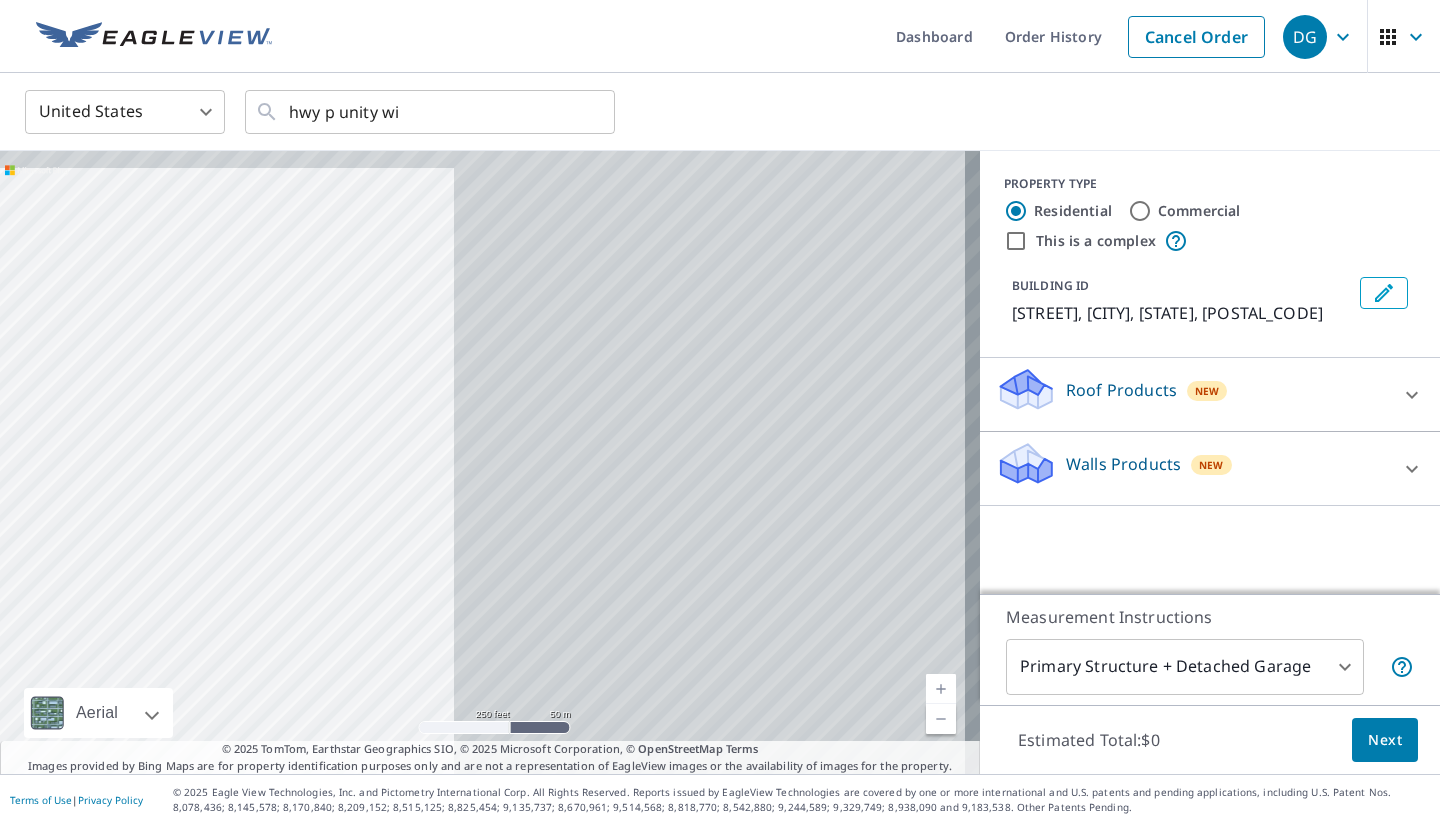 drag, startPoint x: 450, startPoint y: 422, endPoint x: 104, endPoint y: 428, distance: 346.05203 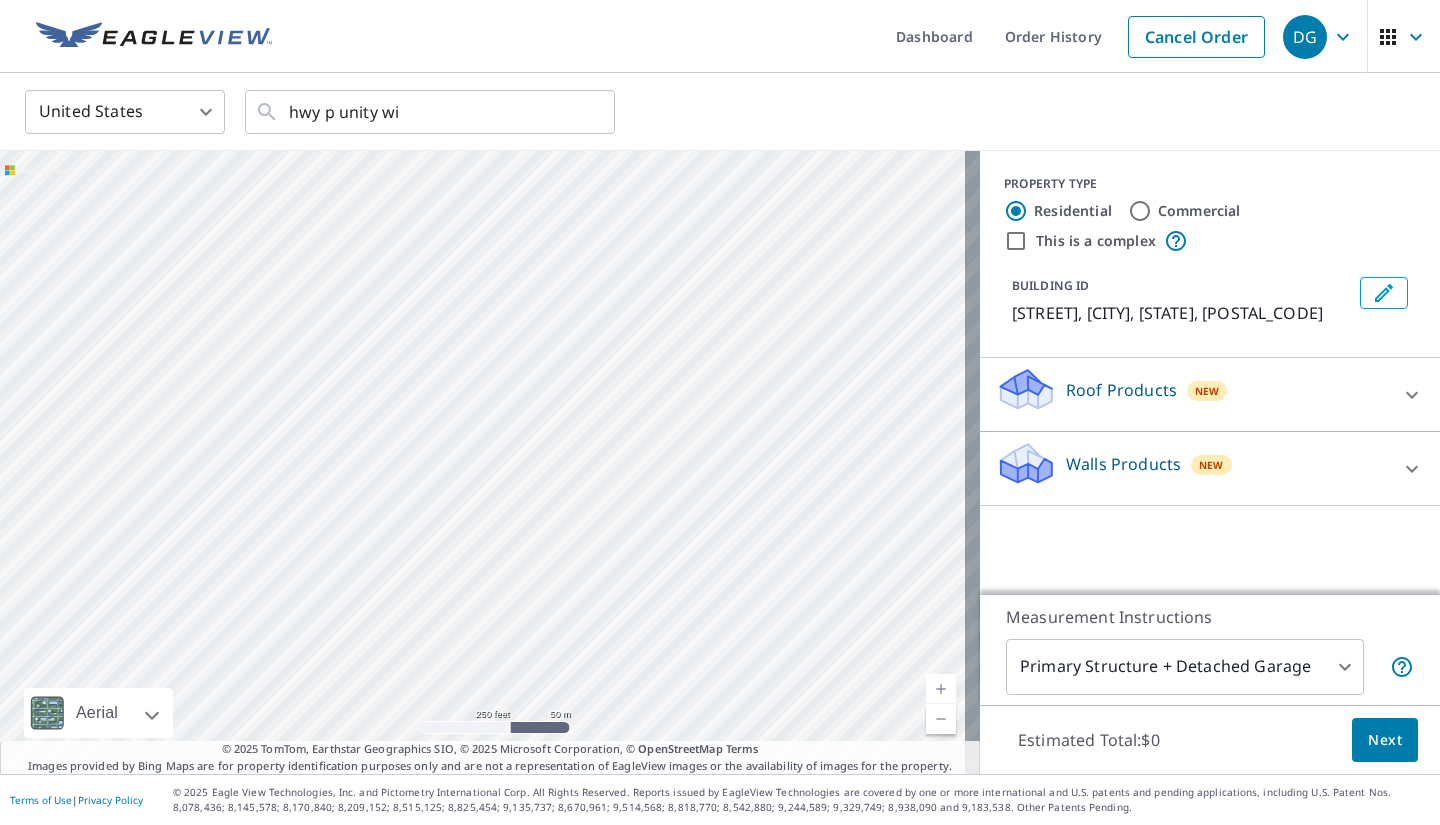 drag, startPoint x: 660, startPoint y: 361, endPoint x: 220, endPoint y: 375, distance: 440.22266 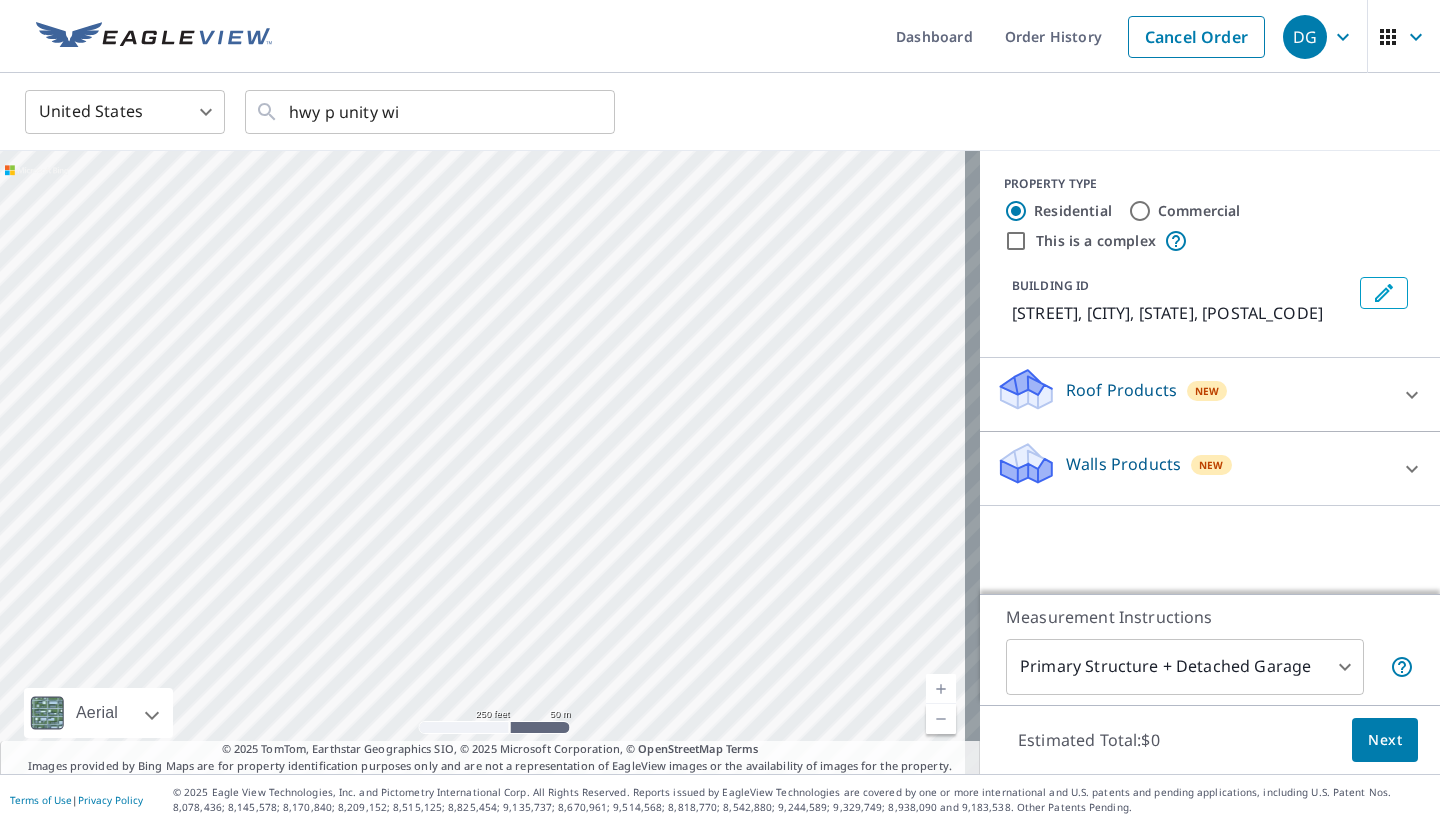 drag, startPoint x: 633, startPoint y: 381, endPoint x: 361, endPoint y: 320, distance: 278.75616 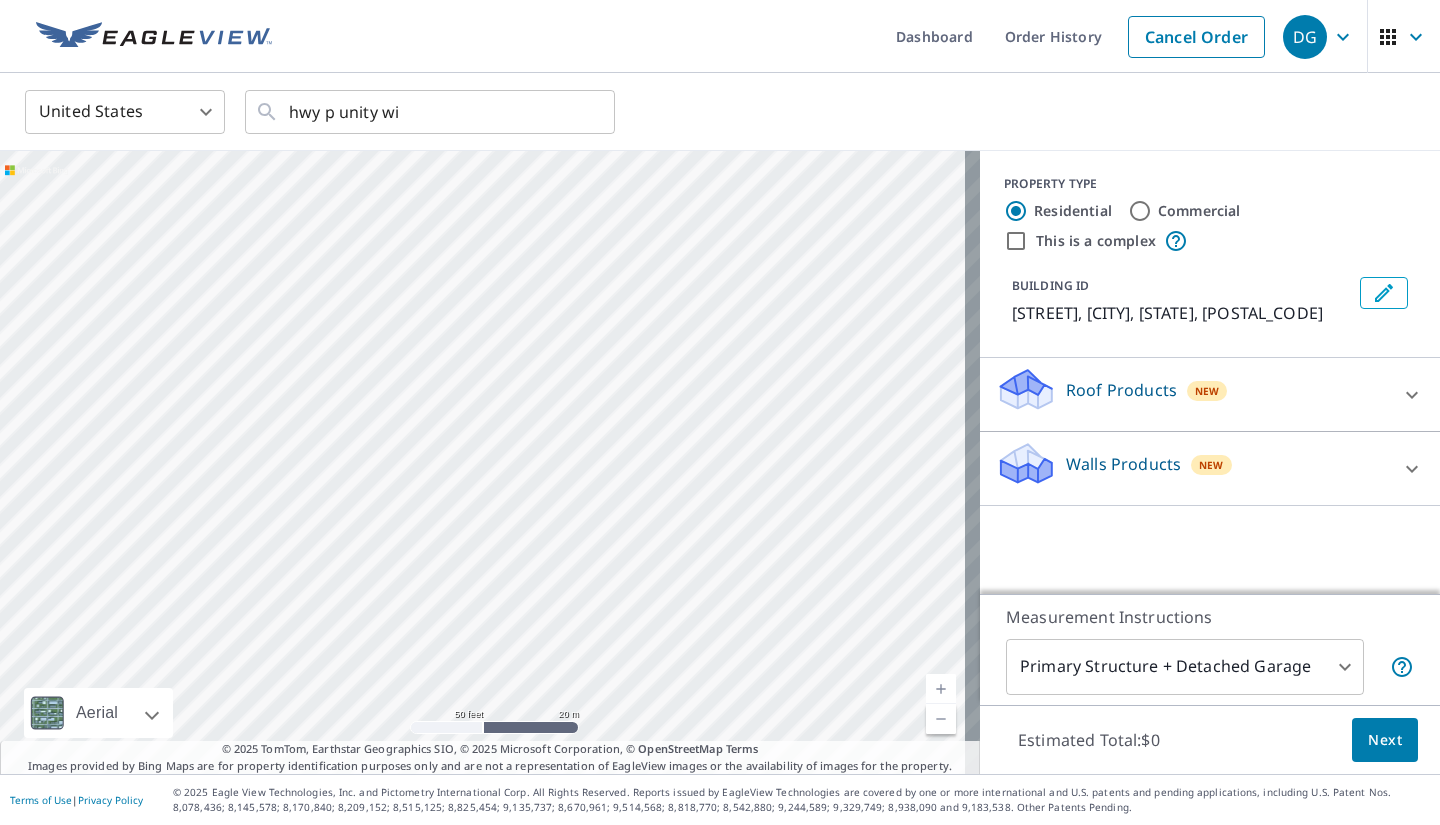 drag, startPoint x: 571, startPoint y: 464, endPoint x: 569, endPoint y: 298, distance: 166.01205 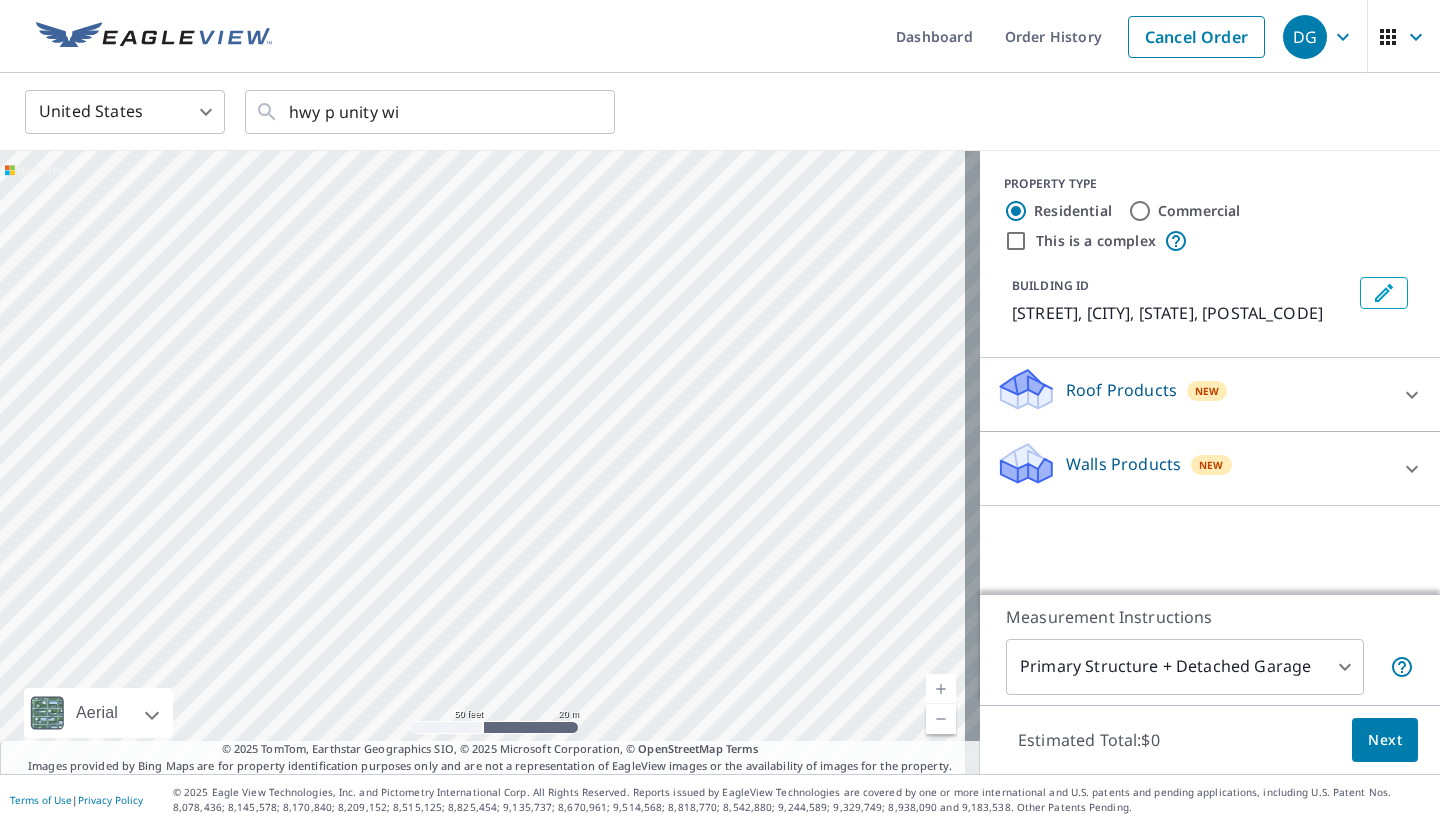 click on "[STREET] [CITY], [STATE] [POSTAL_CODE]" at bounding box center (490, 462) 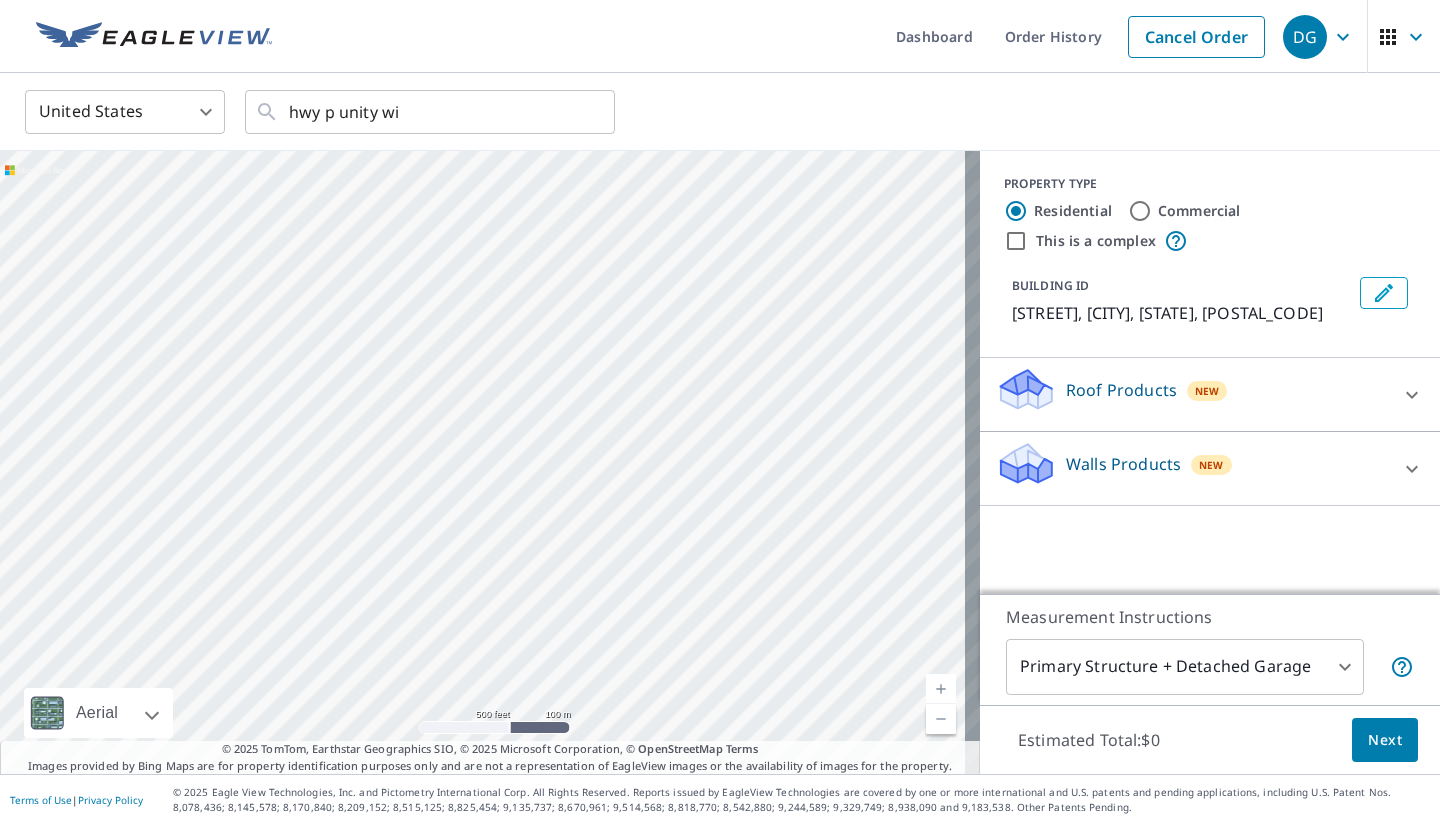click on "[STREET] [CITY], [STATE] [POSTAL_CODE]" at bounding box center [490, 462] 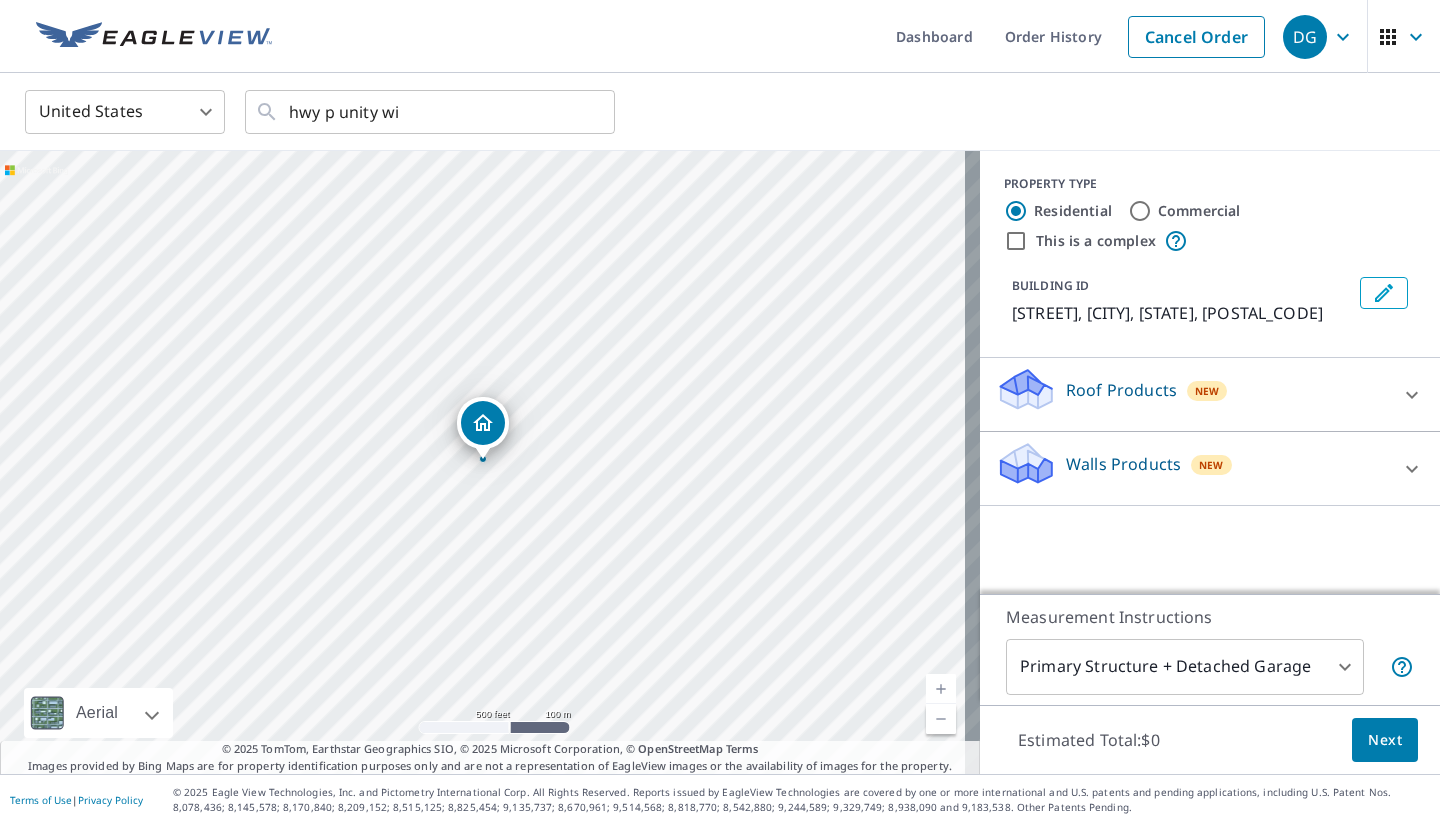 drag, startPoint x: 679, startPoint y: 414, endPoint x: 449, endPoint y: 382, distance: 232.21542 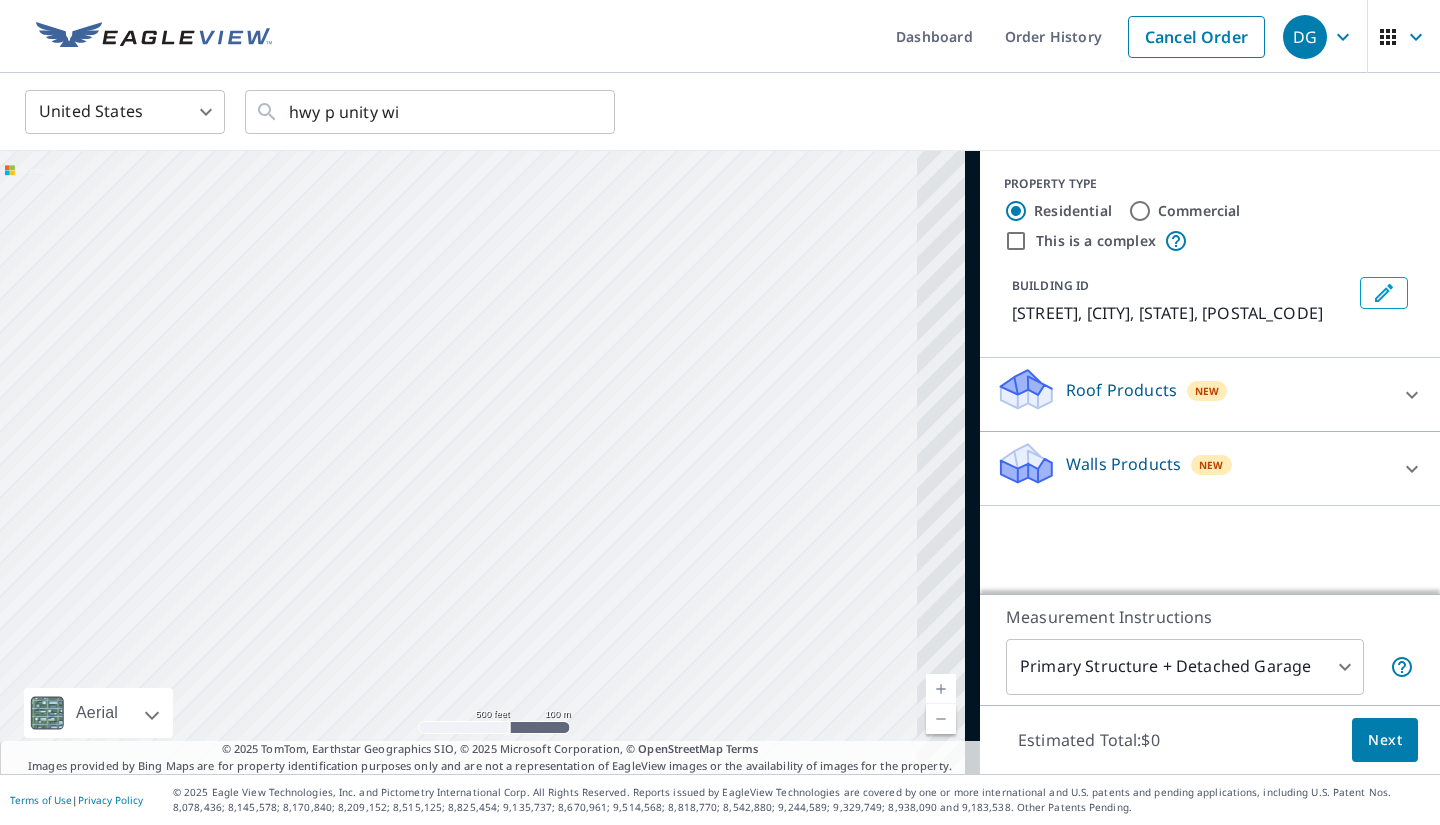 drag, startPoint x: 701, startPoint y: 402, endPoint x: 513, endPoint y: 374, distance: 190.07367 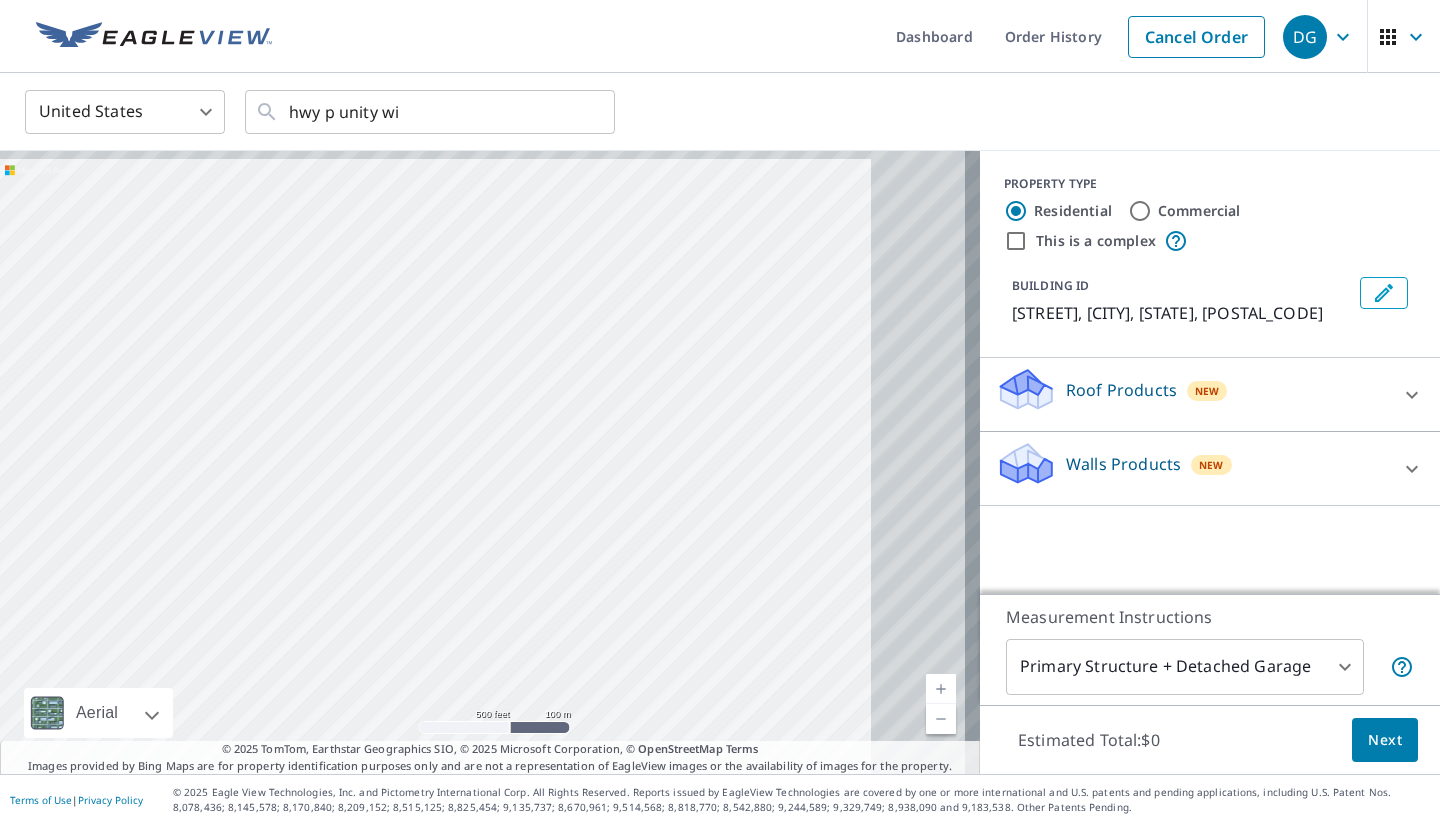 drag, startPoint x: 690, startPoint y: 367, endPoint x: 294, endPoint y: 408, distance: 398.11682 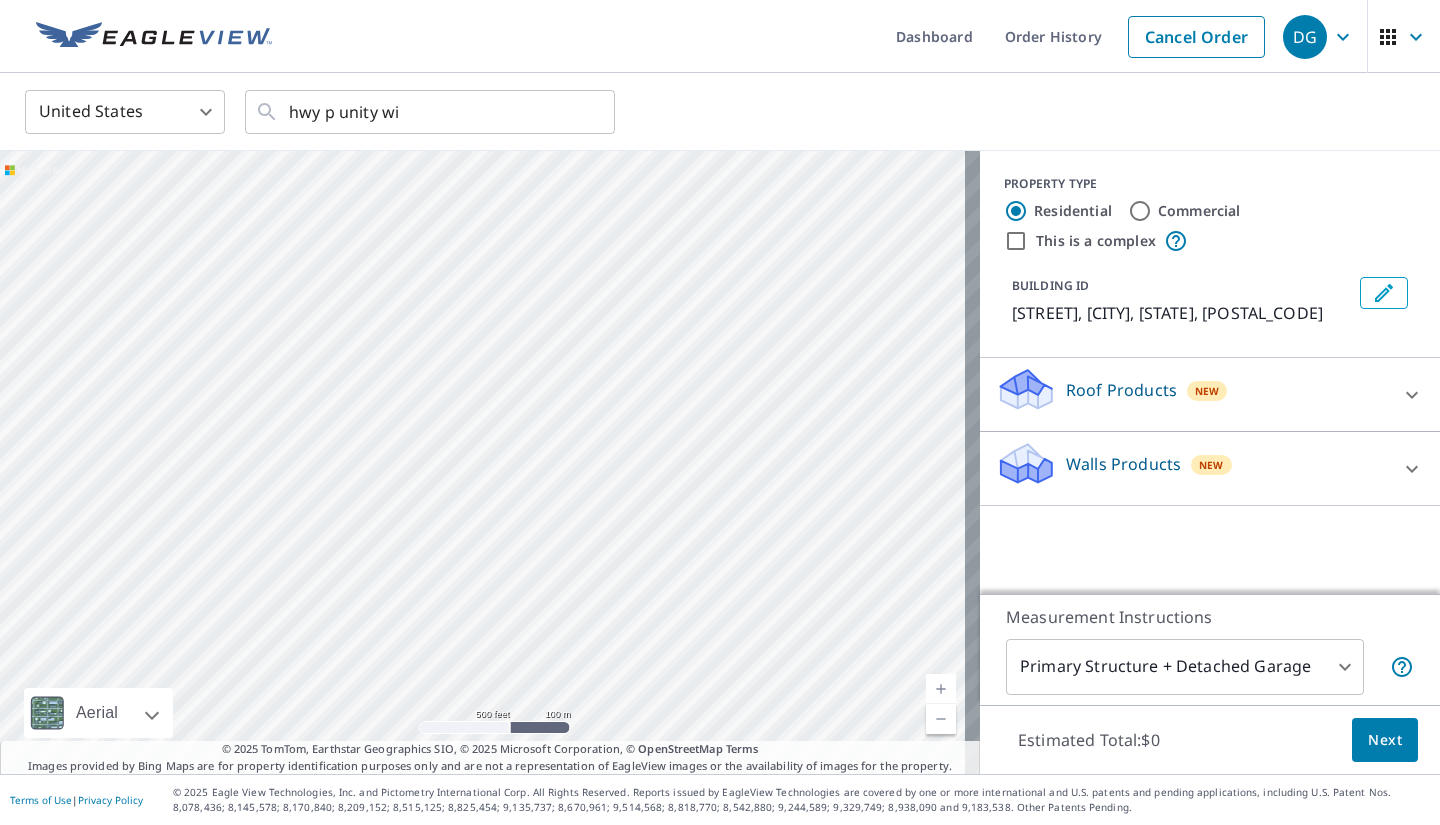 drag, startPoint x: 730, startPoint y: 369, endPoint x: 419, endPoint y: 323, distance: 314.3835 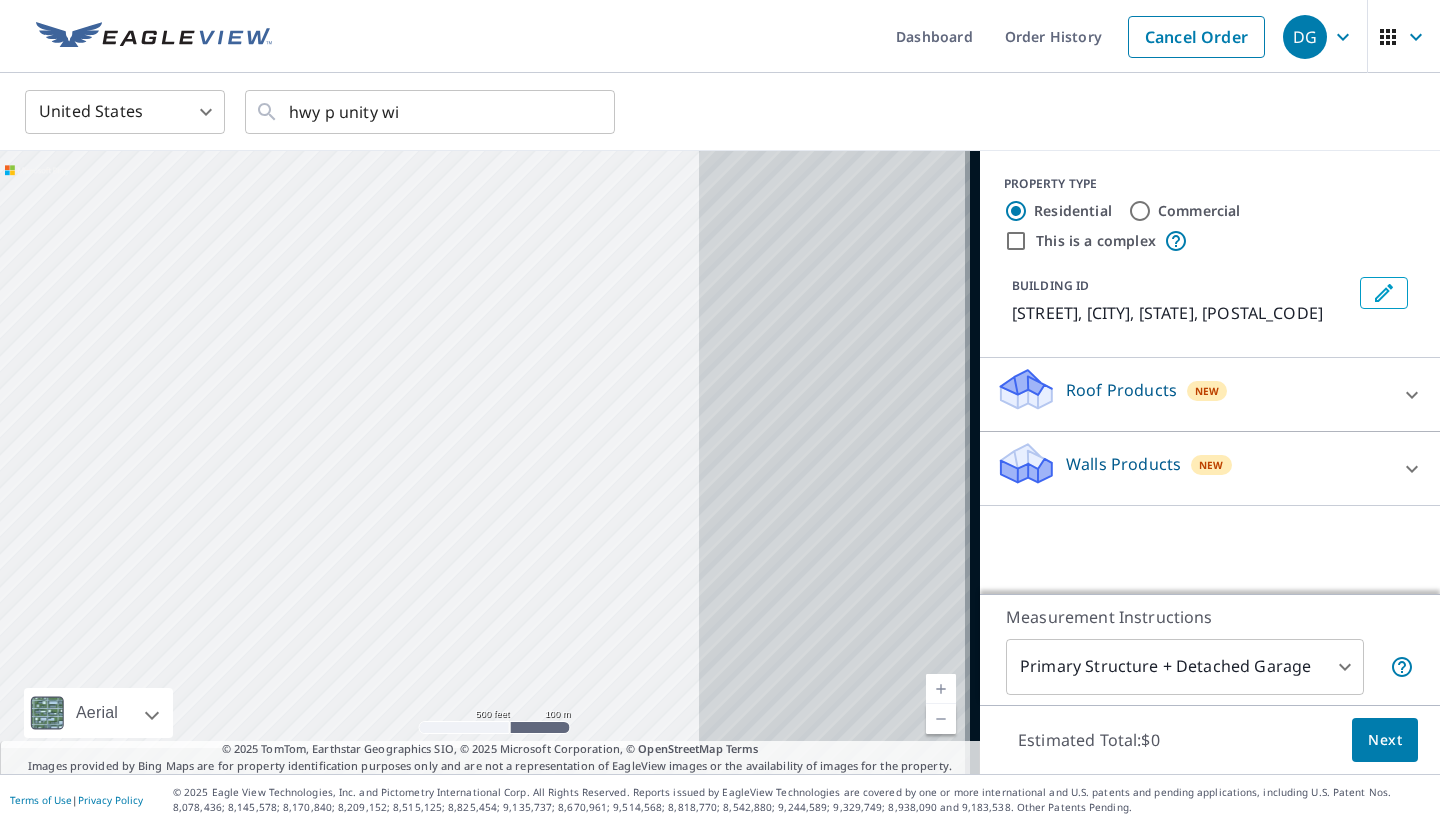 drag, startPoint x: 531, startPoint y: 363, endPoint x: 250, endPoint y: 325, distance: 283.55774 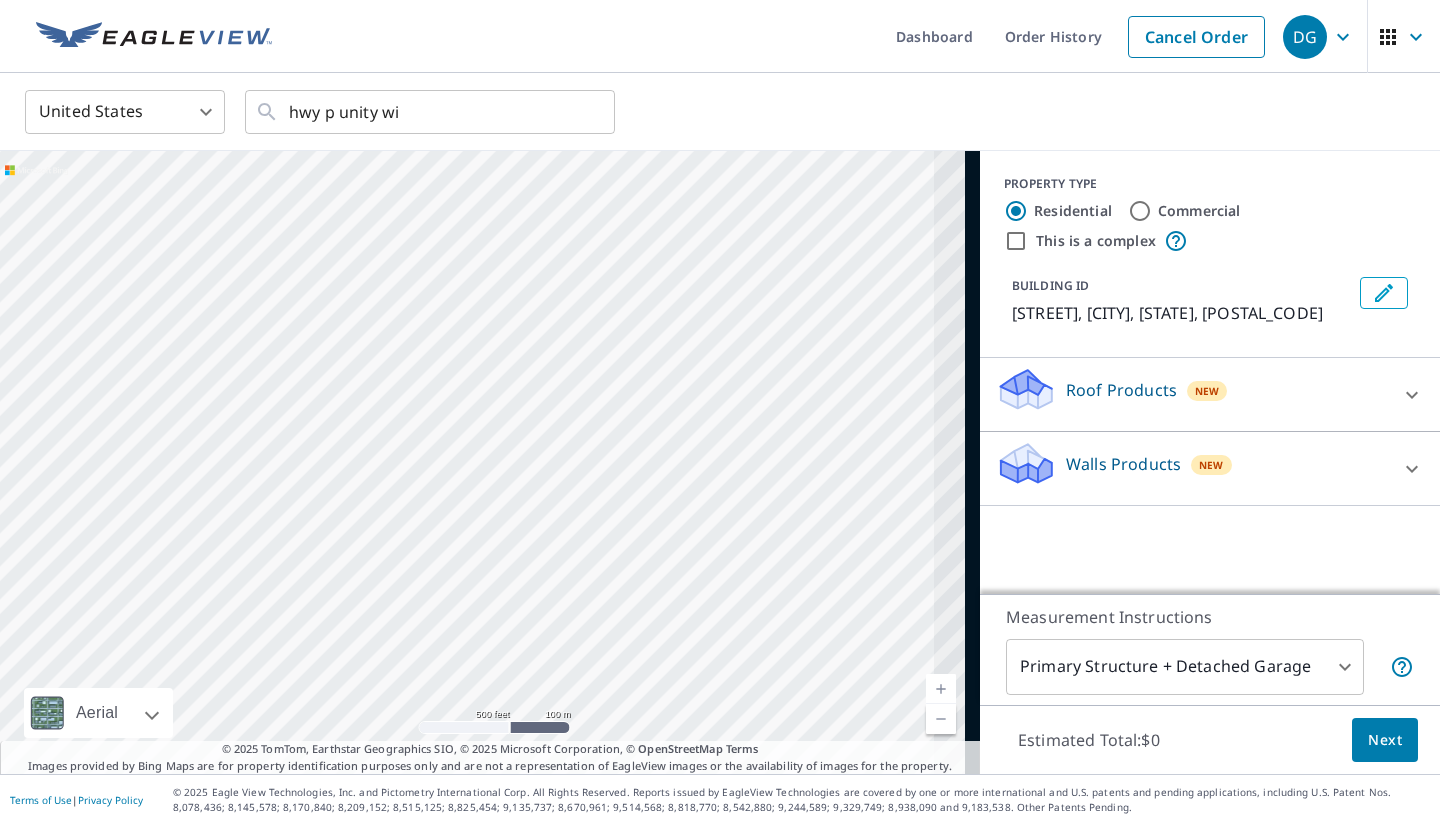 drag, startPoint x: 794, startPoint y: 388, endPoint x: 158, endPoint y: 374, distance: 636.15405 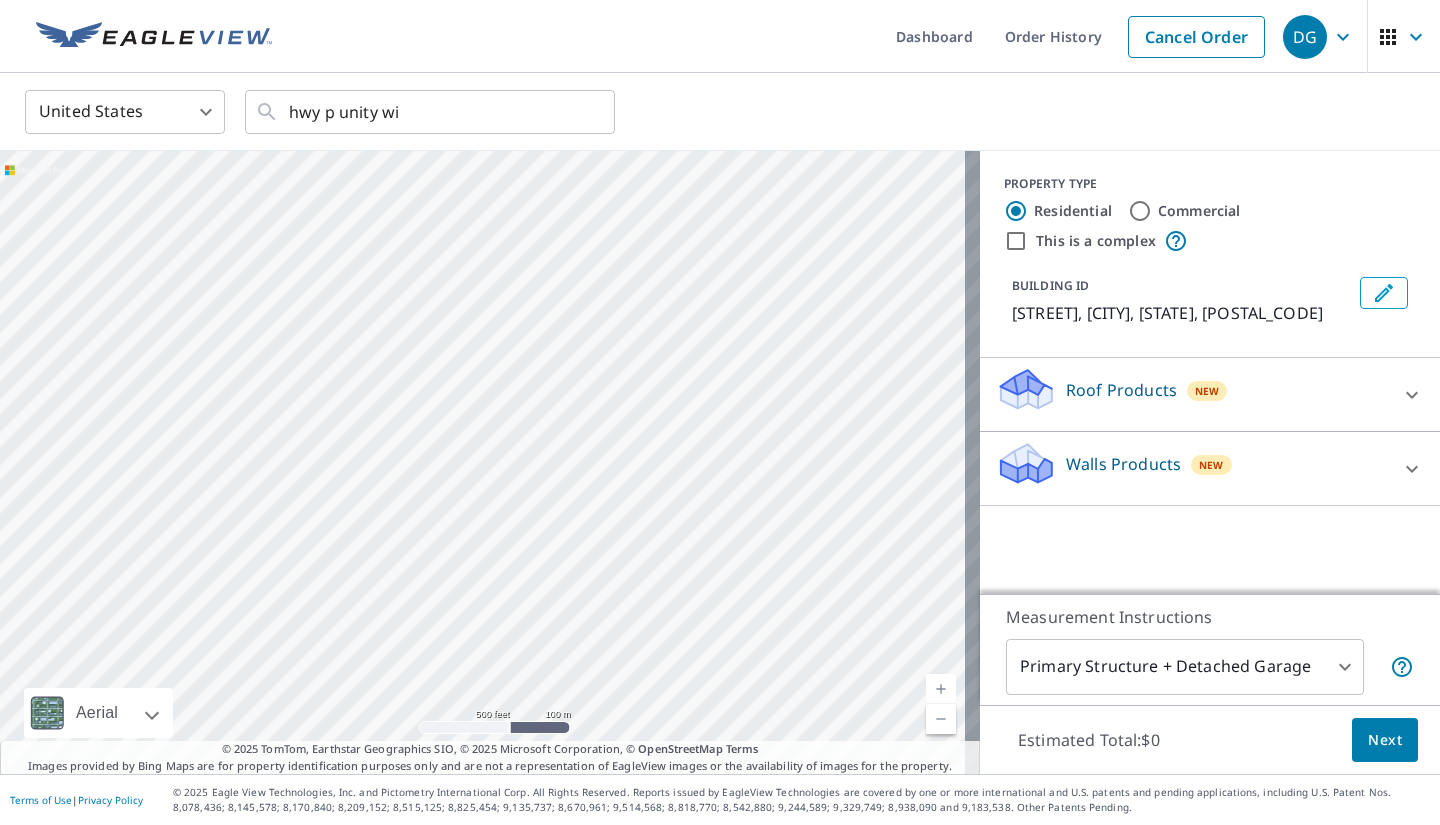 drag, startPoint x: 659, startPoint y: 361, endPoint x: 144, endPoint y: 332, distance: 515.81586 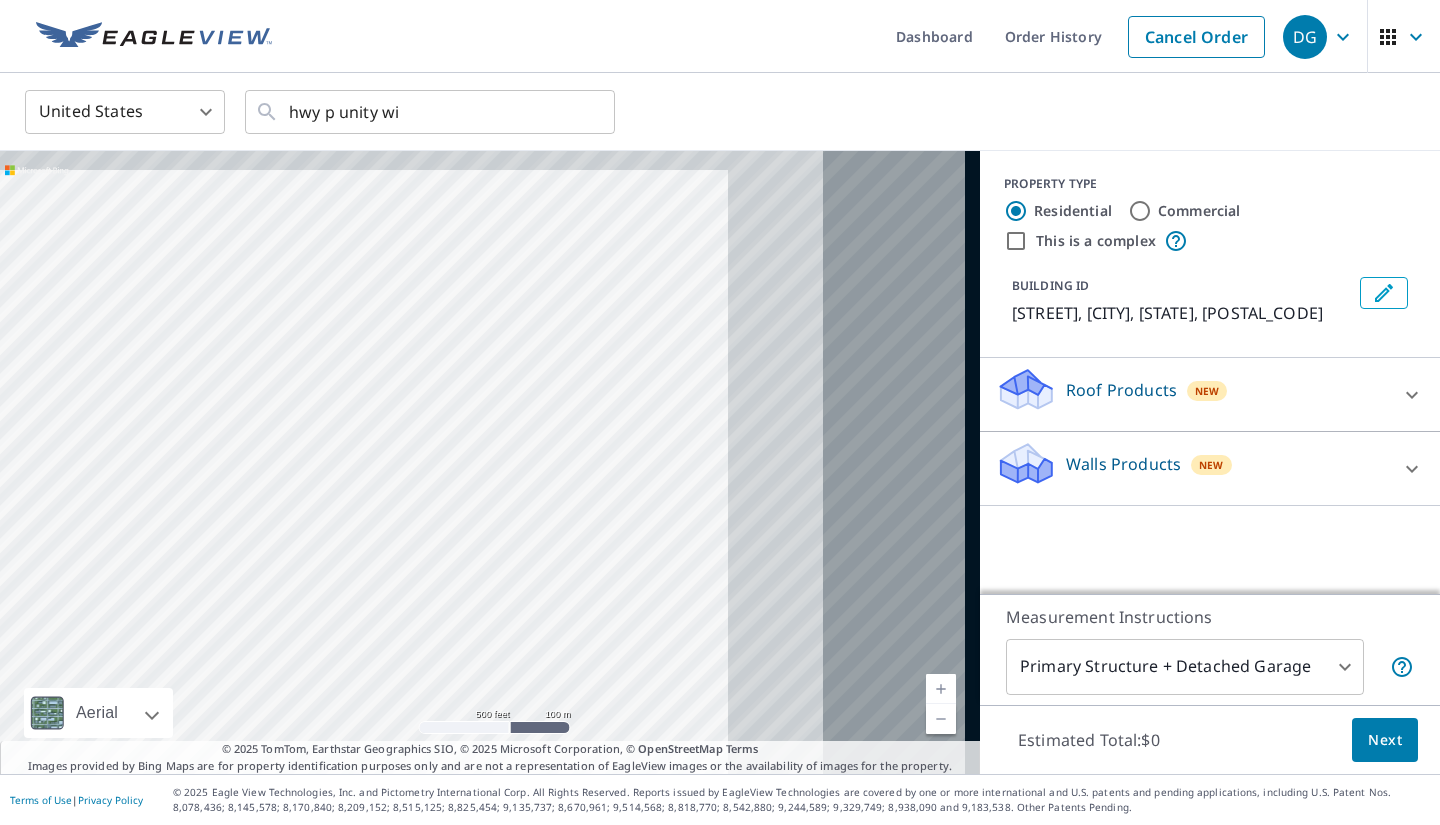drag, startPoint x: 659, startPoint y: 350, endPoint x: 337, endPoint y: 359, distance: 322.12576 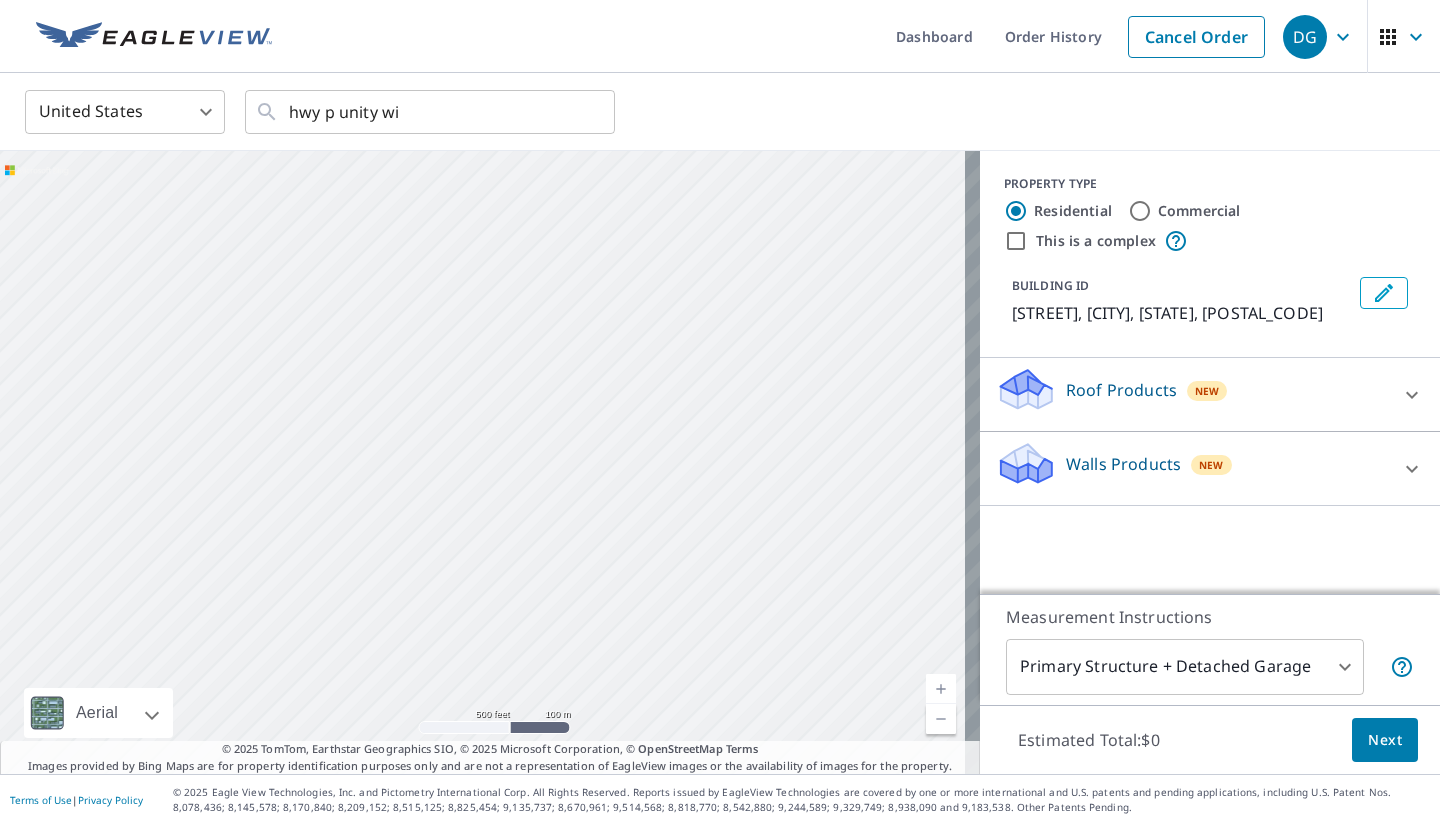 drag, startPoint x: 263, startPoint y: 354, endPoint x: 453, endPoint y: 279, distance: 204.26698 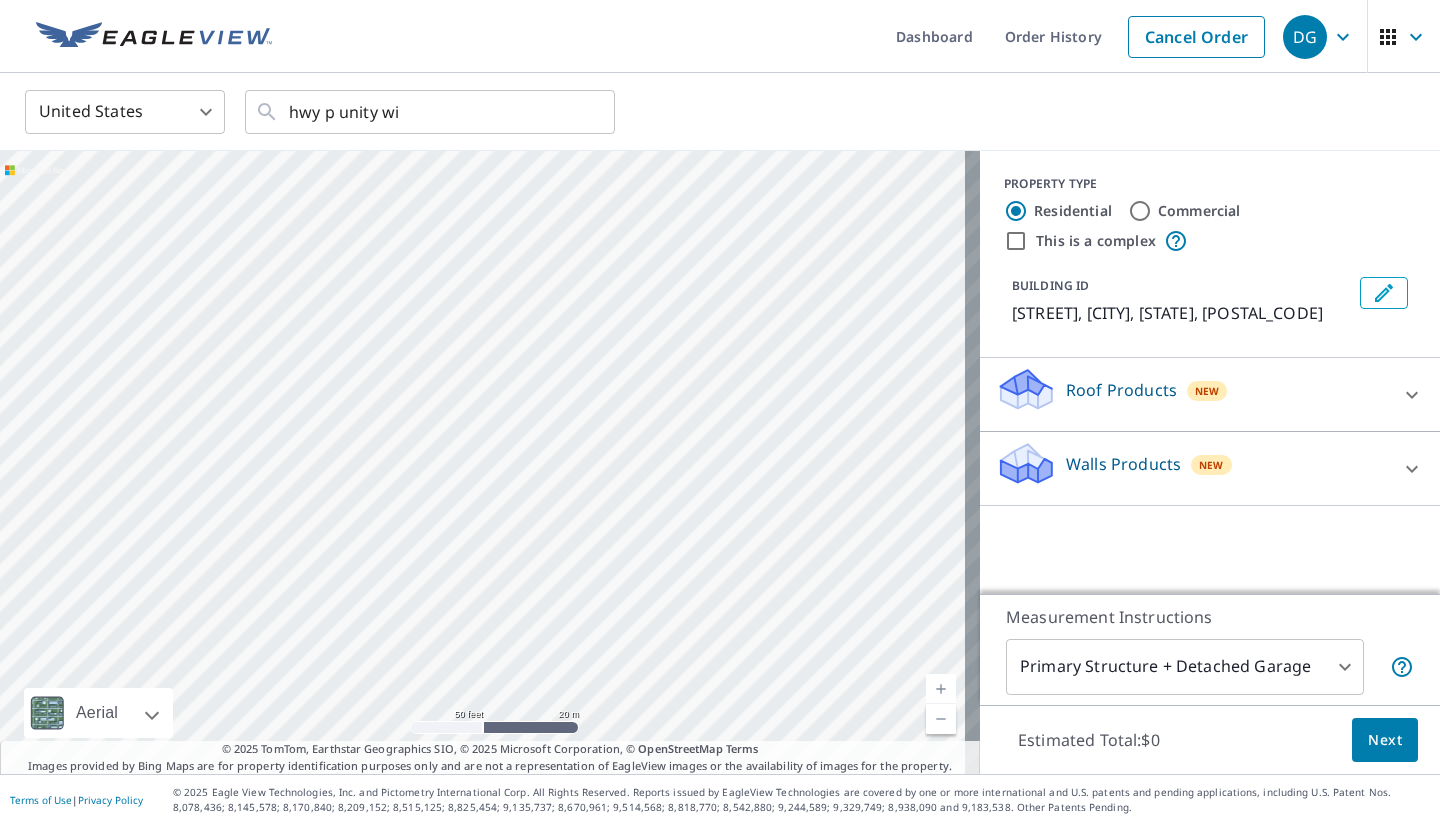 drag, startPoint x: 548, startPoint y: 393, endPoint x: 517, endPoint y: 325, distance: 74.73286 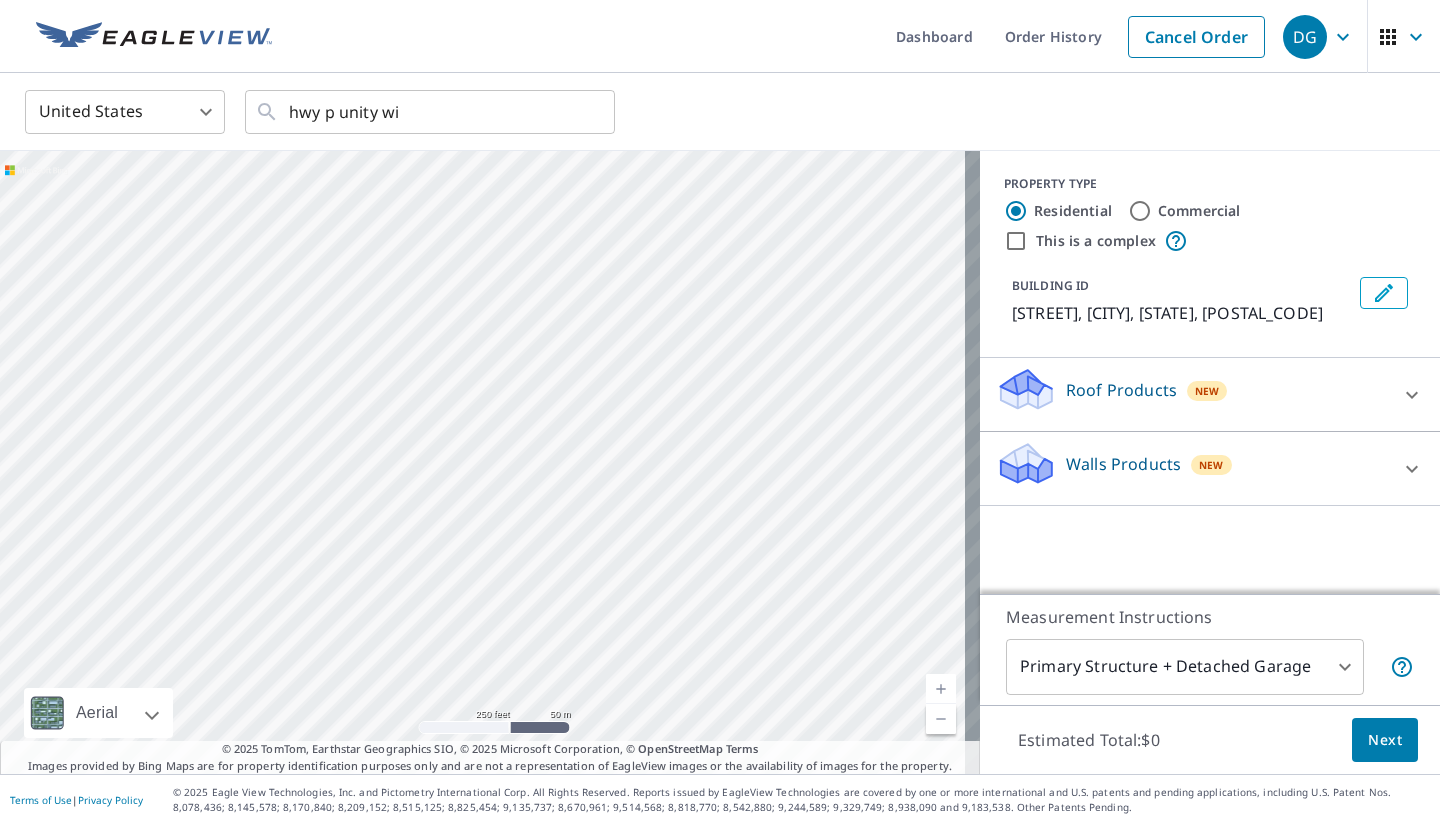 drag, startPoint x: 623, startPoint y: 425, endPoint x: 597, endPoint y: 310, distance: 117.902504 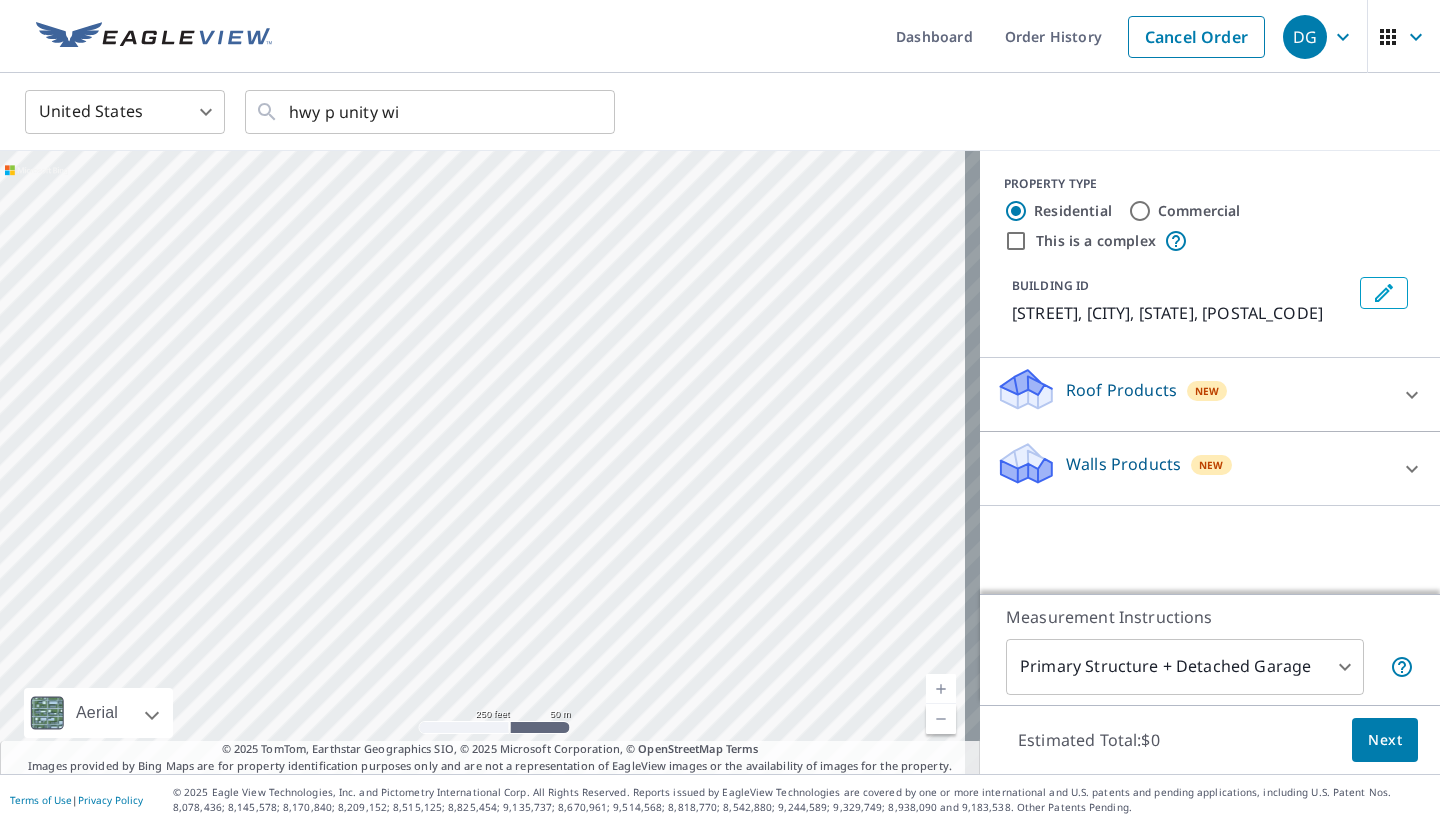 click on "[STREET] [CITY], [STATE] [POSTAL_CODE]" at bounding box center (490, 462) 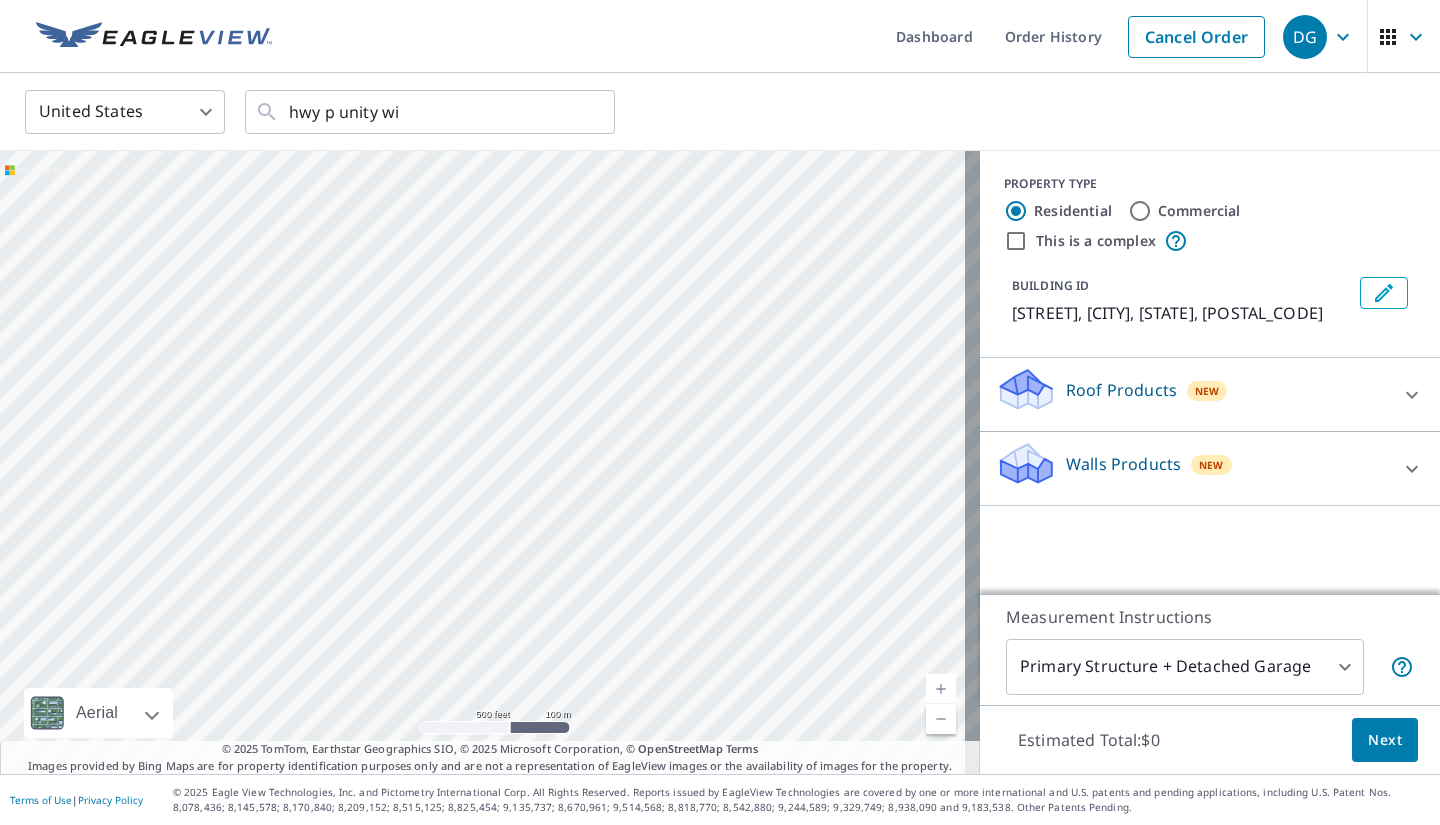 drag, startPoint x: 498, startPoint y: 464, endPoint x: 489, endPoint y: 469, distance: 10.29563 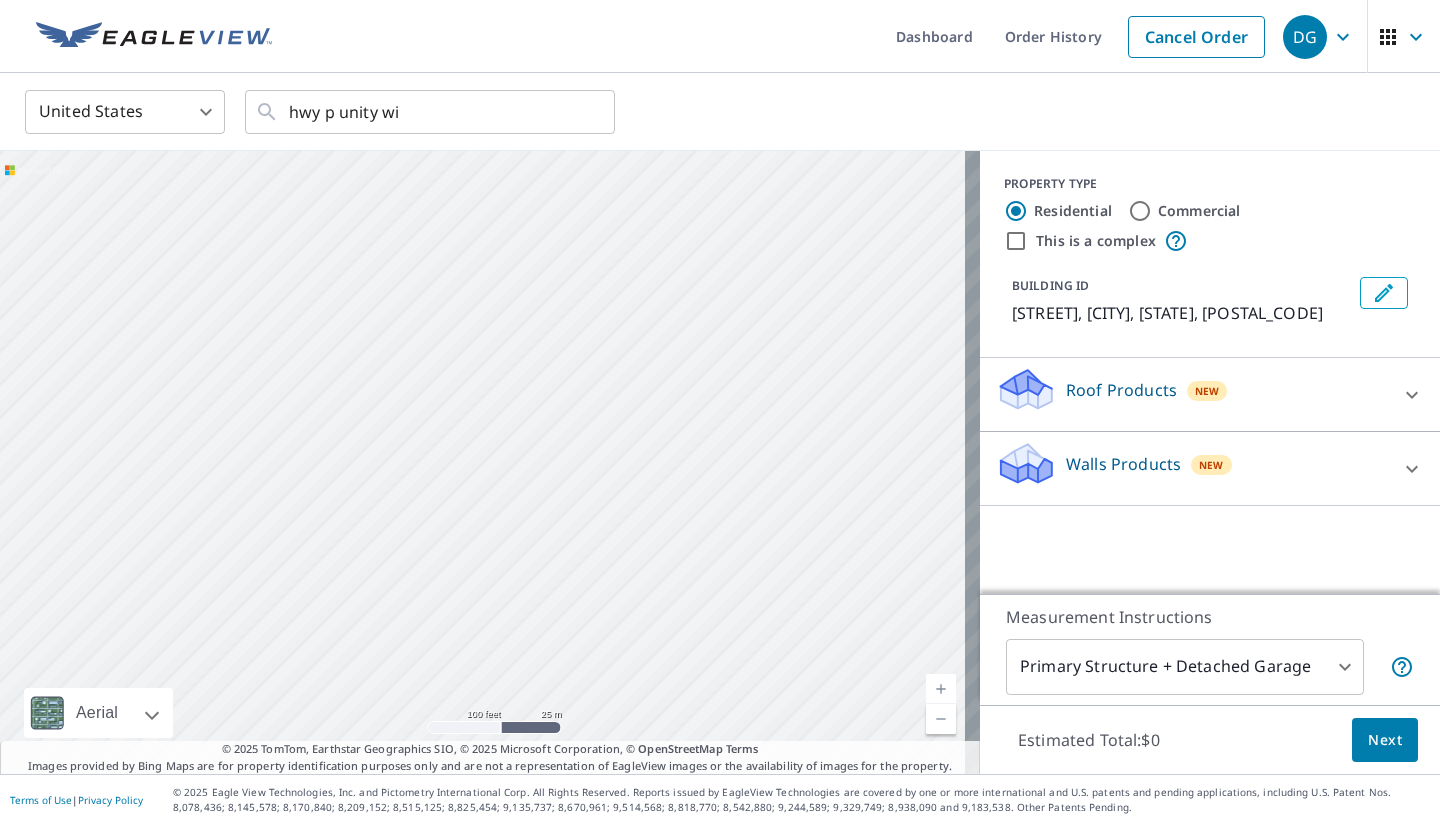 drag, startPoint x: 487, startPoint y: 326, endPoint x: 572, endPoint y: 432, distance: 135.87126 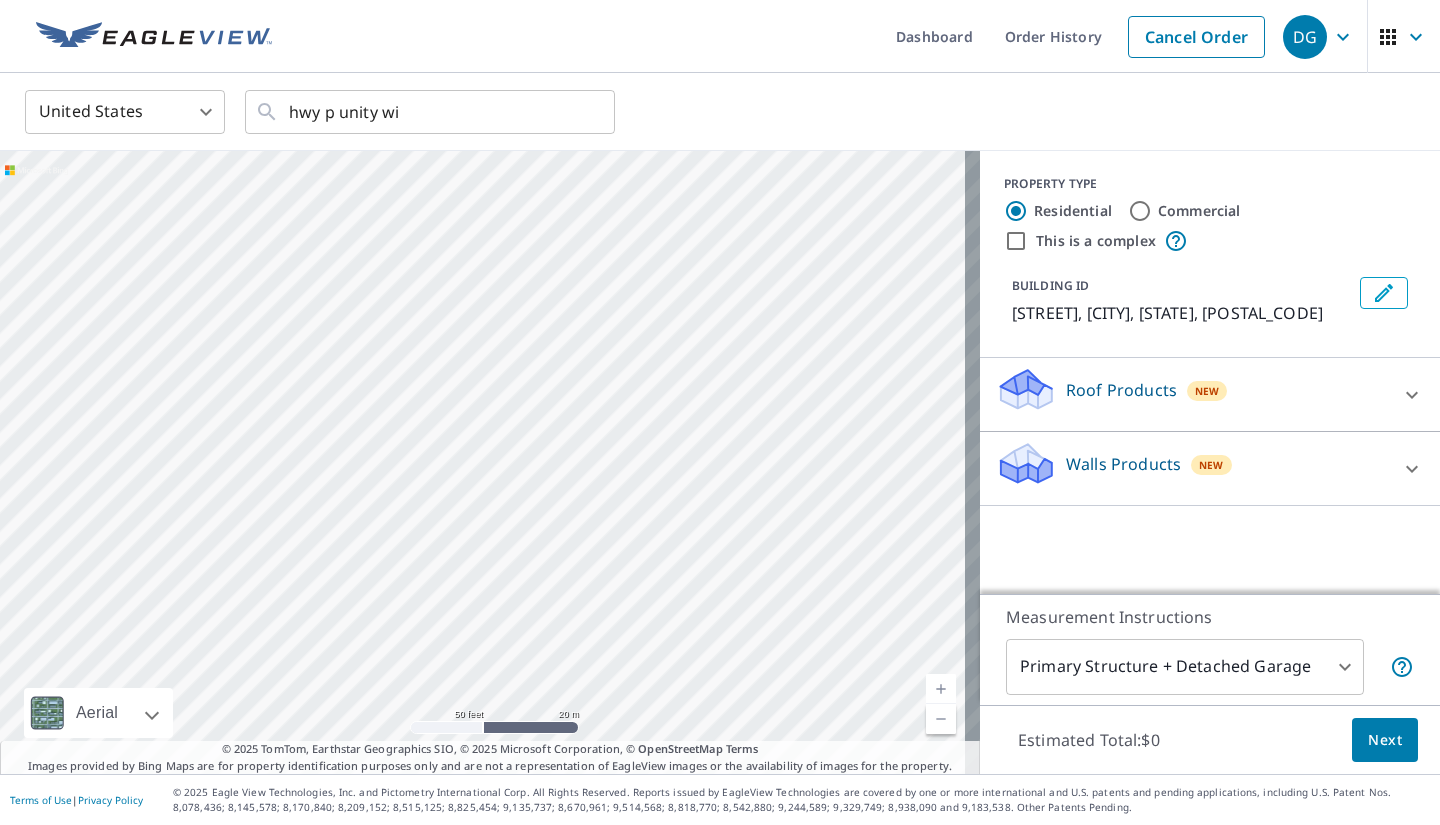 click on "[STREET] [CITY], [STATE] [POSTAL_CODE]" at bounding box center [490, 462] 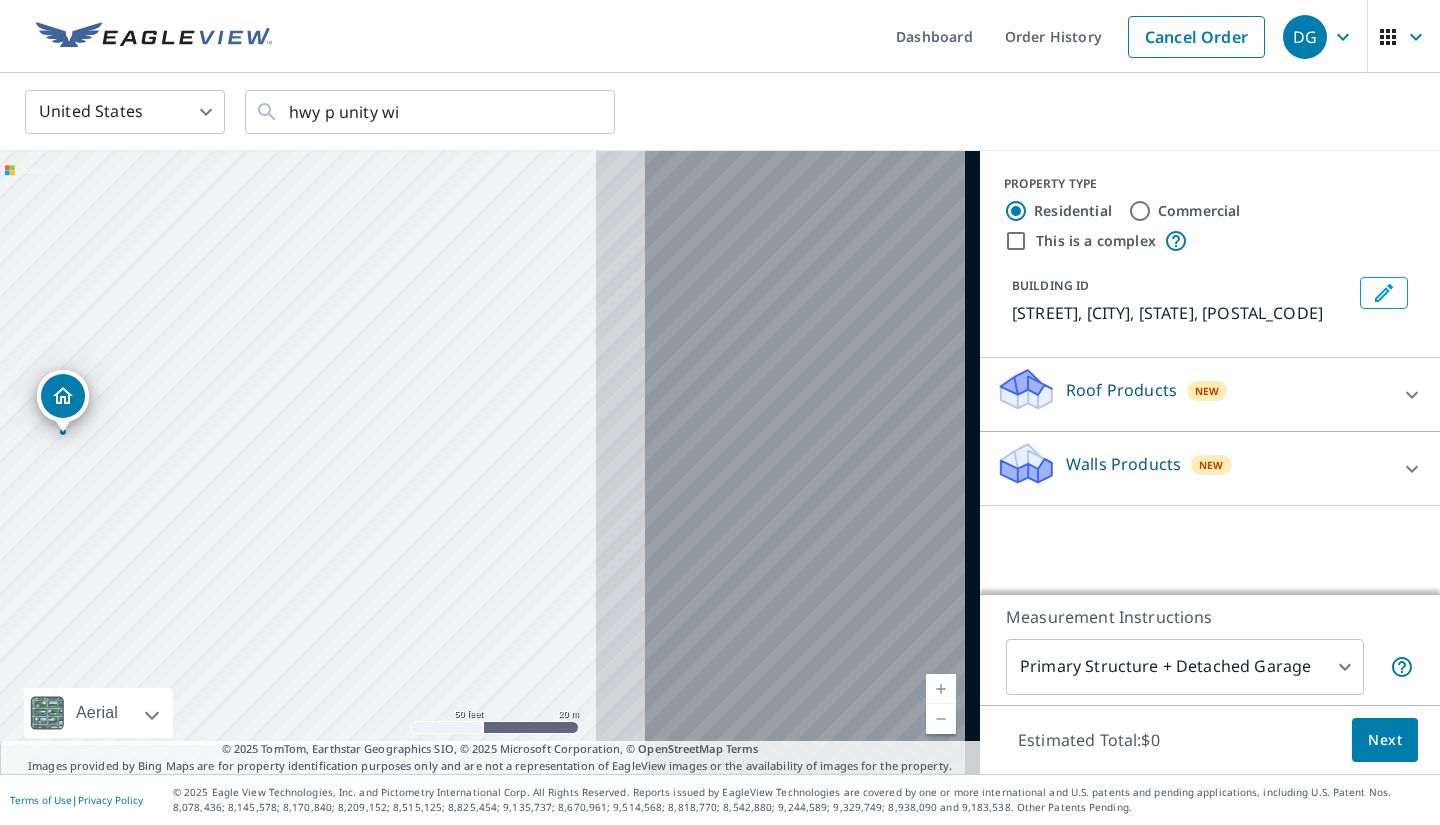 drag, startPoint x: 325, startPoint y: 379, endPoint x: 263, endPoint y: 373, distance: 62.289646 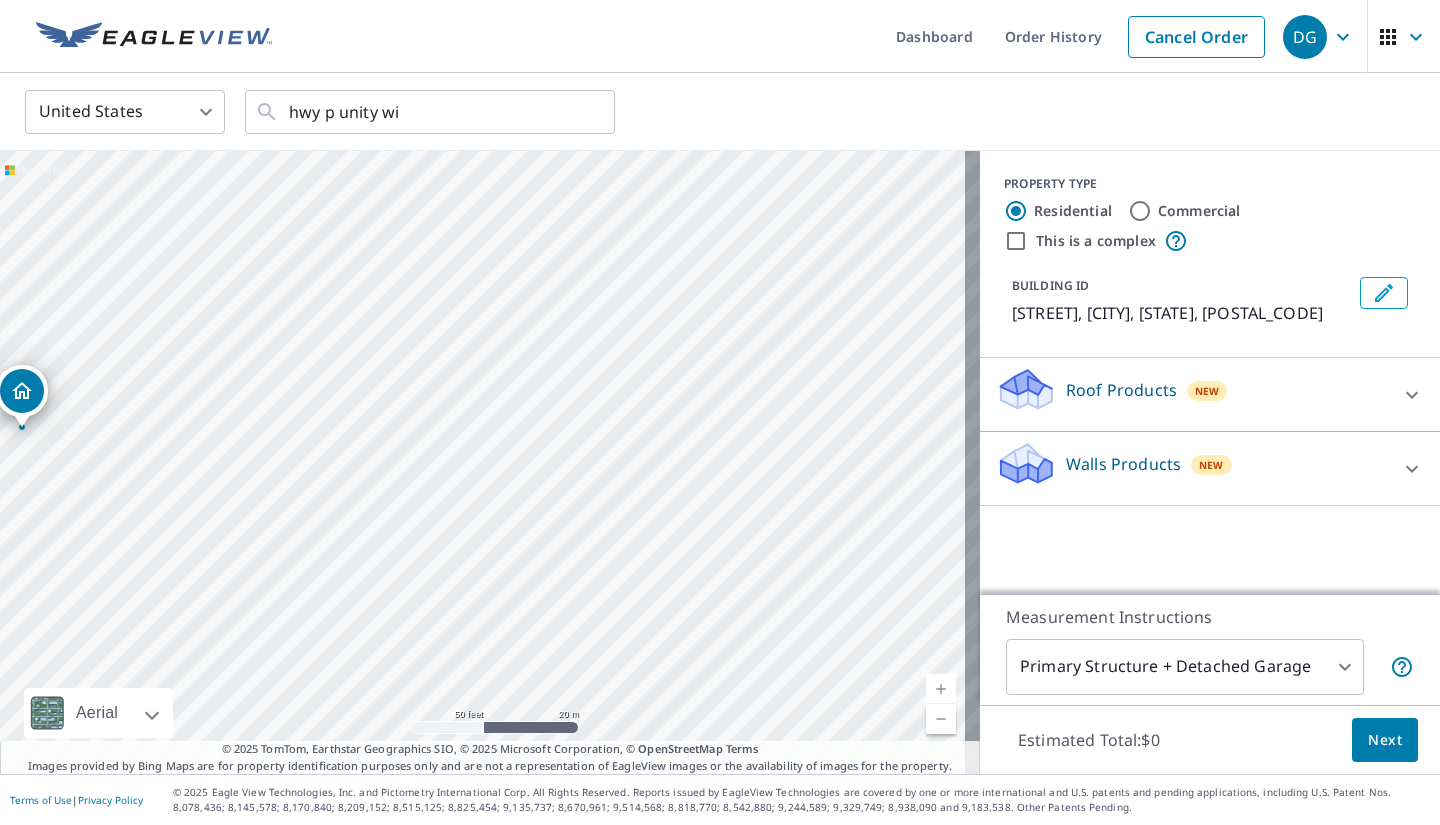 drag, startPoint x: 697, startPoint y: 403, endPoint x: 240, endPoint y: 413, distance: 457.1094 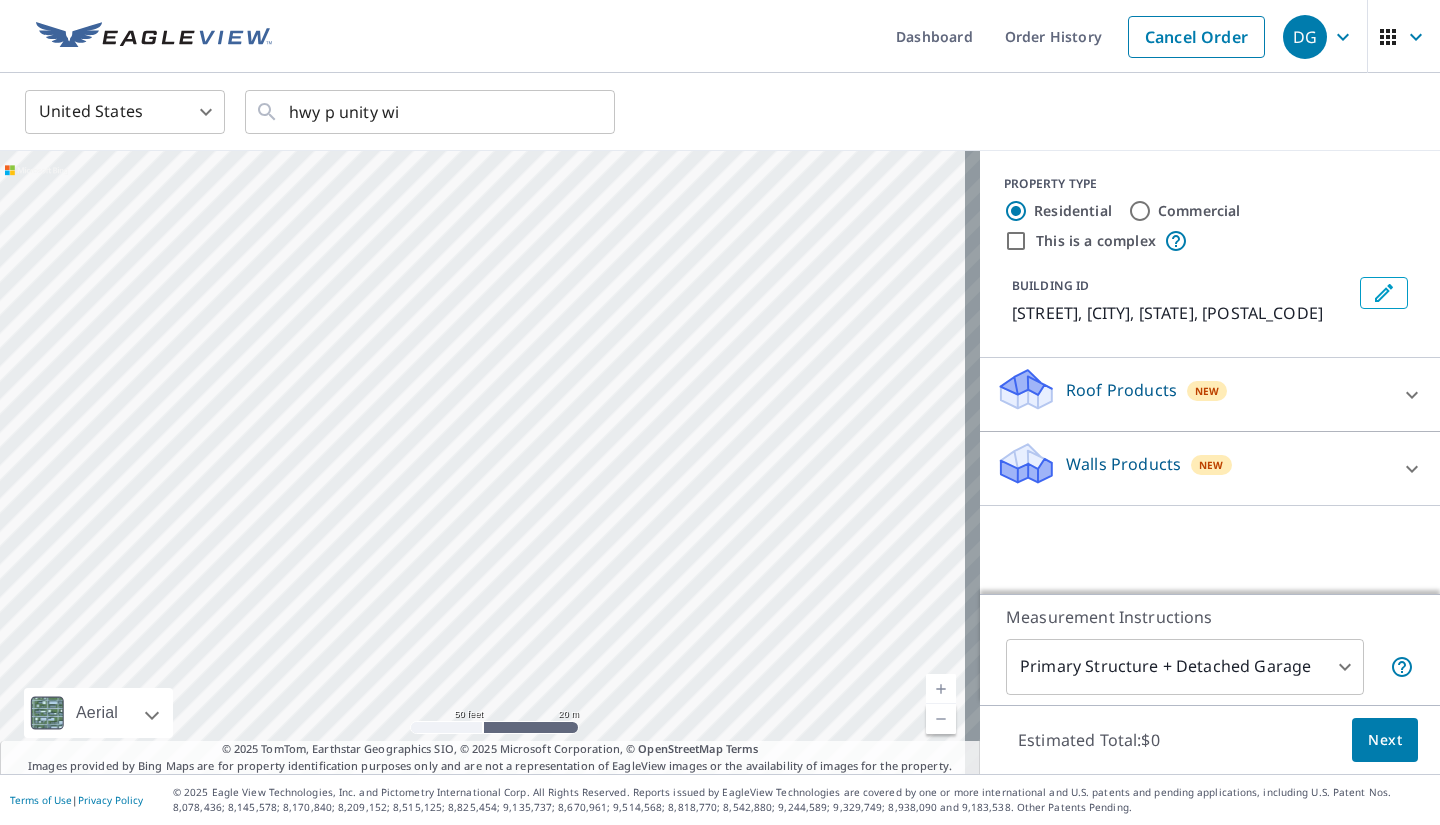 click on "[STREET] [CITY], [STATE] [POSTAL_CODE]" at bounding box center [490, 462] 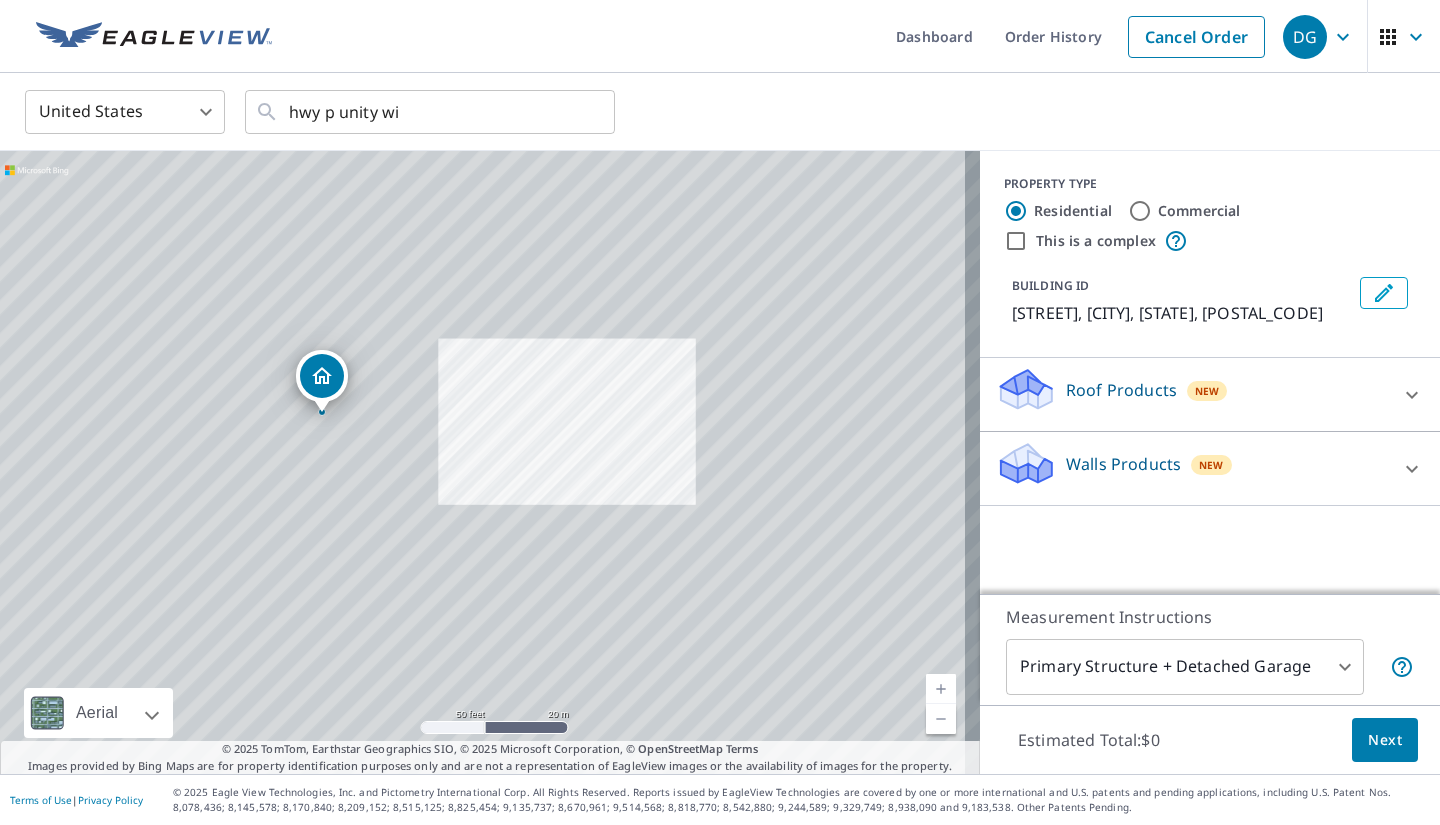 drag, startPoint x: 637, startPoint y: 395, endPoint x: 246, endPoint y: 427, distance: 392.30728 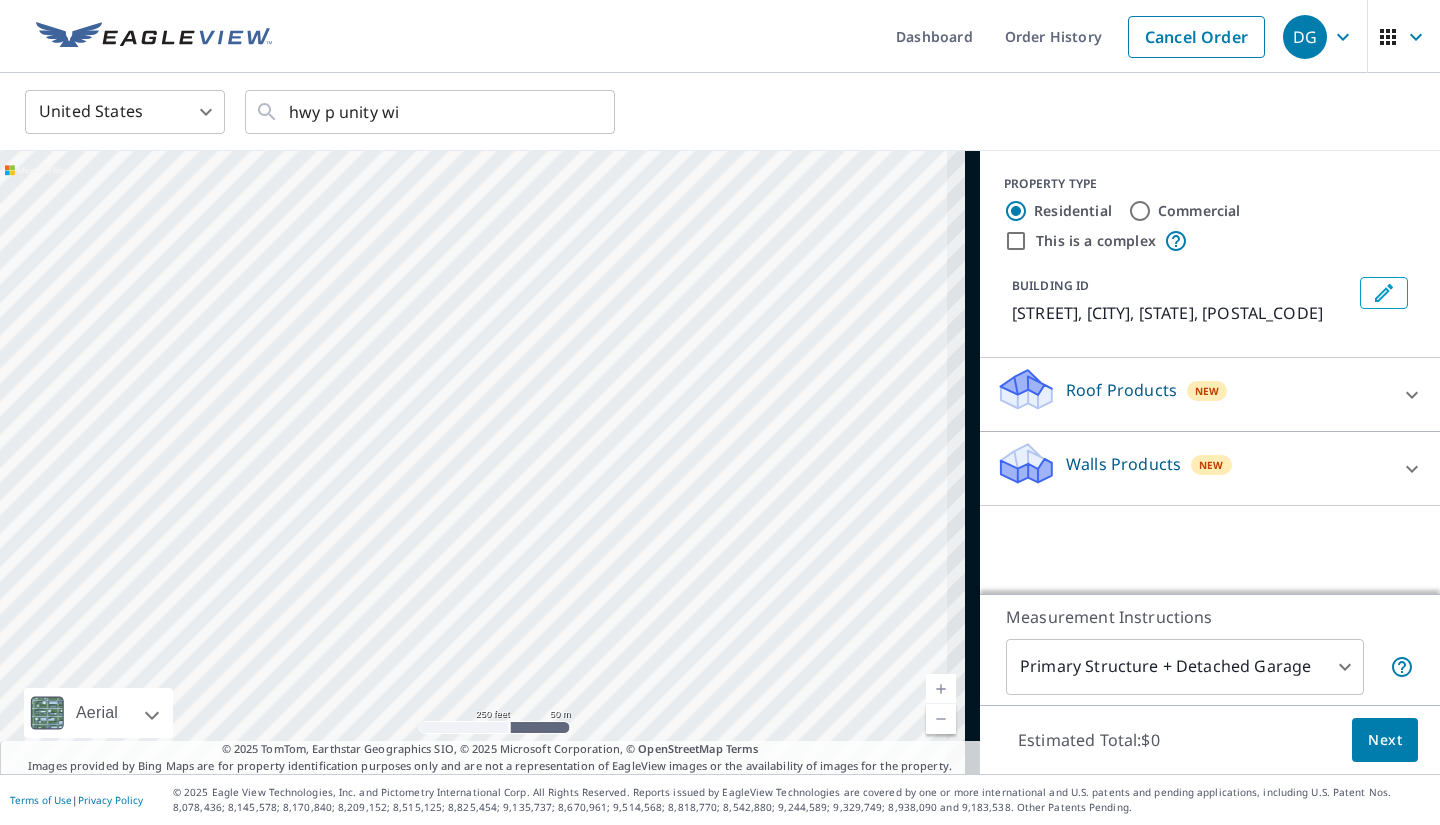 drag, startPoint x: 675, startPoint y: 407, endPoint x: 183, endPoint y: 302, distance: 503.07953 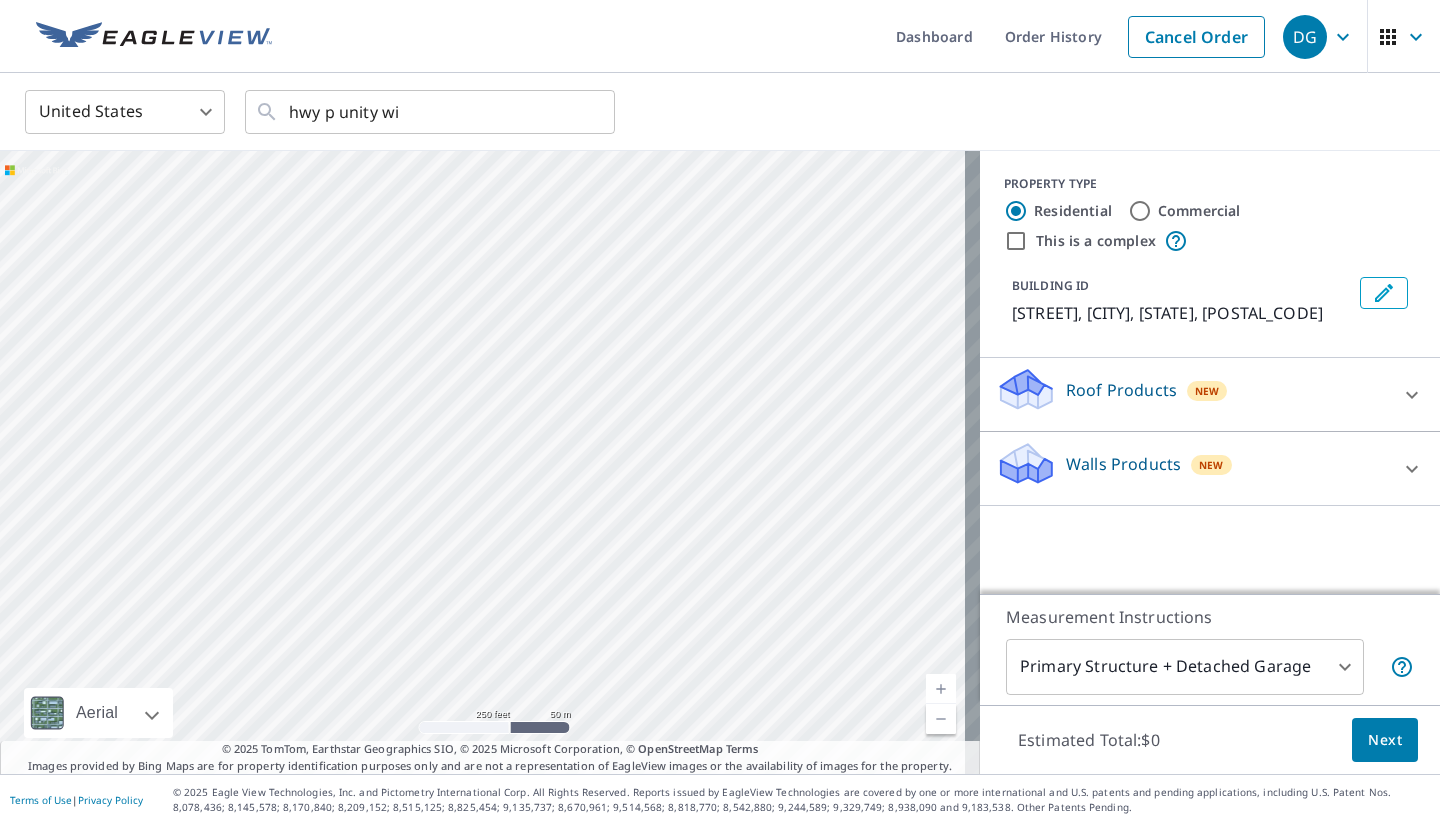 drag, startPoint x: 703, startPoint y: 376, endPoint x: 423, endPoint y: 409, distance: 281.93793 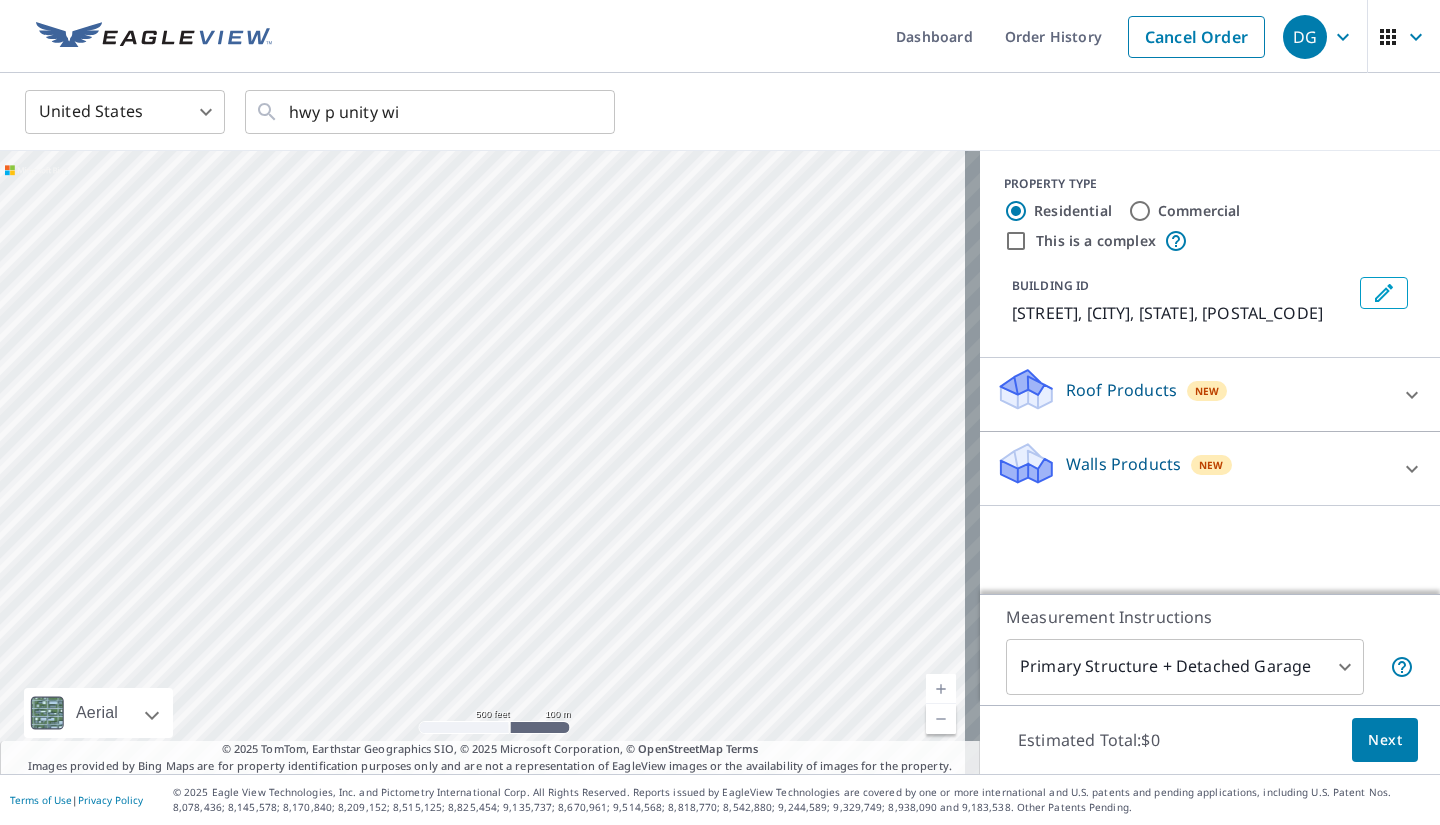 drag 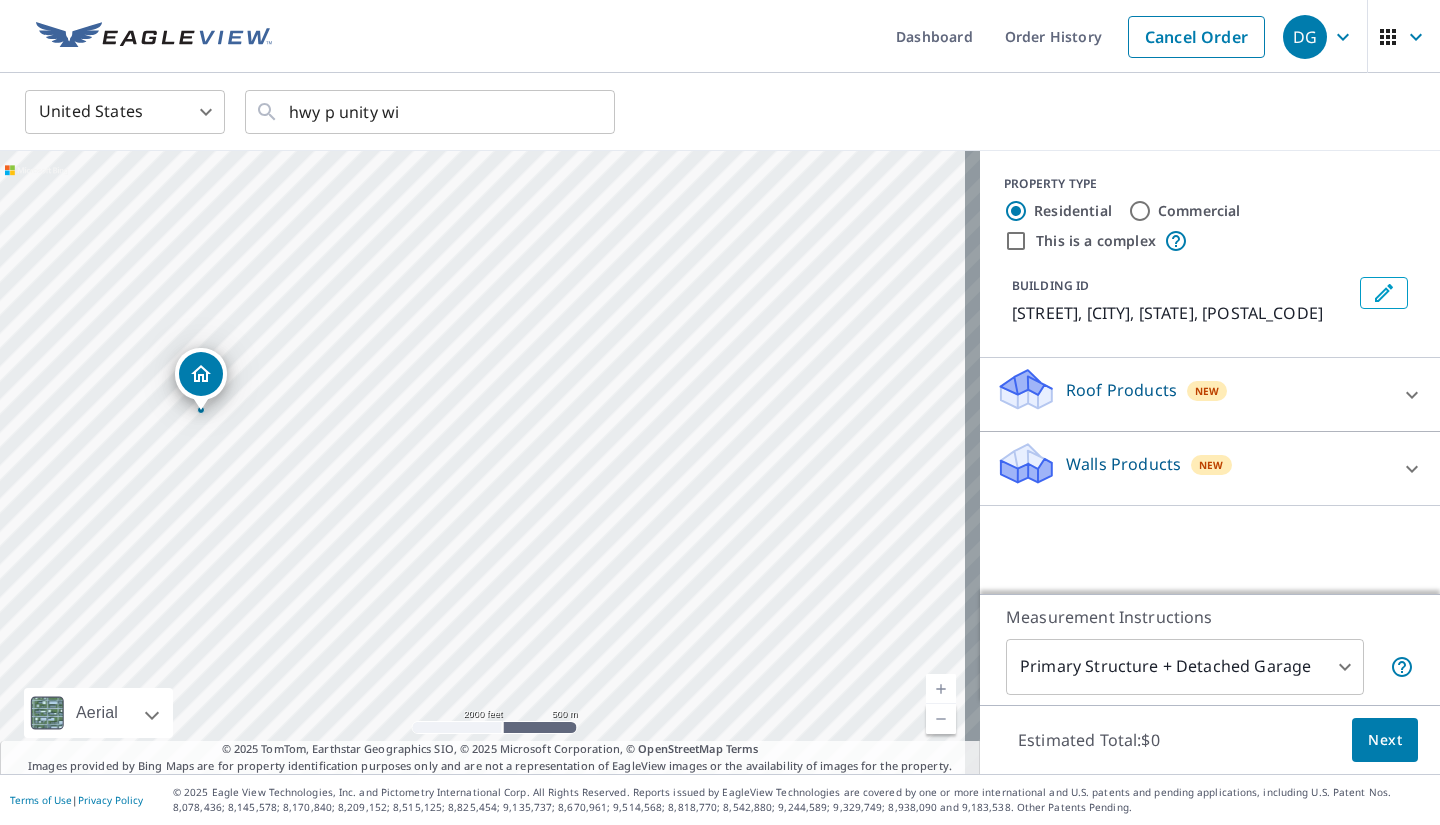 drag, startPoint x: 781, startPoint y: 425, endPoint x: 524, endPoint y: 429, distance: 257.03113 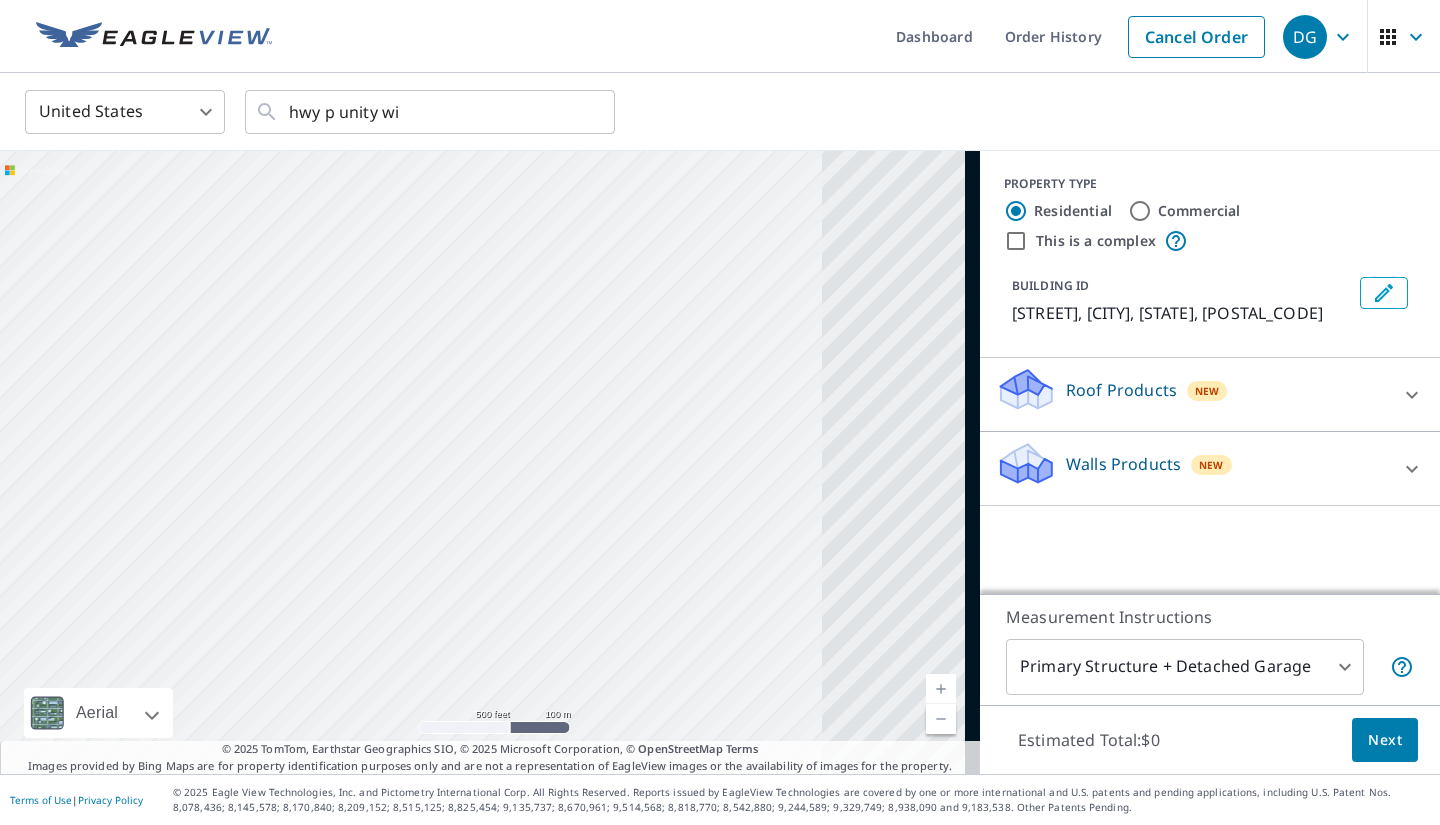 drag, startPoint x: 233, startPoint y: 394, endPoint x: -62, endPoint y: 349, distance: 298.41248 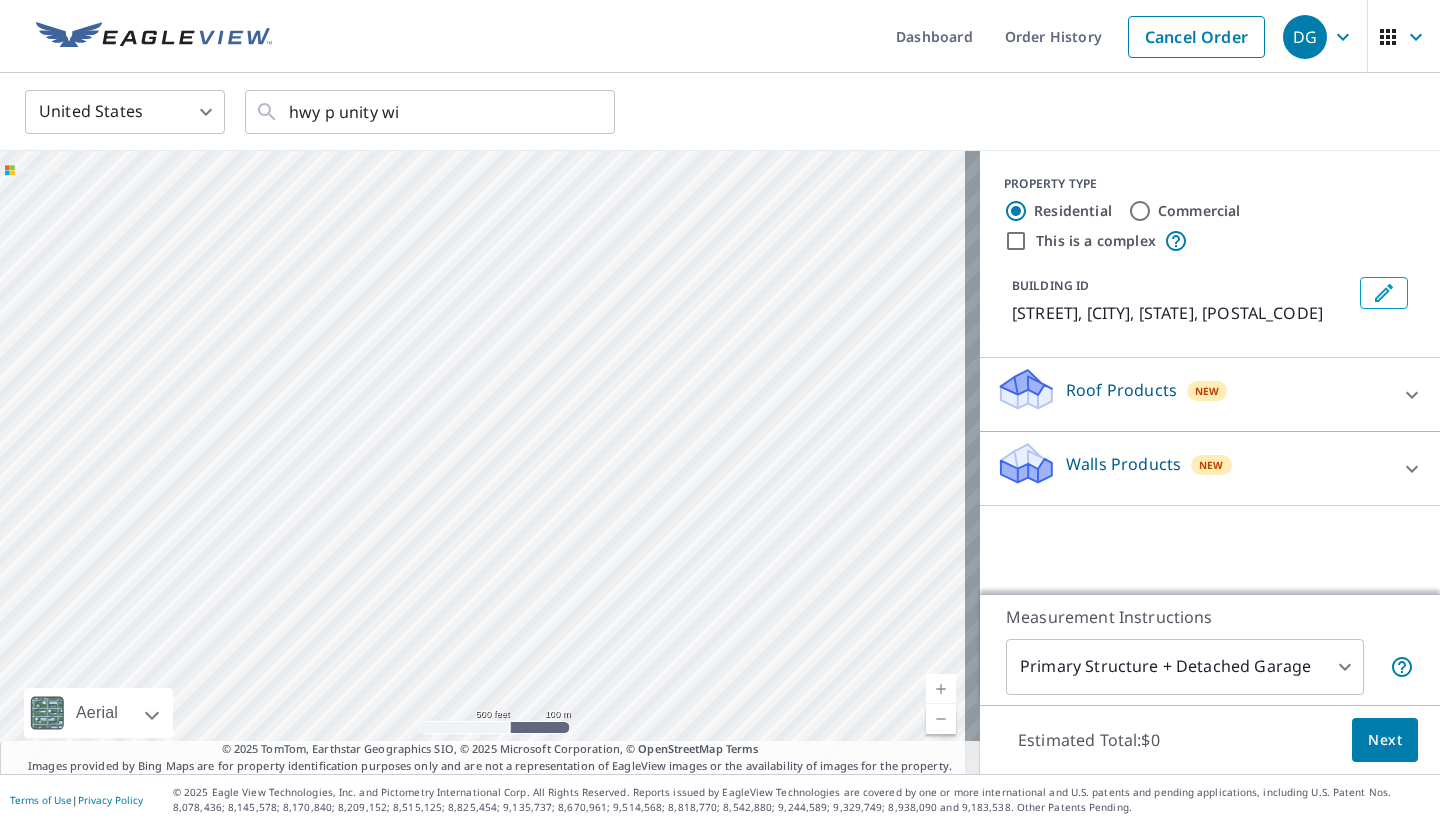 drag, startPoint x: 434, startPoint y: 390, endPoint x: -58, endPoint y: 347, distance: 493.8755 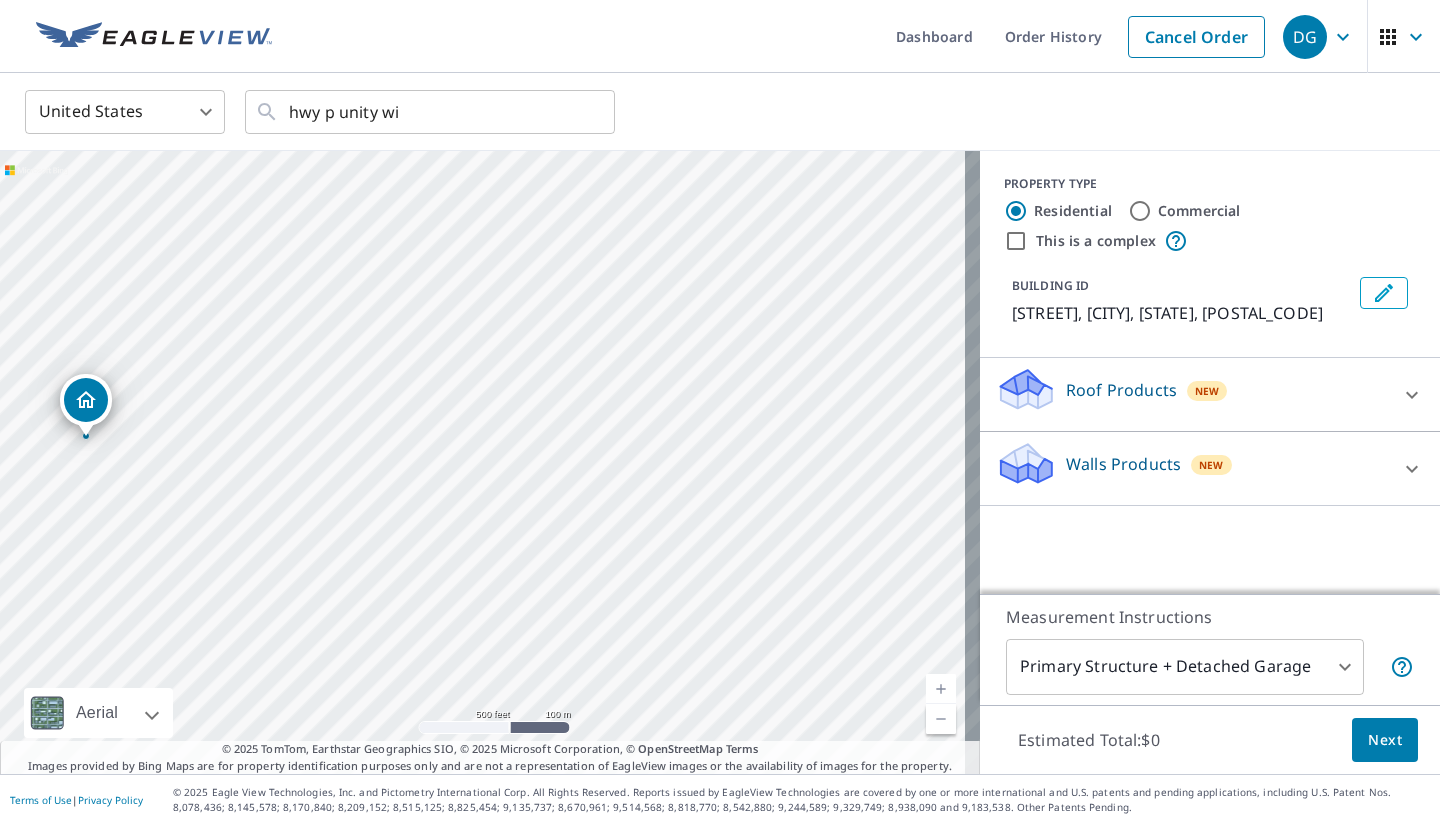 click on "[STREET] [CITY], [STATE] [POSTAL_CODE]" at bounding box center (490, 462) 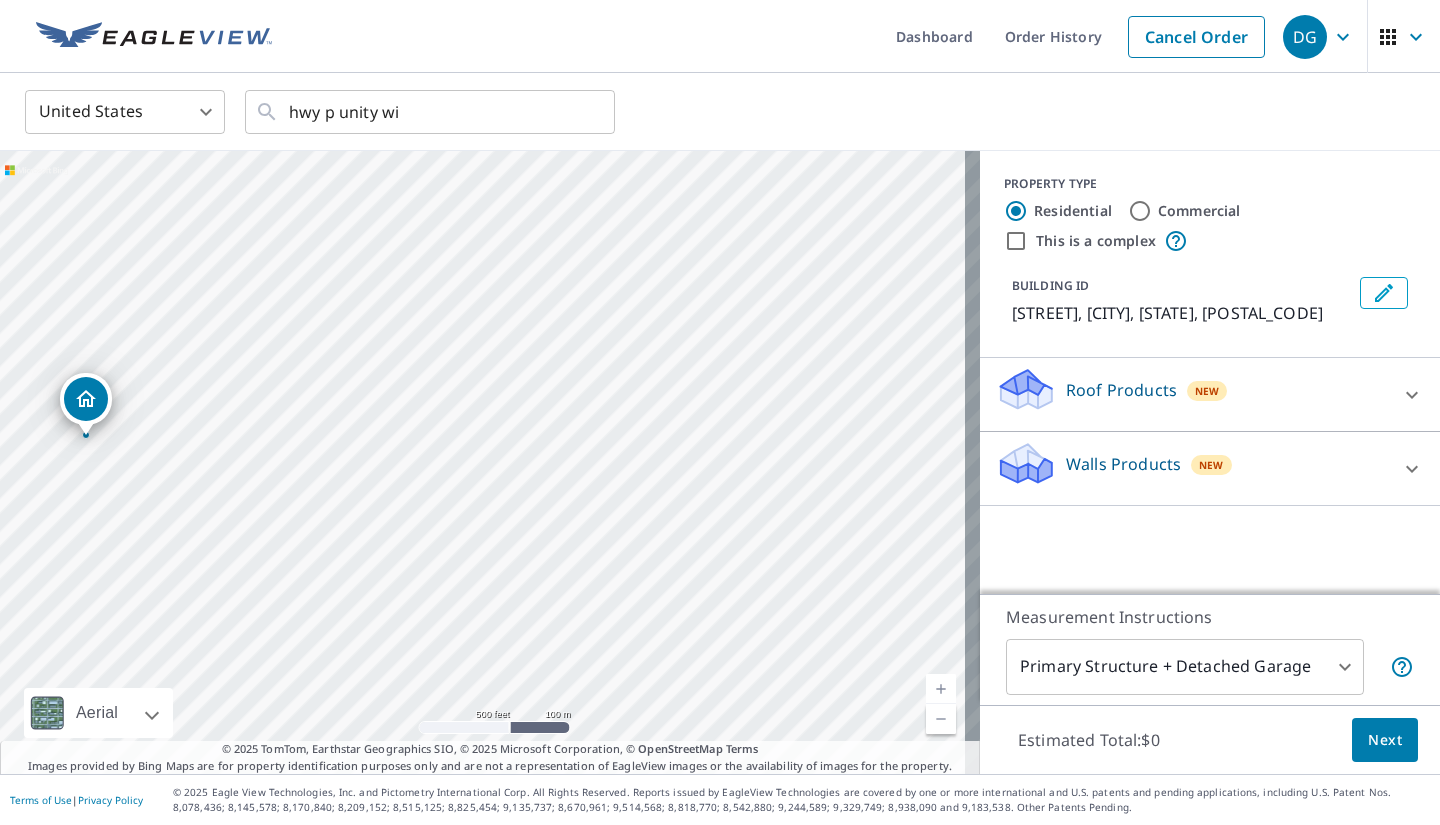 drag, startPoint x: 715, startPoint y: 410, endPoint x: 65, endPoint y: 407, distance: 650.0069 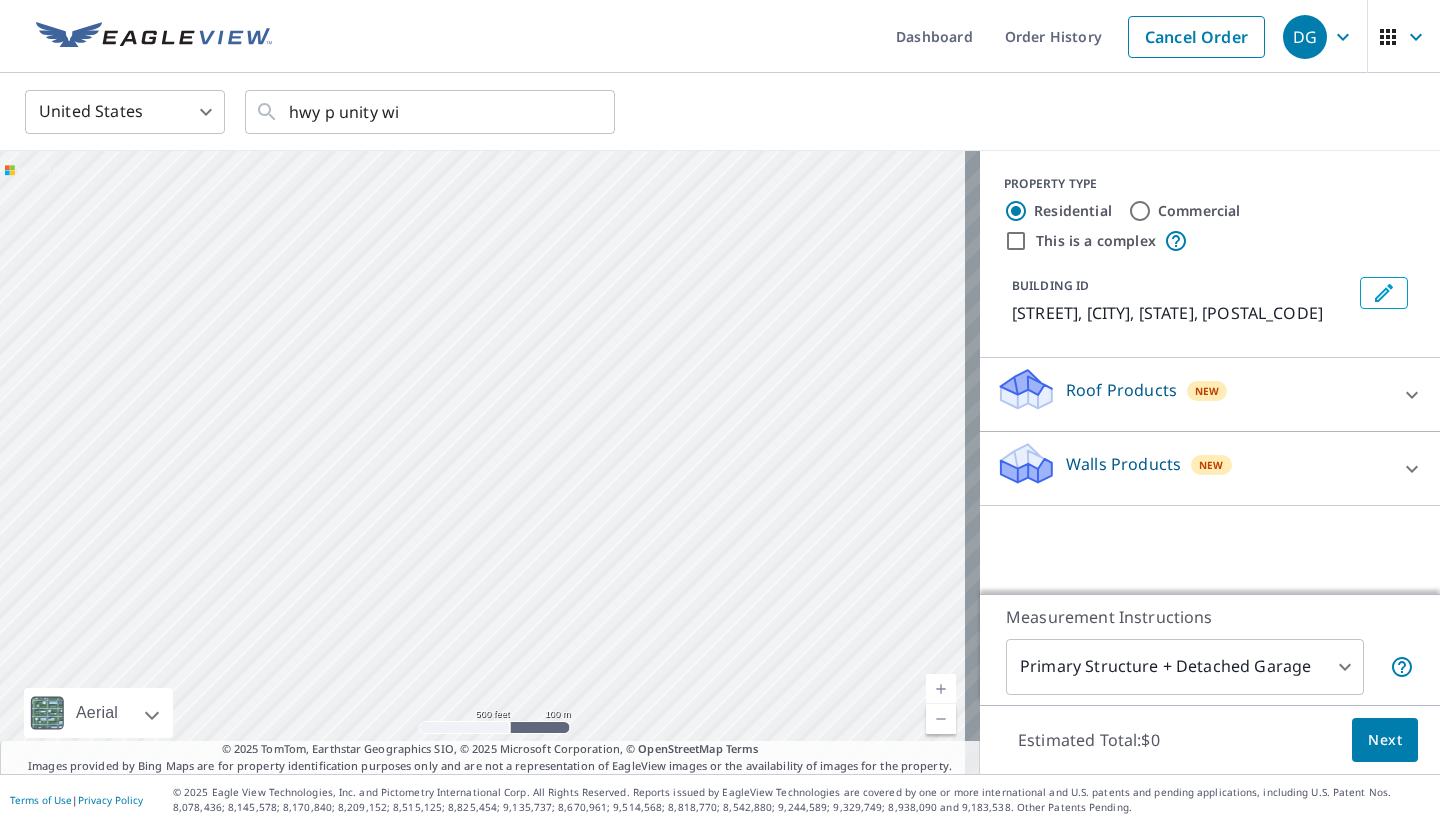 drag, startPoint x: 759, startPoint y: 499, endPoint x: 190, endPoint y: 336, distance: 591.88684 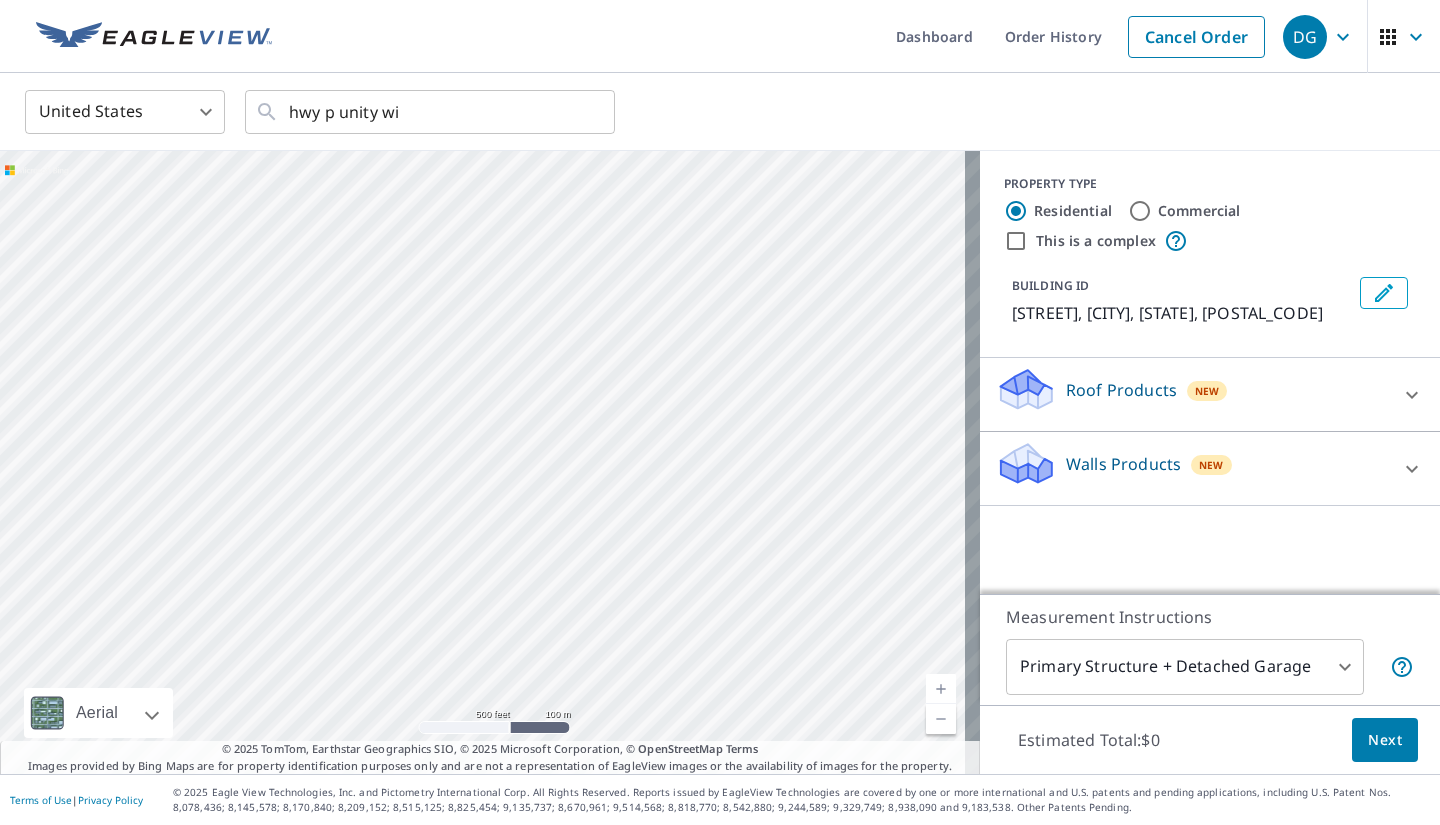 drag, startPoint x: 544, startPoint y: 489, endPoint x: 363, endPoint y: 529, distance: 185.3672 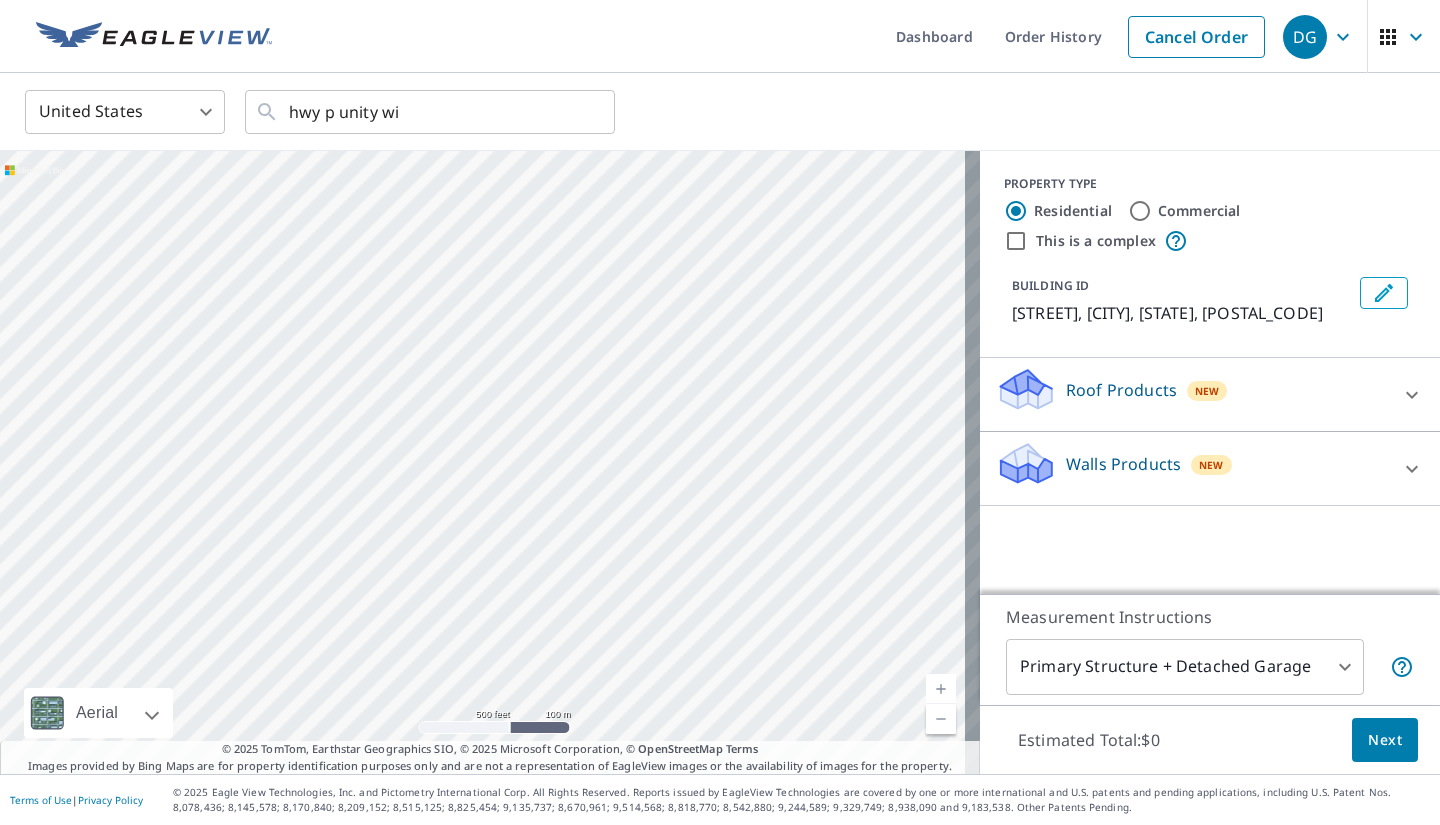 drag, startPoint x: 657, startPoint y: 485, endPoint x: 66, endPoint y: 481, distance: 591.01355 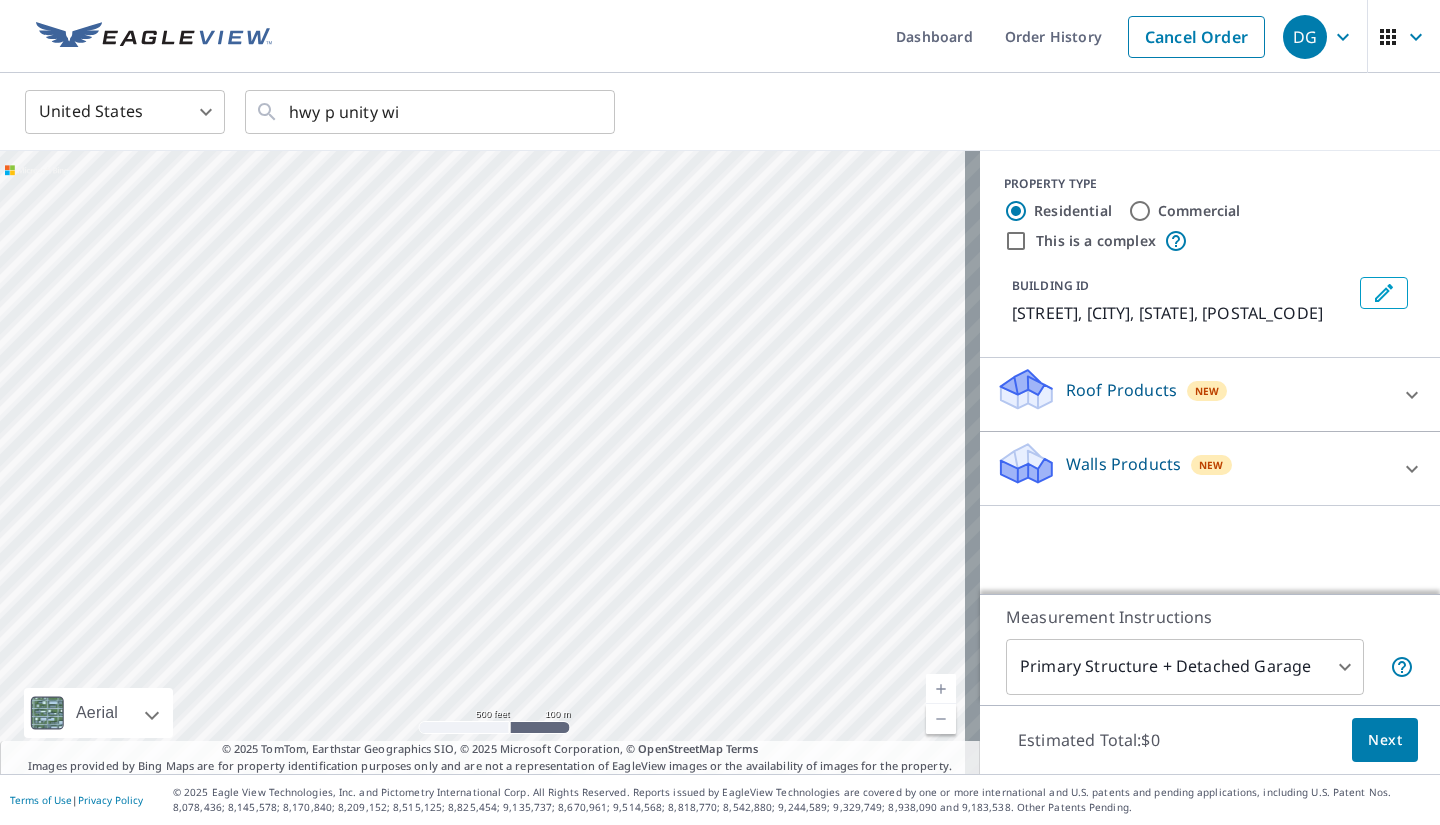 drag, startPoint x: 465, startPoint y: 451, endPoint x: 421, endPoint y: 422, distance: 52.69725 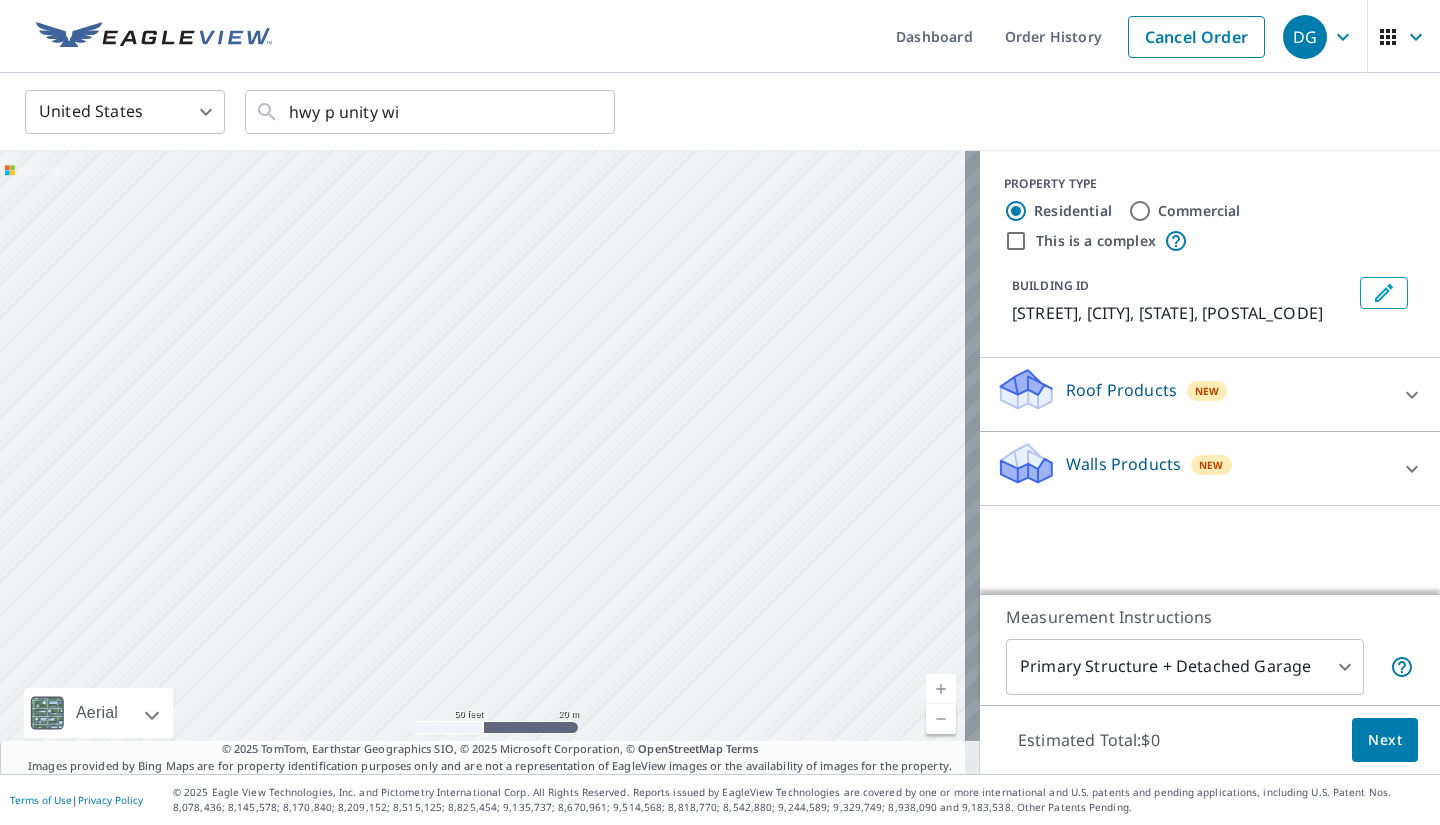 drag, startPoint x: 448, startPoint y: 433, endPoint x: 598, endPoint y: 407, distance: 152.23666 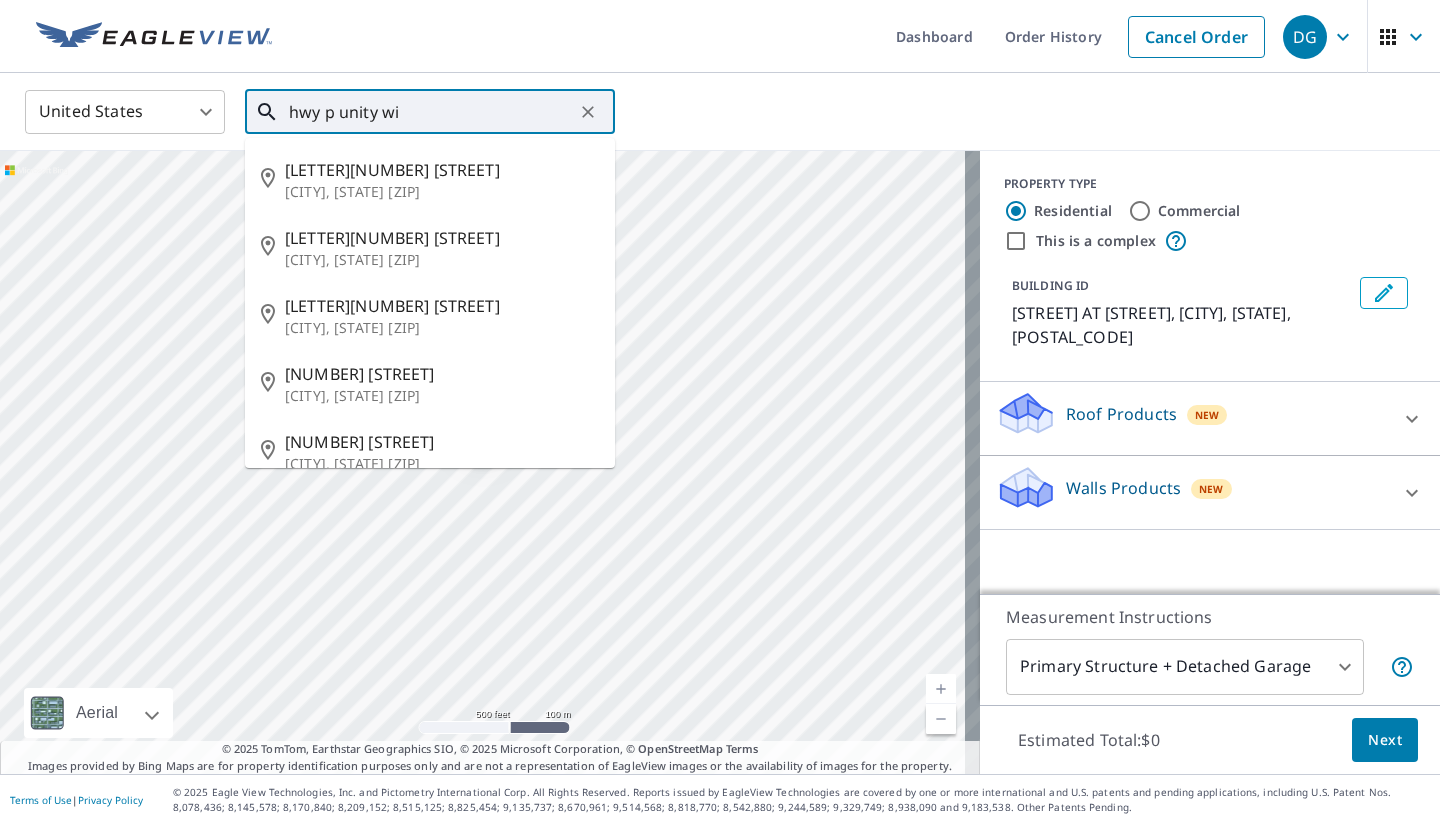 drag, startPoint x: 397, startPoint y: 111, endPoint x: 149, endPoint y: 108, distance: 248.01814 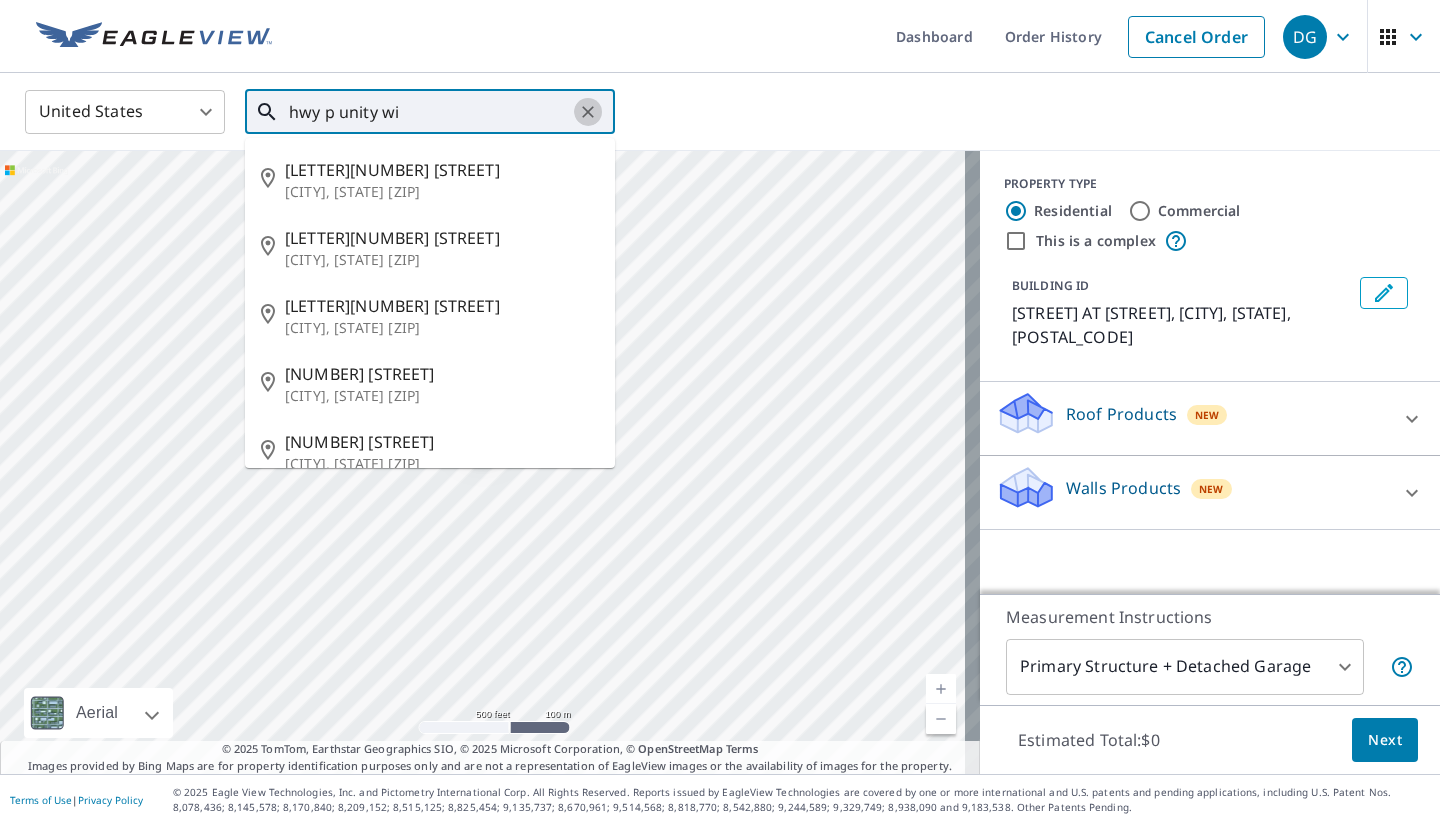 click 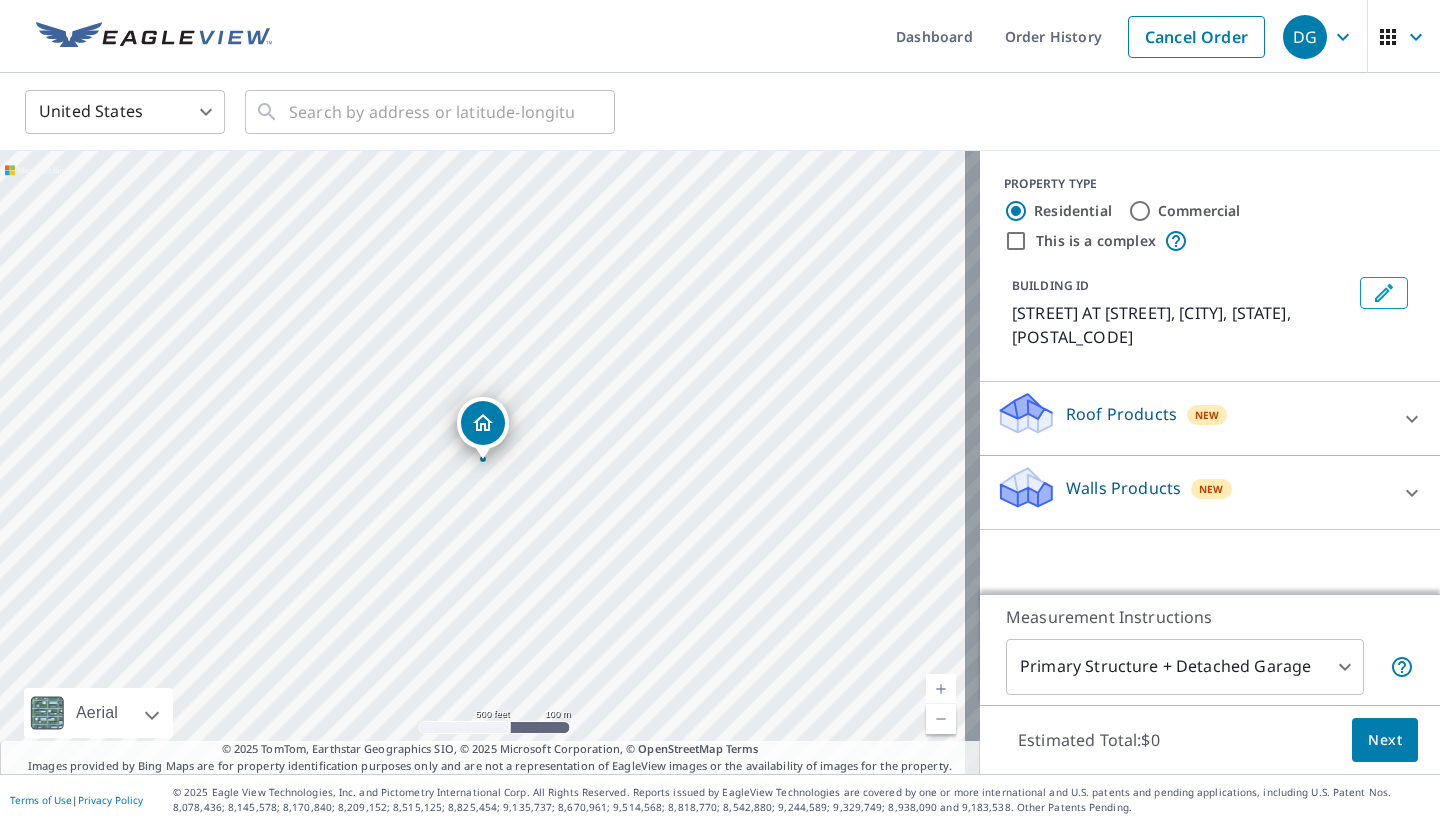 drag, startPoint x: 484, startPoint y: 417, endPoint x: 392, endPoint y: 352, distance: 112.64546 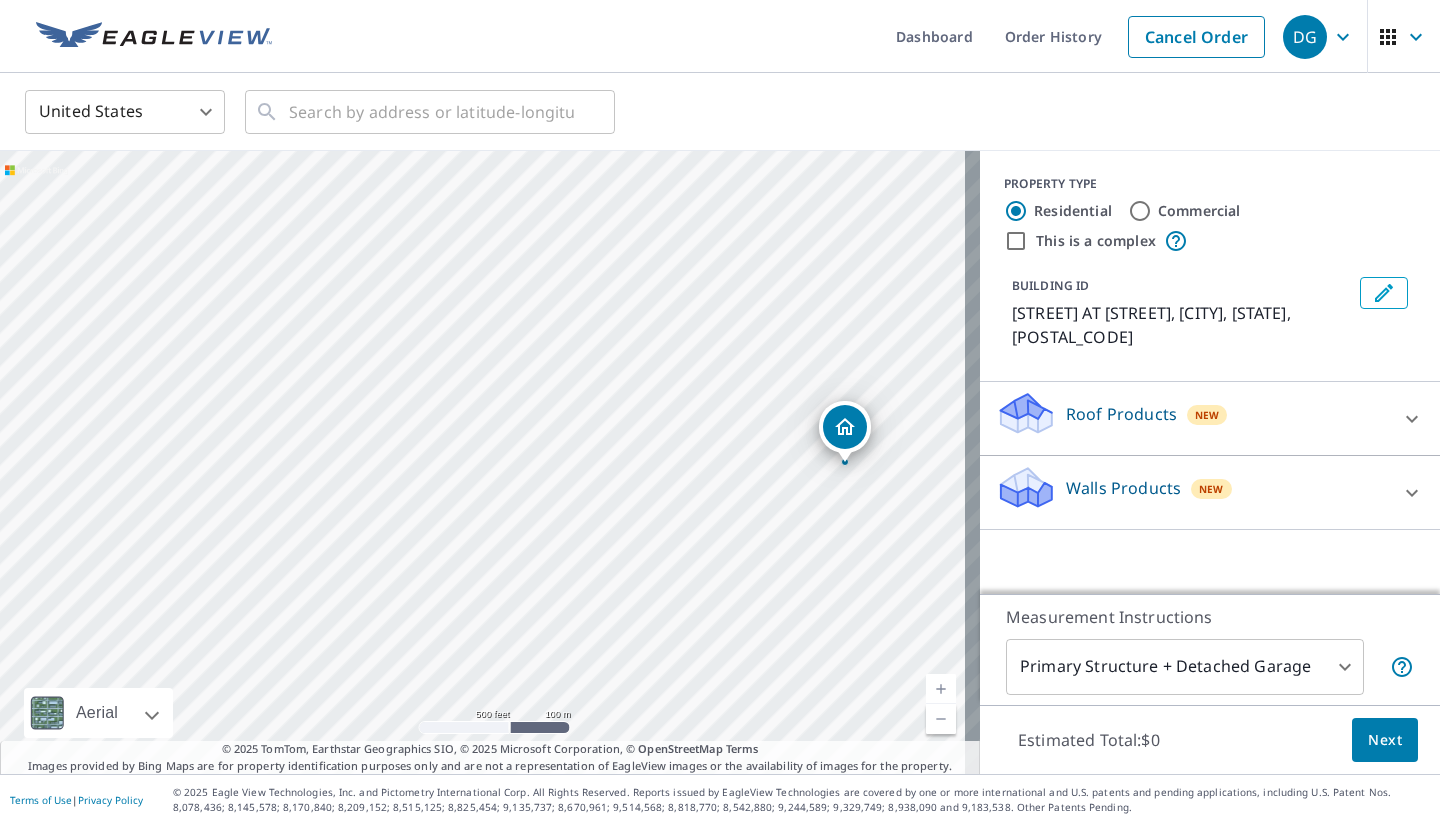 drag, startPoint x: 478, startPoint y: 428, endPoint x: 826, endPoint y: 430, distance: 348.00574 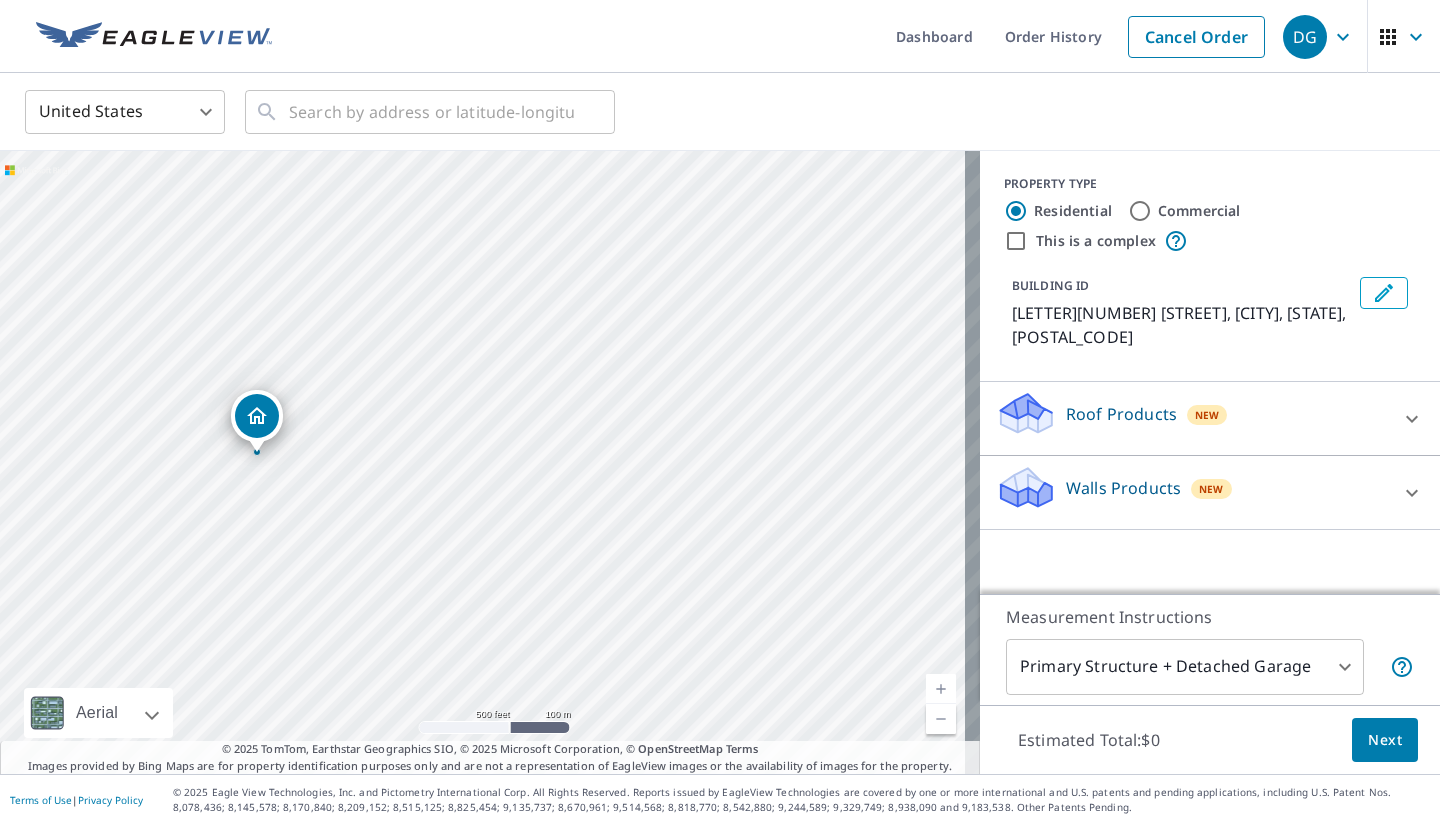 drag, startPoint x: 700, startPoint y: 445, endPoint x: 409, endPoint y: 379, distance: 298.3907 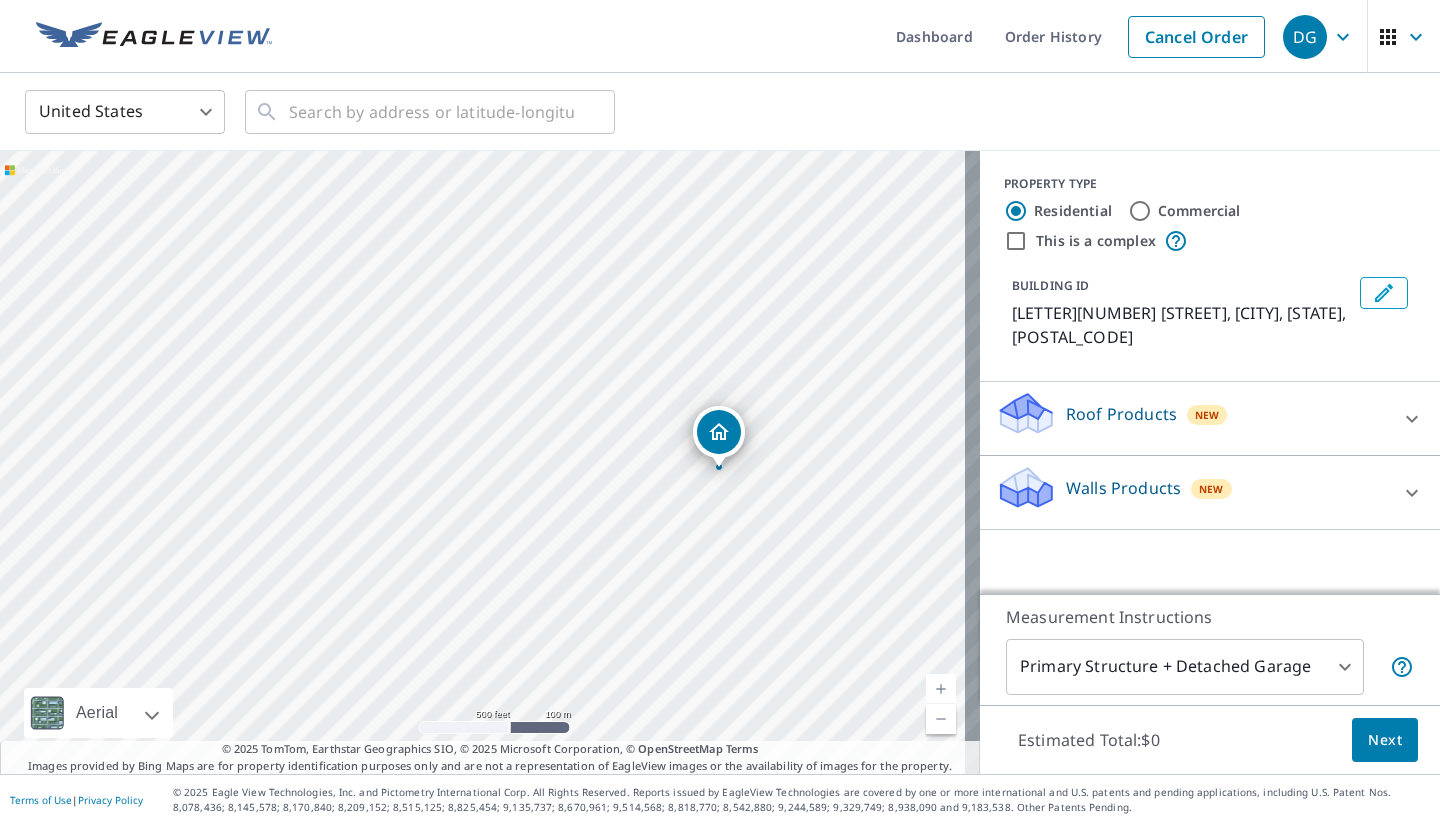 drag, startPoint x: 234, startPoint y: 392, endPoint x: 832, endPoint y: 420, distance: 598.65515 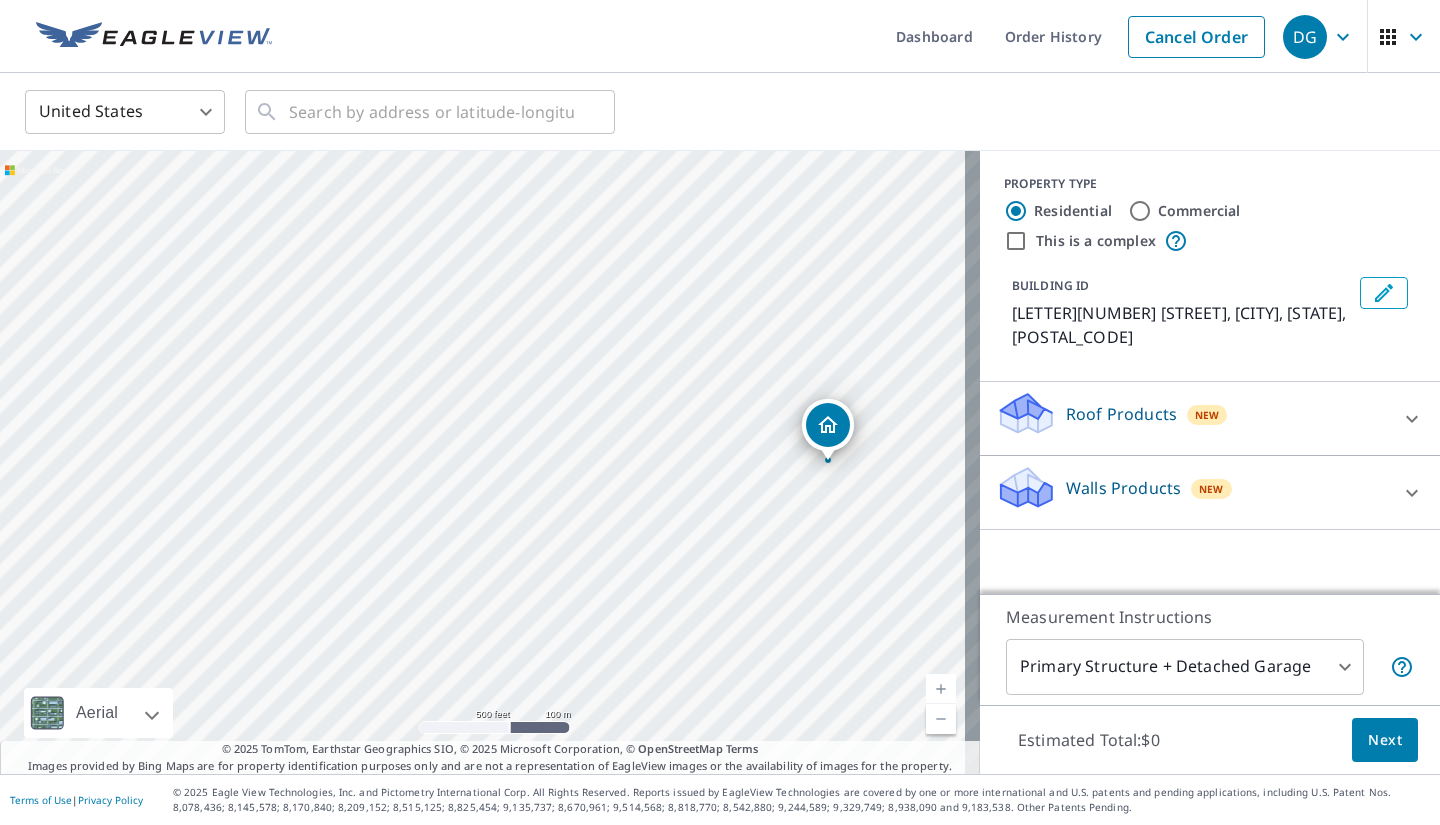 drag, startPoint x: 480, startPoint y: 426, endPoint x: 818, endPoint y: 427, distance: 338.00146 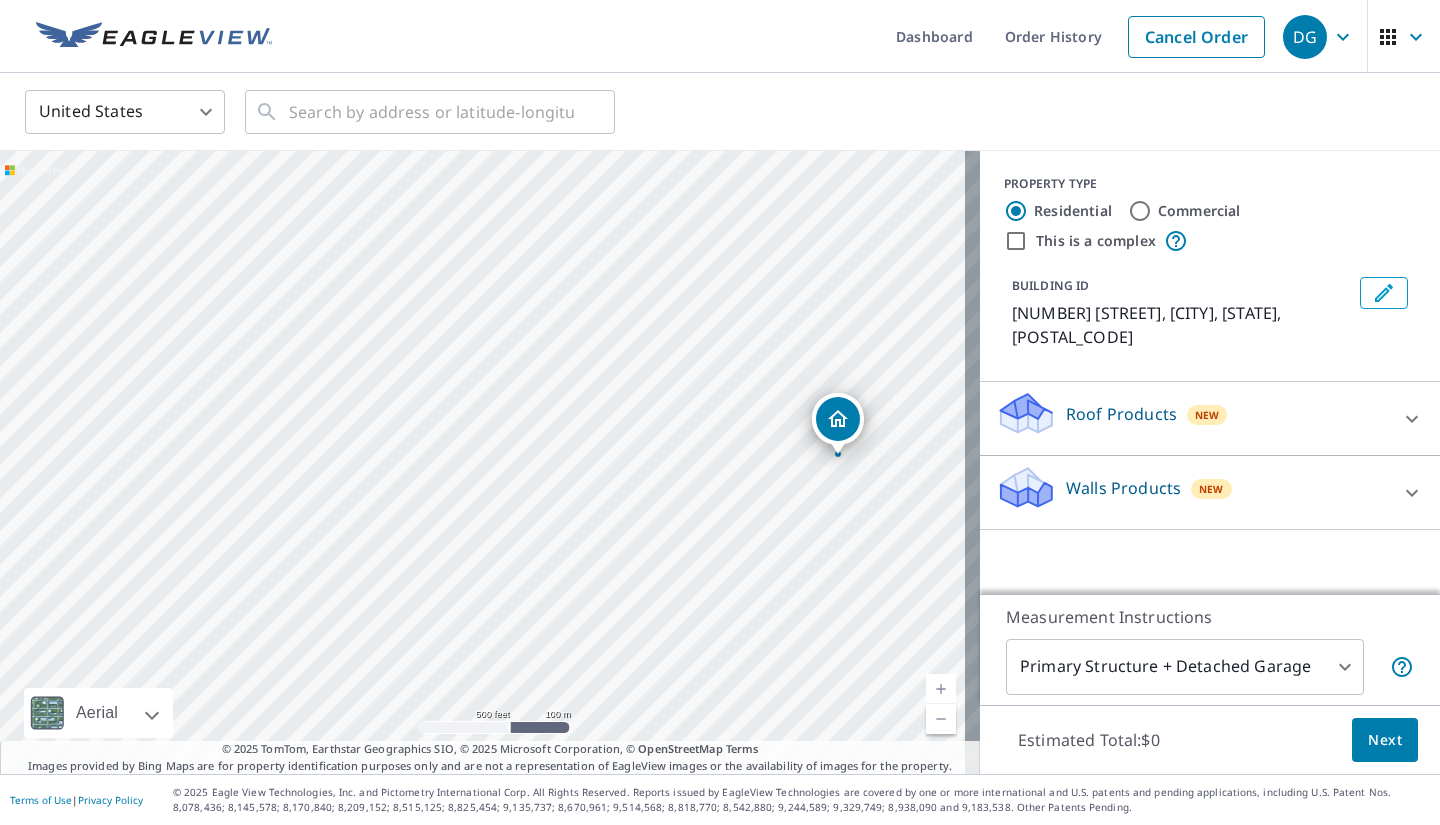 drag, startPoint x: 487, startPoint y: 425, endPoint x: 875, endPoint y: 418, distance: 388.06314 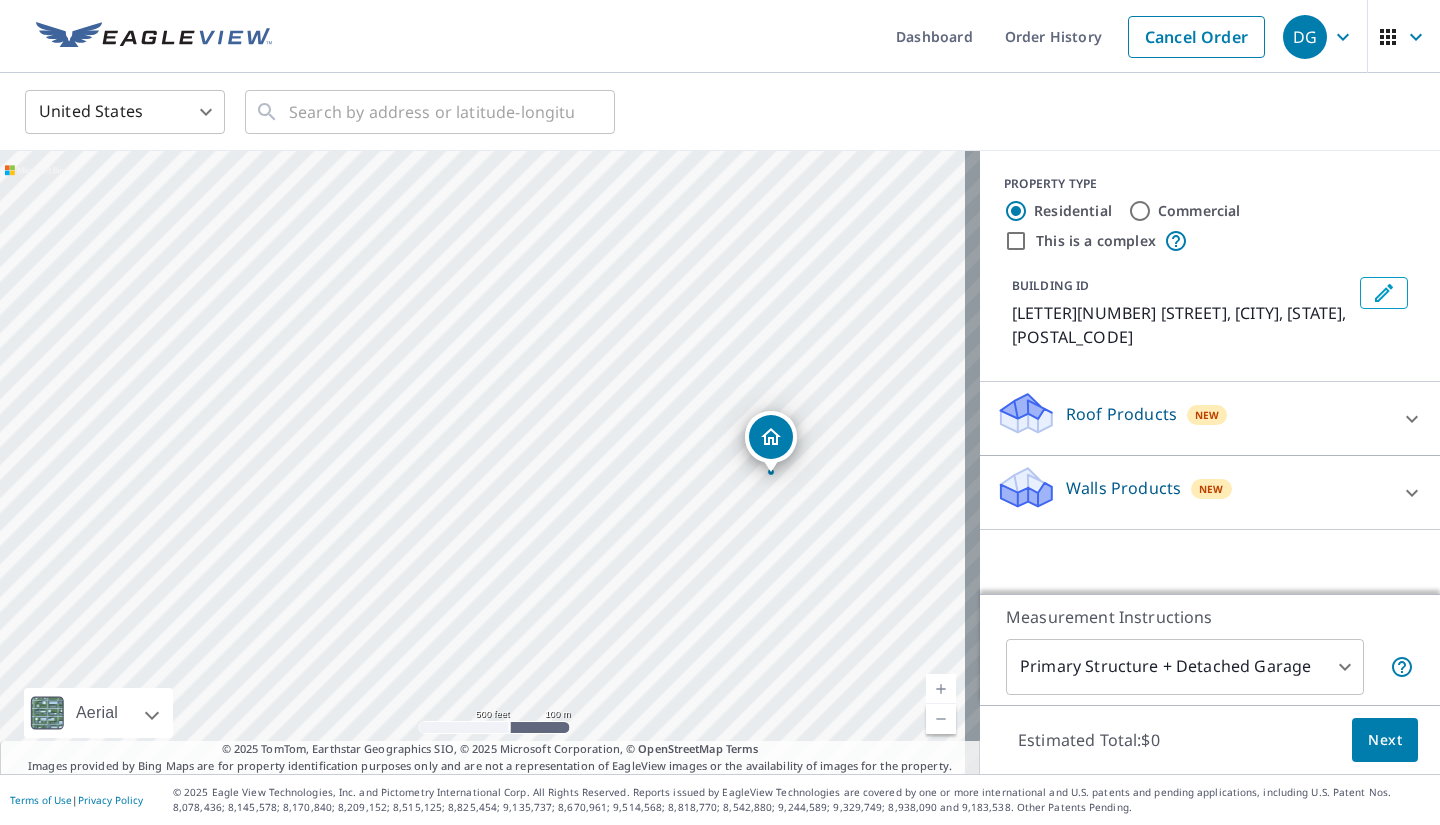 drag, startPoint x: 481, startPoint y: 420, endPoint x: 796, endPoint y: 428, distance: 315.10156 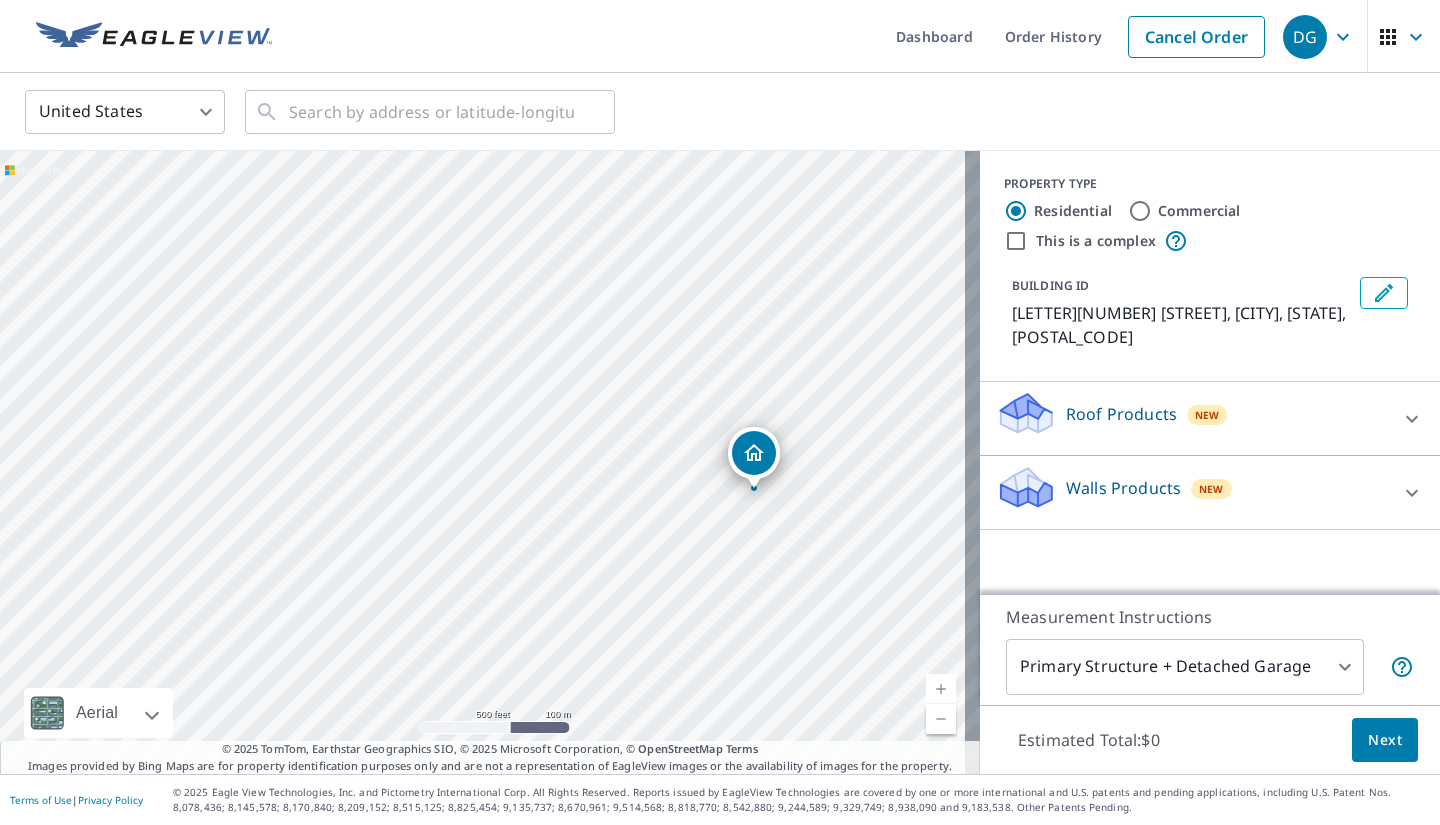 drag, startPoint x: 489, startPoint y: 421, endPoint x: 833, endPoint y: 449, distance: 345.13766 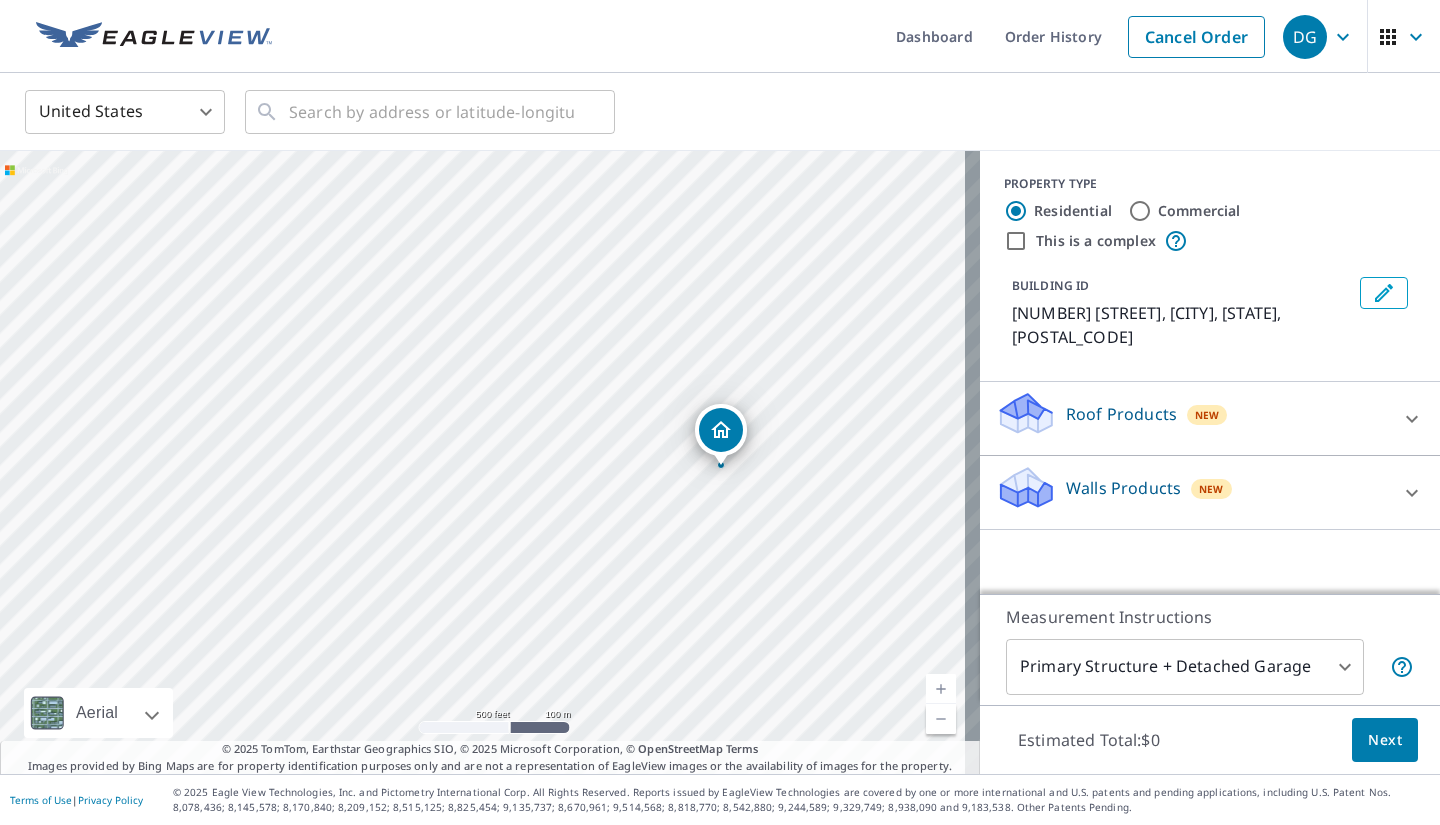 drag, startPoint x: 484, startPoint y: 426, endPoint x: 812, endPoint y: 417, distance: 328.12344 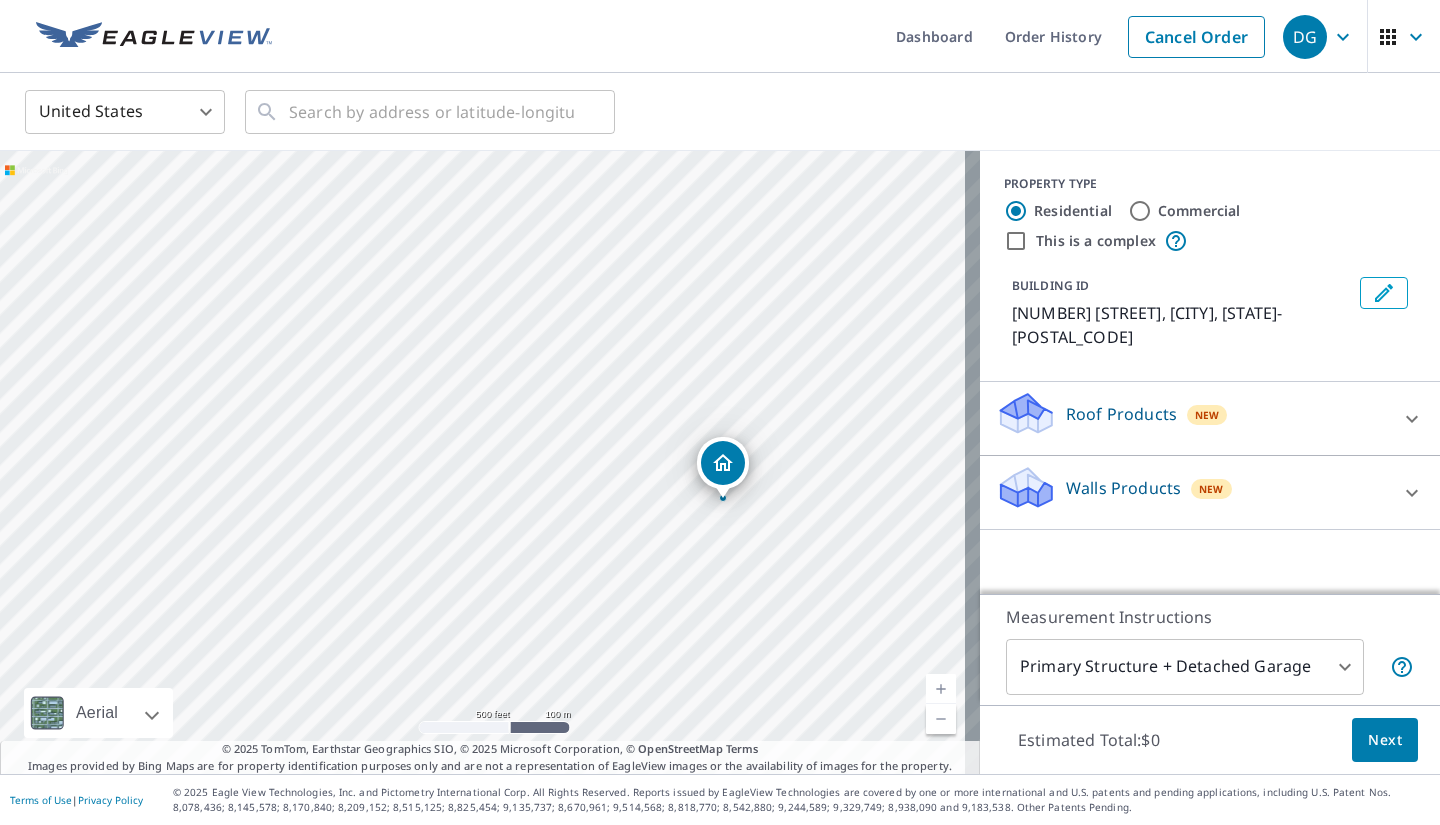 drag, startPoint x: 487, startPoint y: 423, endPoint x: 727, endPoint y: 462, distance: 243.1481 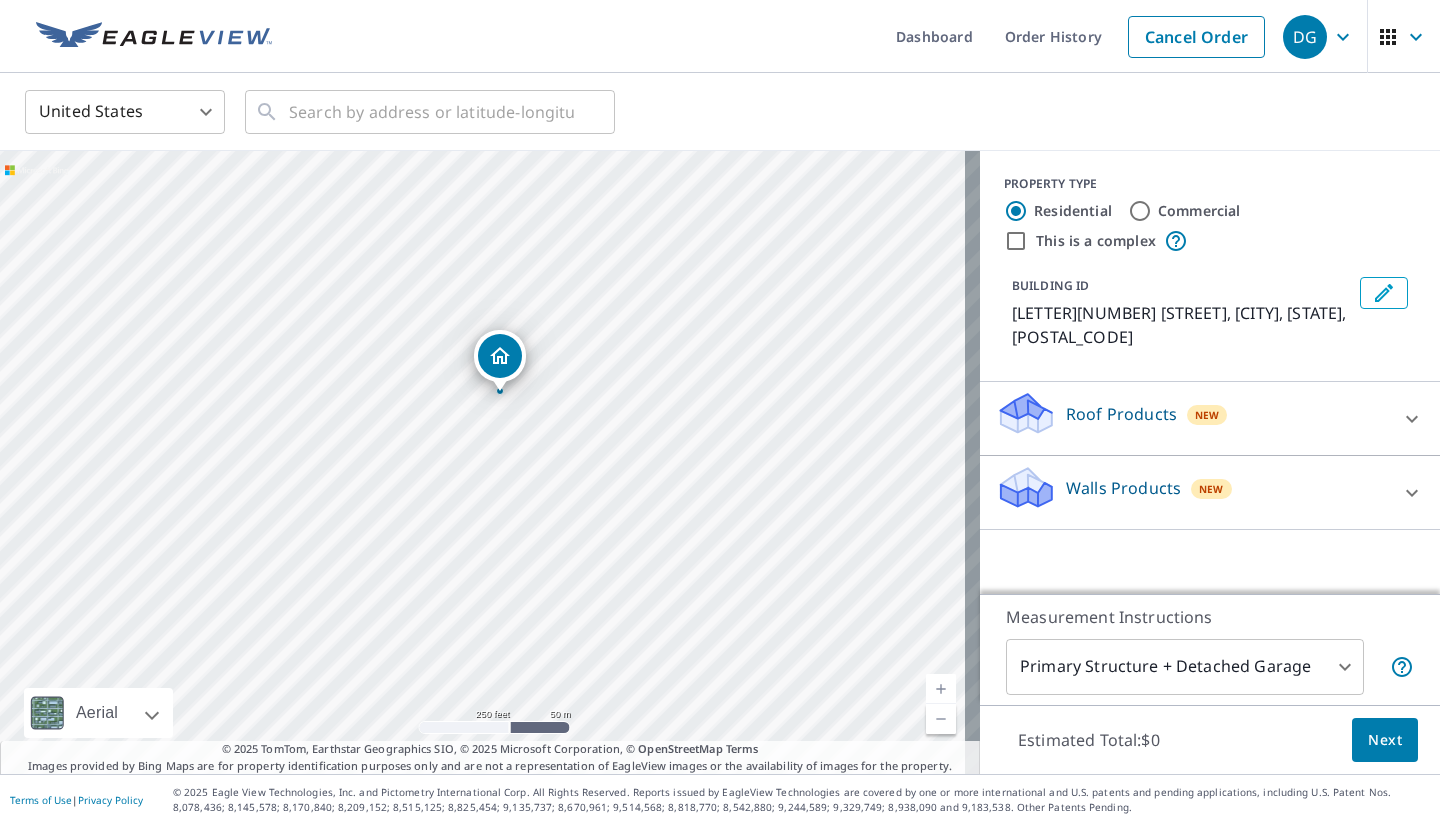 drag, startPoint x: 414, startPoint y: 389, endPoint x: 572, endPoint y: 288, distance: 187.52333 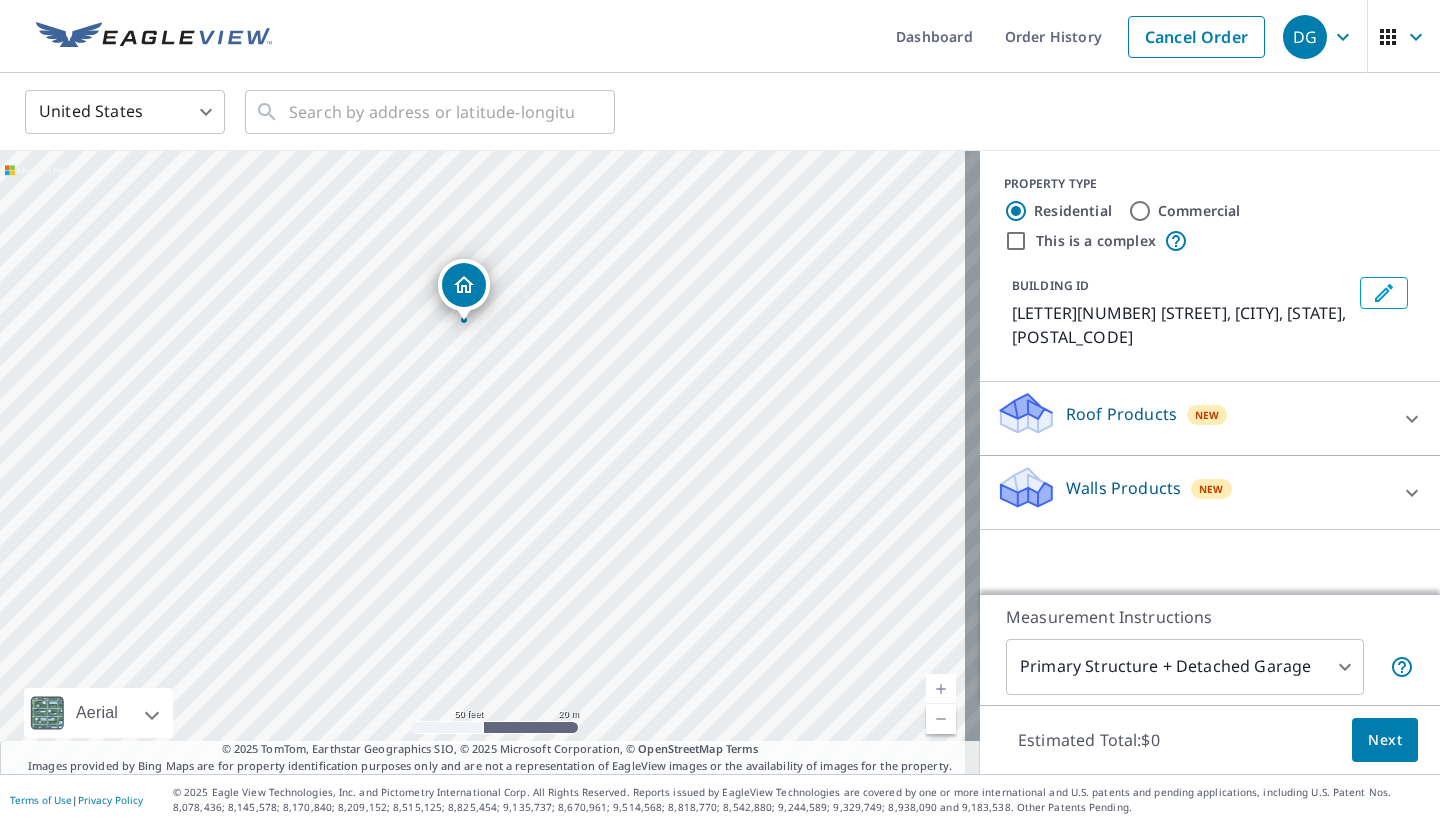 drag, startPoint x: 380, startPoint y: 313, endPoint x: 458, endPoint y: 288, distance: 81.908485 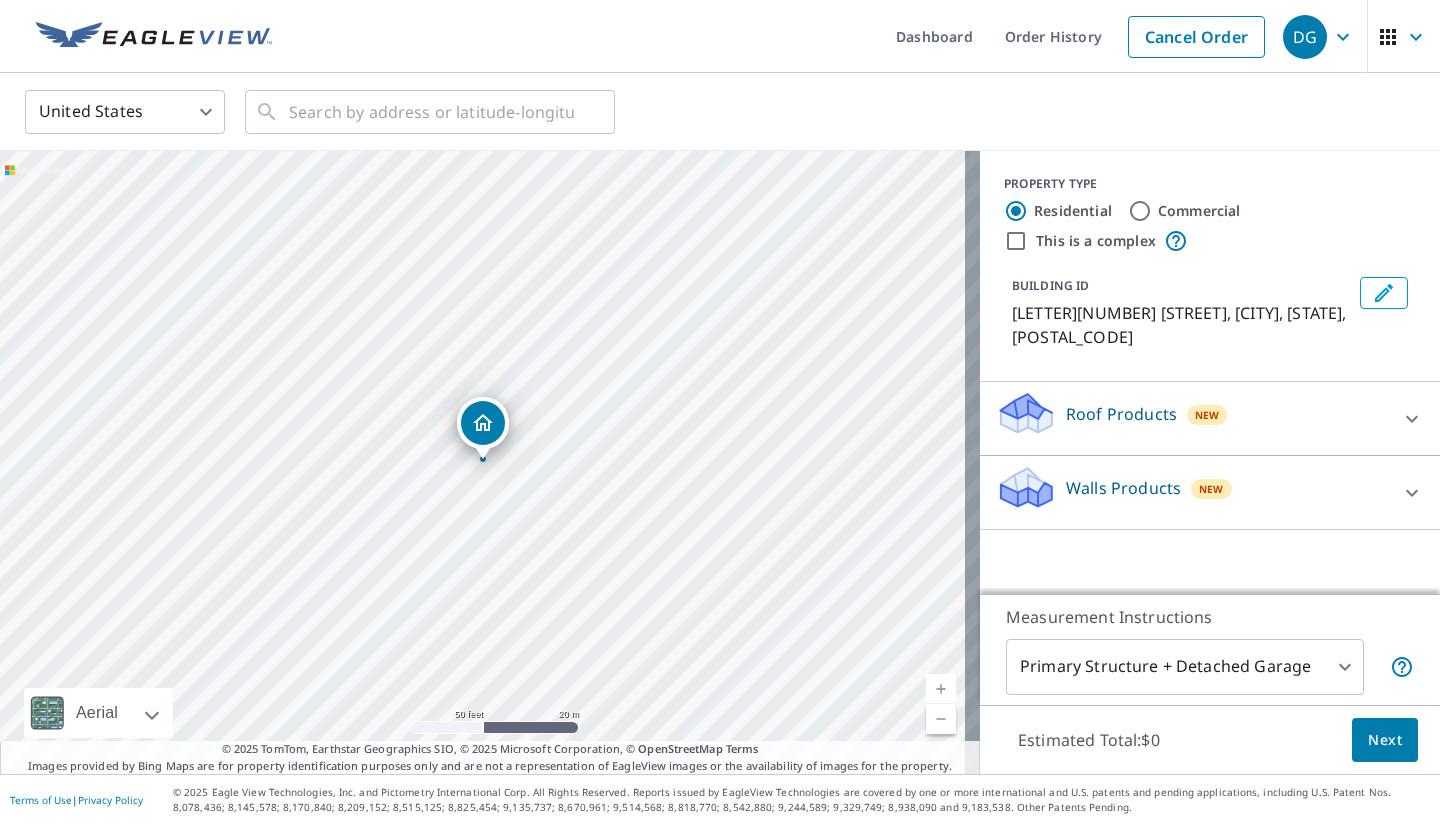 drag, startPoint x: 1001, startPoint y: 247, endPoint x: 1010, endPoint y: 242, distance: 10.29563 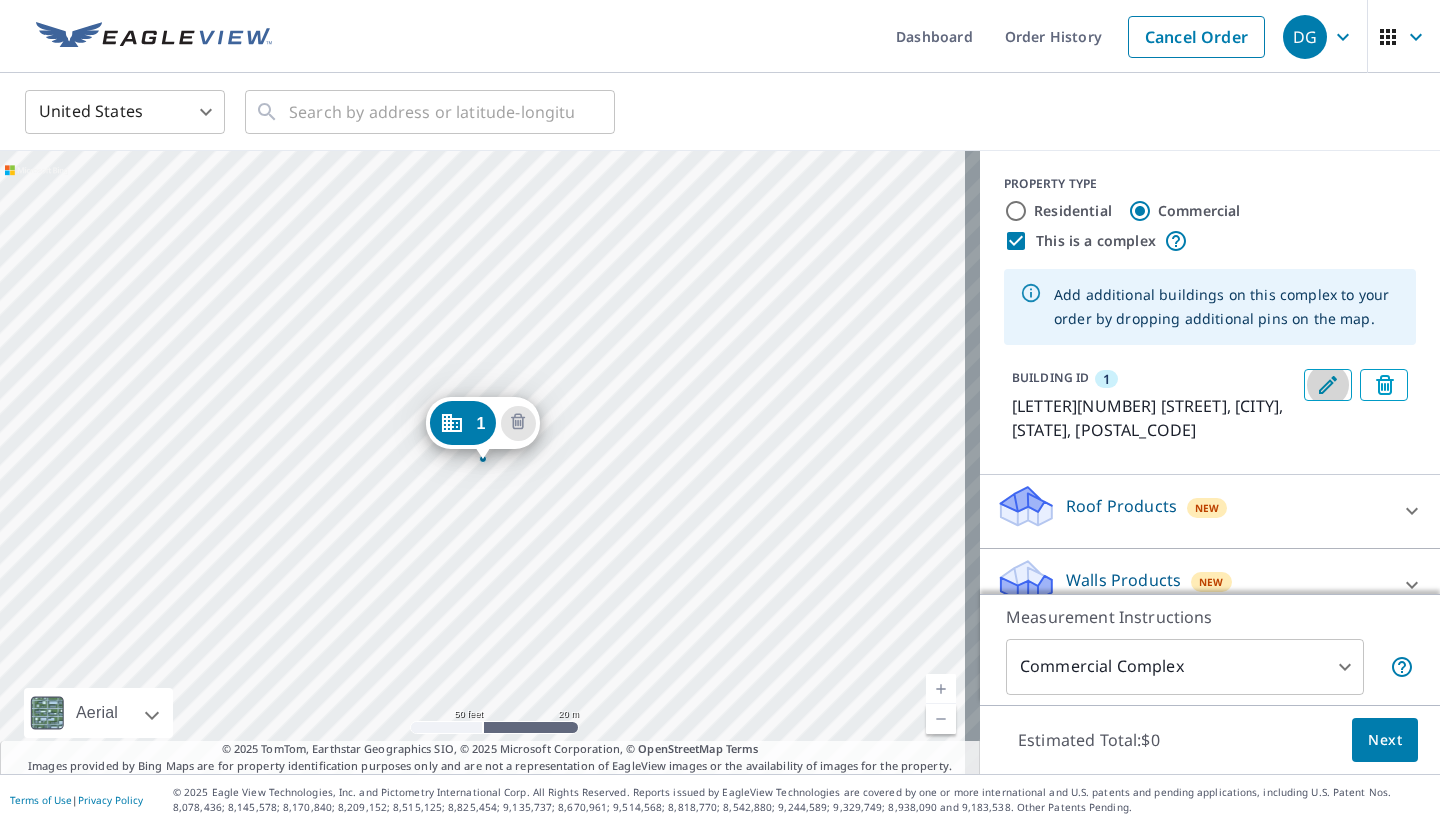 click 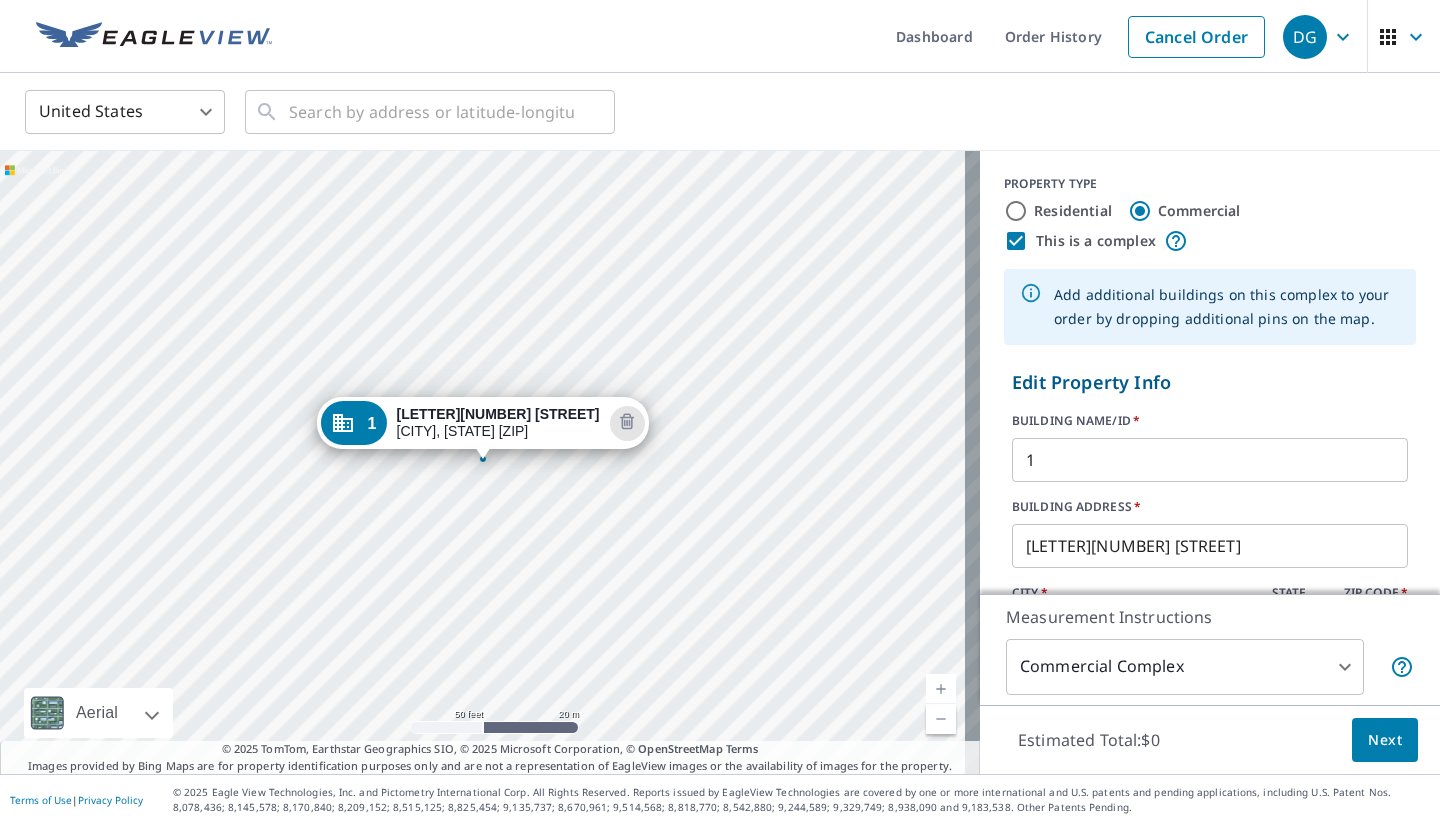 click on "[NUMBER] [LETTER][NUMBER] [STREET] [CITY], [STATE] [POSTAL_CODE]" at bounding box center [490, 462] 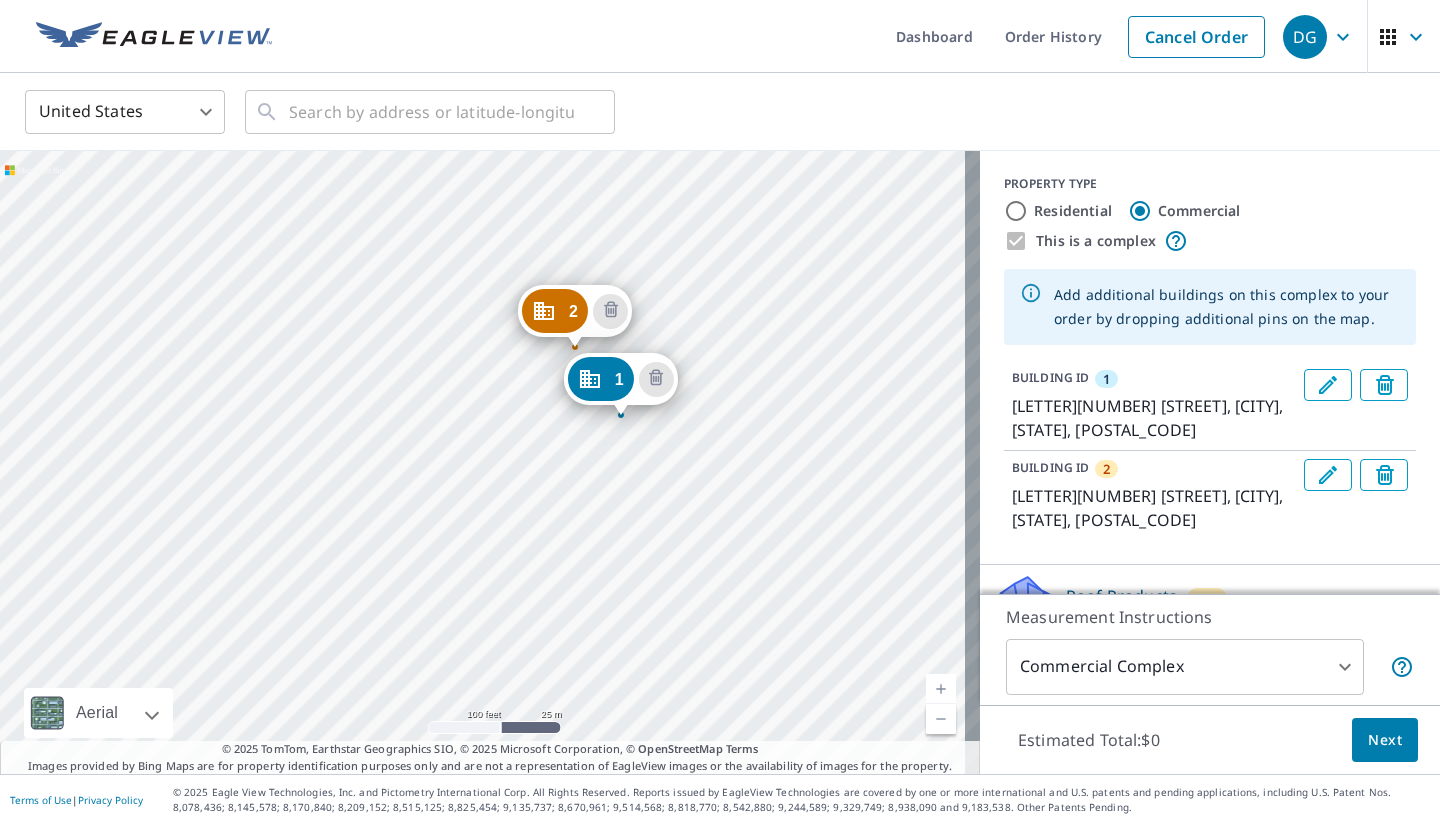 click on "[LETTER][NUMBER] [STREET] [CITY], [STATE] [POSTAL_CODE] [LETTER][NUMBER] [STREET] [CITY], [STATE] [POSTAL_CODE] [PRICE] [PRICE] [PRICE]" at bounding box center [720, 412] 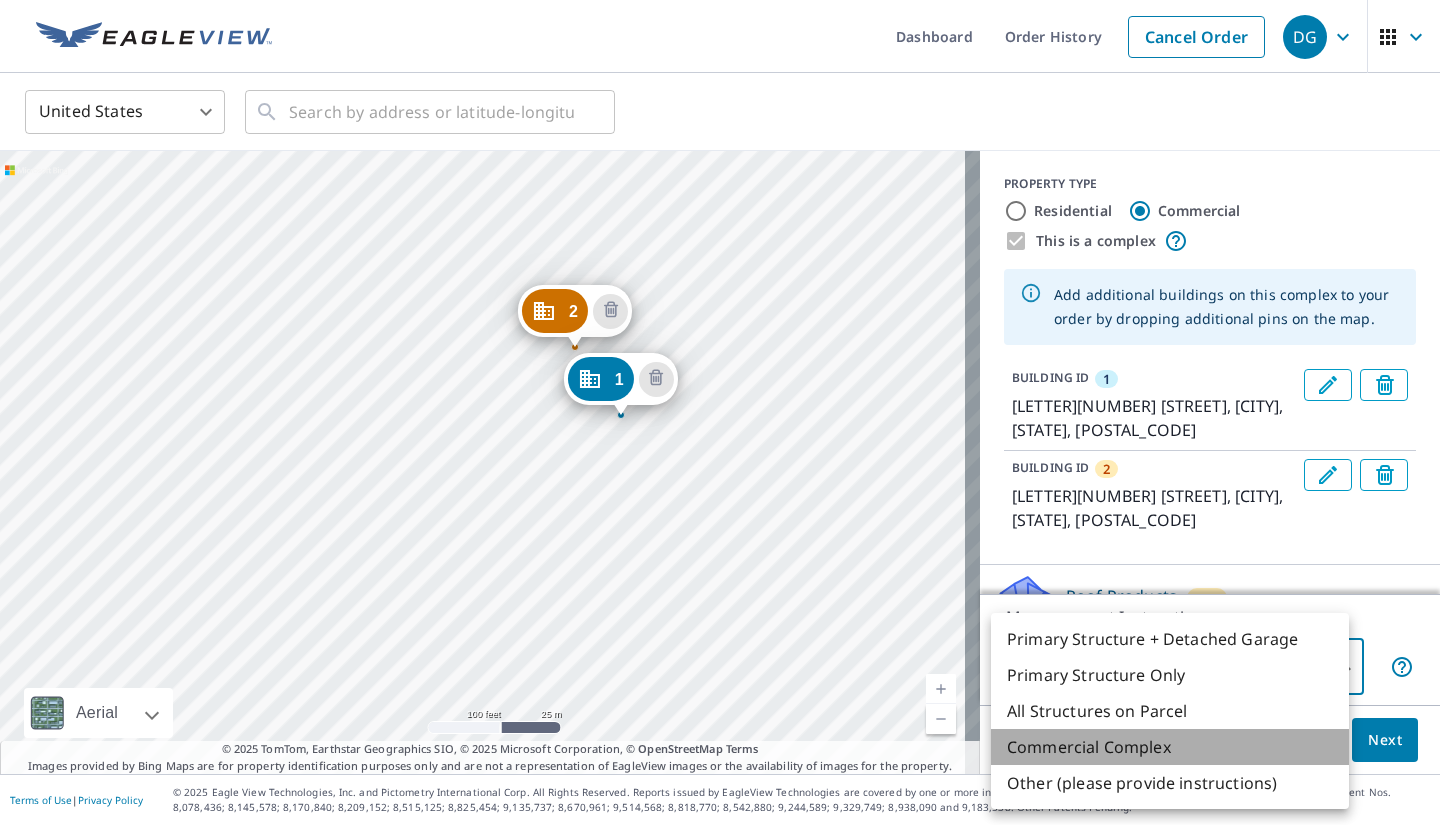click on "Commercial Complex" at bounding box center [1170, 747] 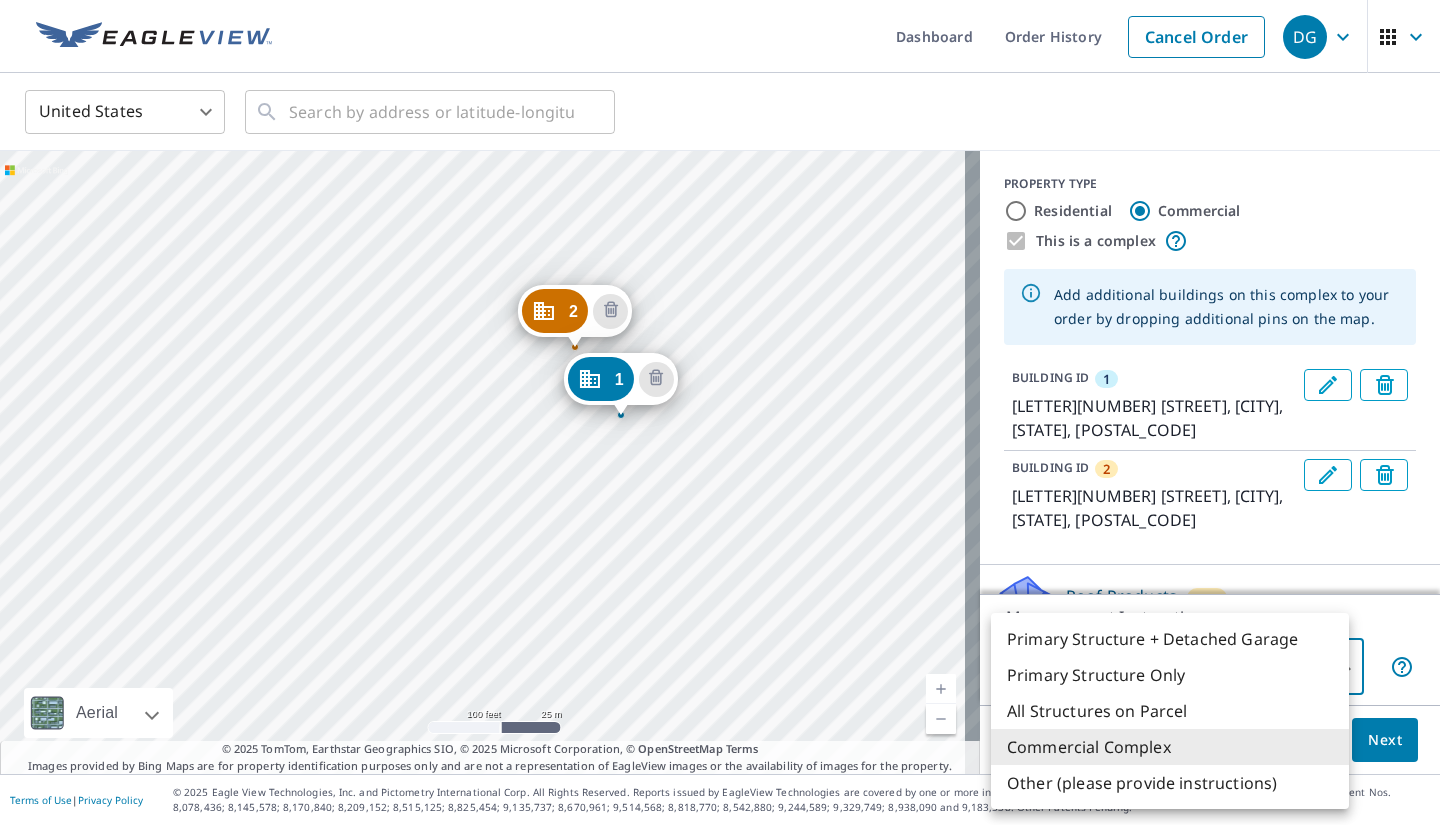 click on "[LETTER][NUMBER] [STREET] [CITY], [STATE] [POSTAL_CODE] [LETTER][NUMBER] [STREET] [CITY], [STATE] [POSTAL_CODE] [PRICE] [PRICE] [PRICE]" at bounding box center (720, 412) 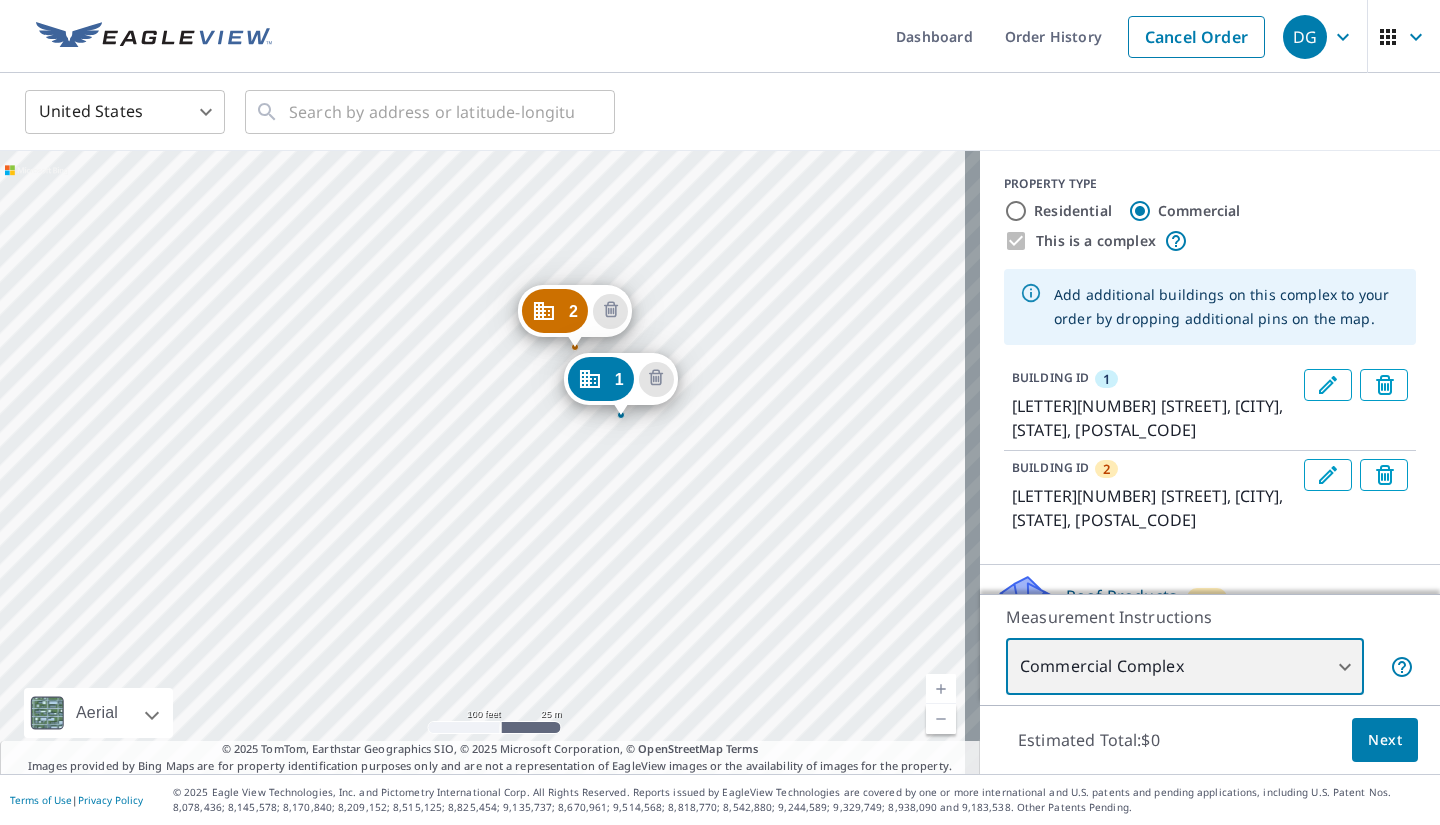 scroll, scrollTop: 120, scrollLeft: 0, axis: vertical 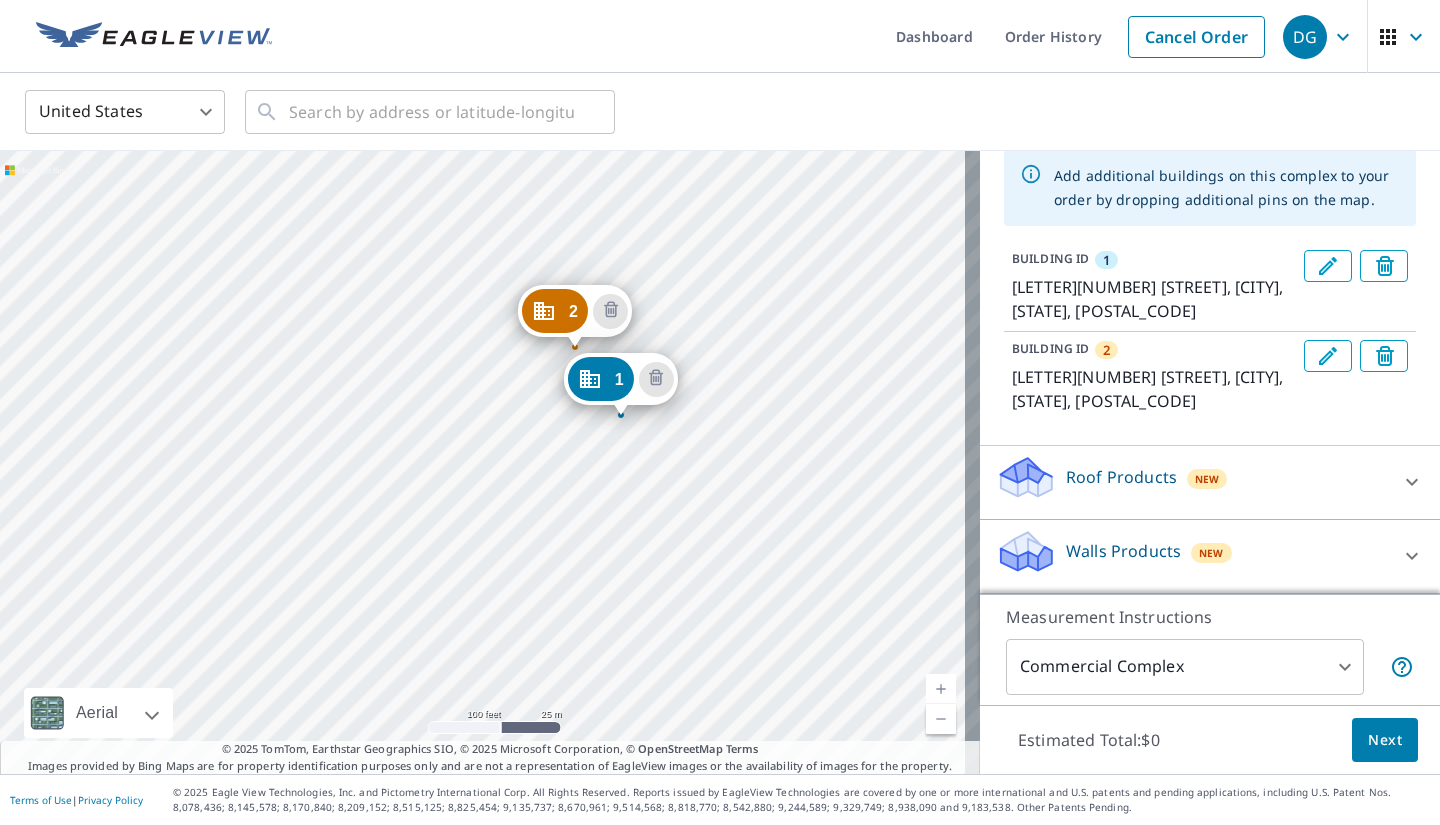 click on "Roof Products New" at bounding box center (1192, 482) 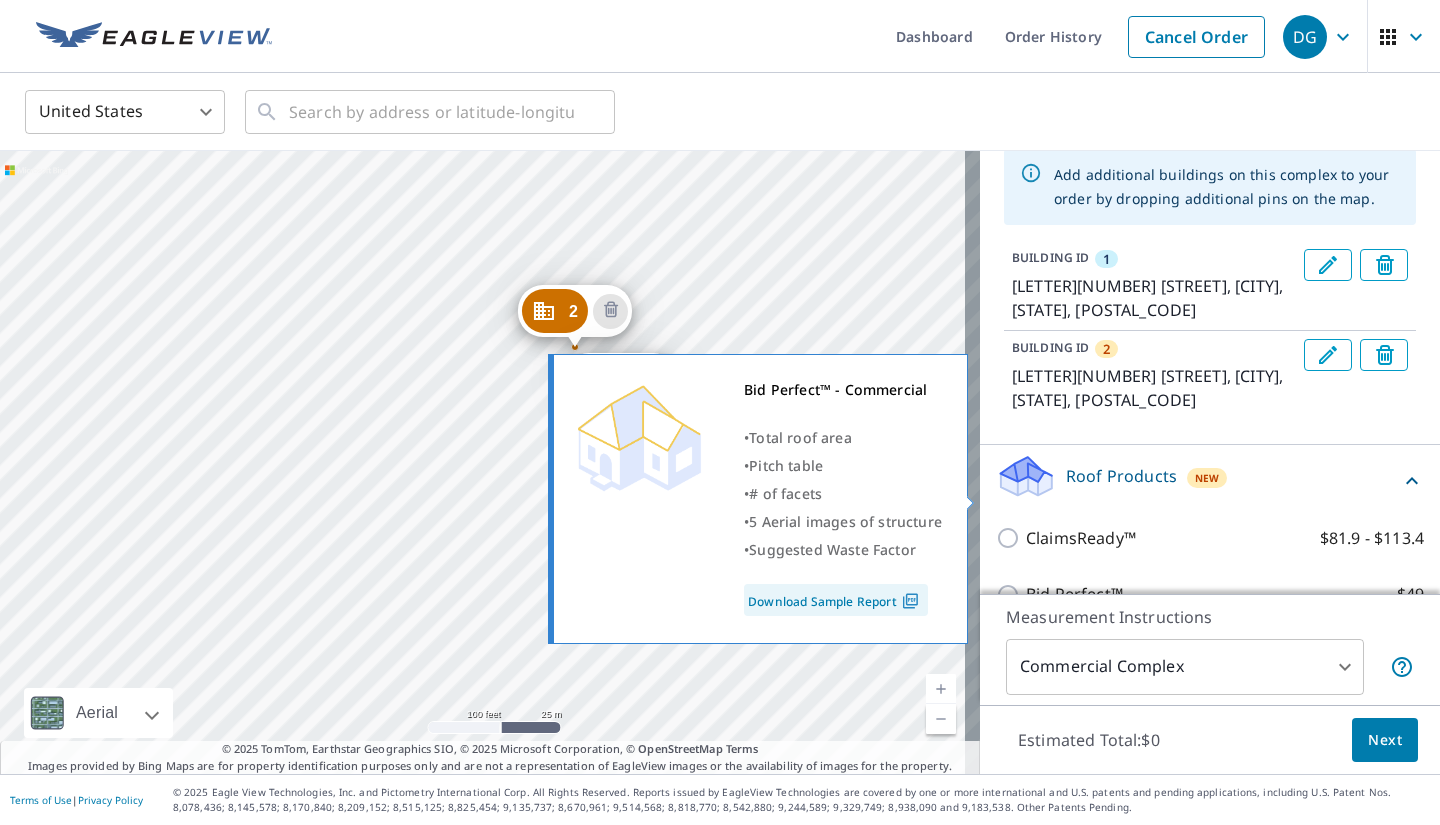 scroll, scrollTop: 234, scrollLeft: 0, axis: vertical 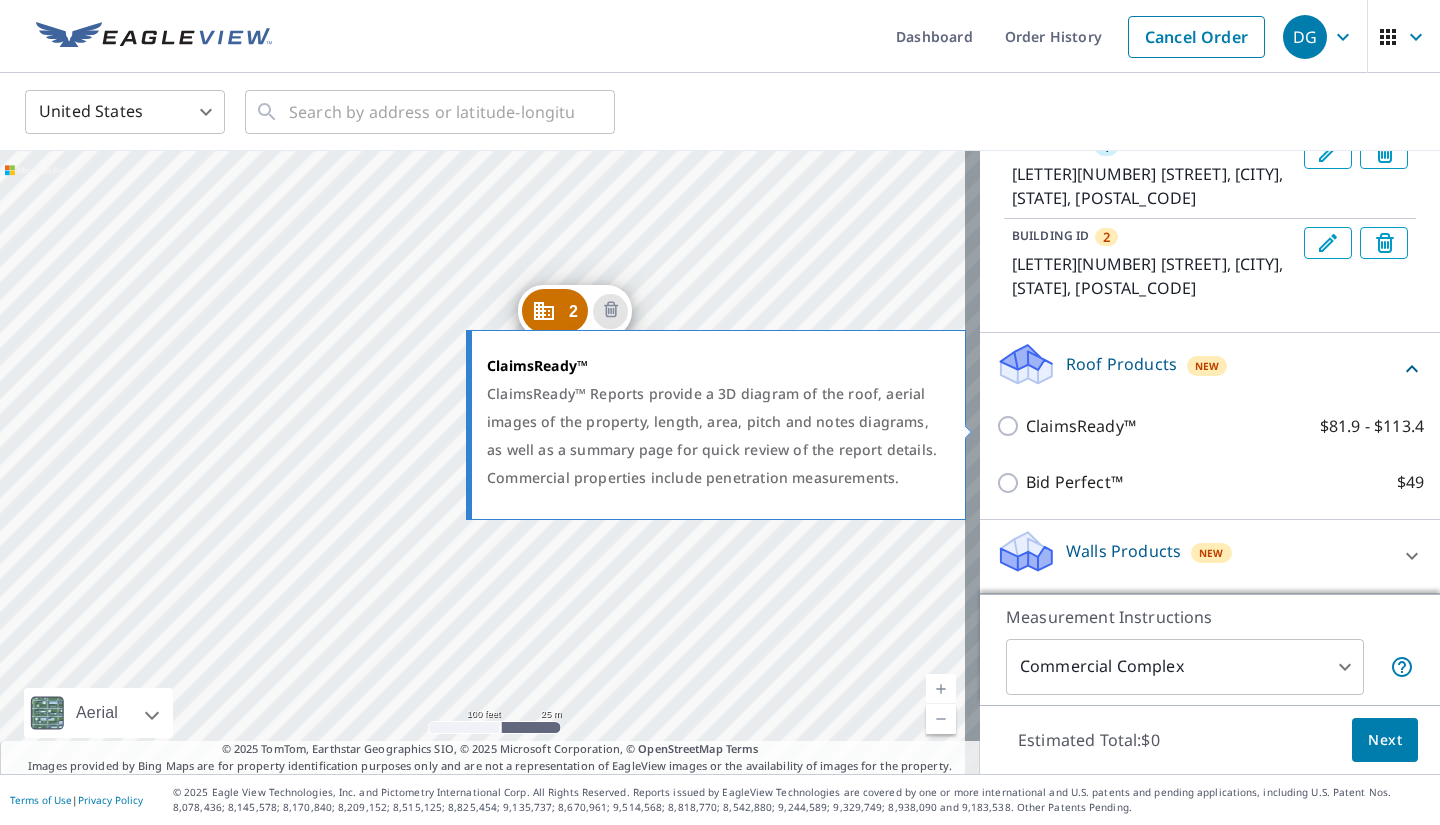 click on "ClaimsReady™ $81.9 - $113.4" at bounding box center (1011, 426) 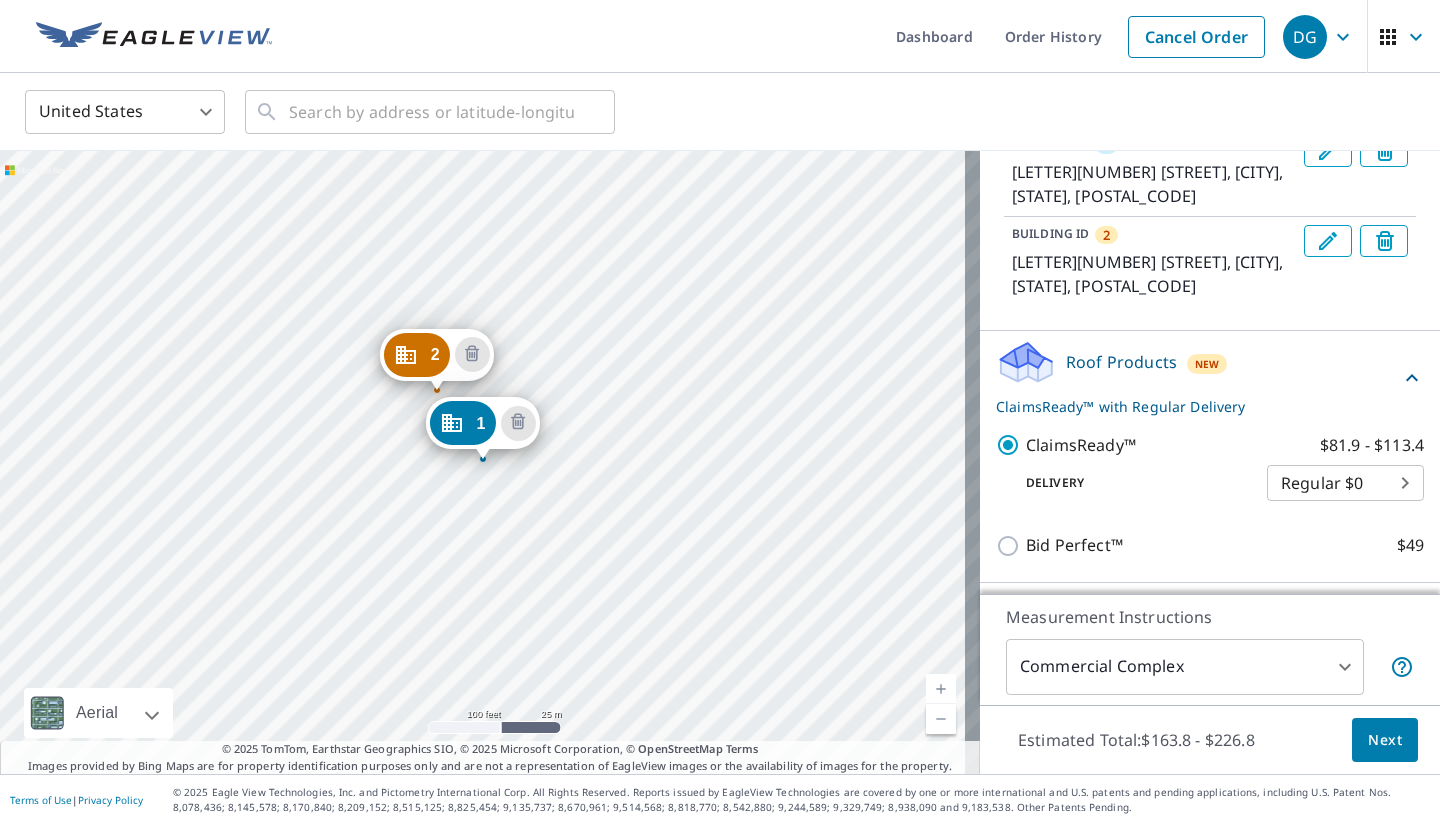 scroll, scrollTop: 299, scrollLeft: 0, axis: vertical 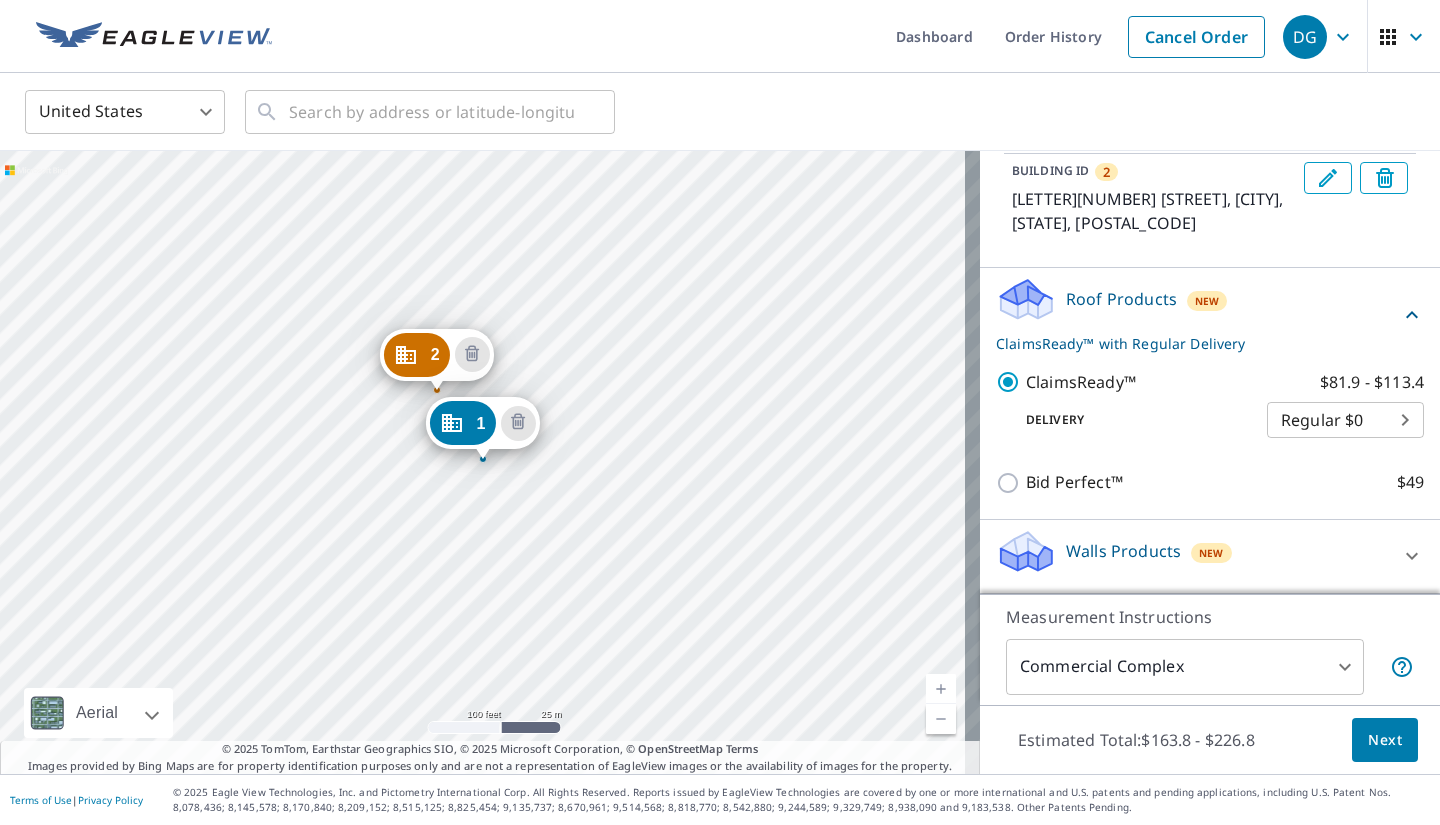 click on "Walls Products New" at bounding box center [1192, 556] 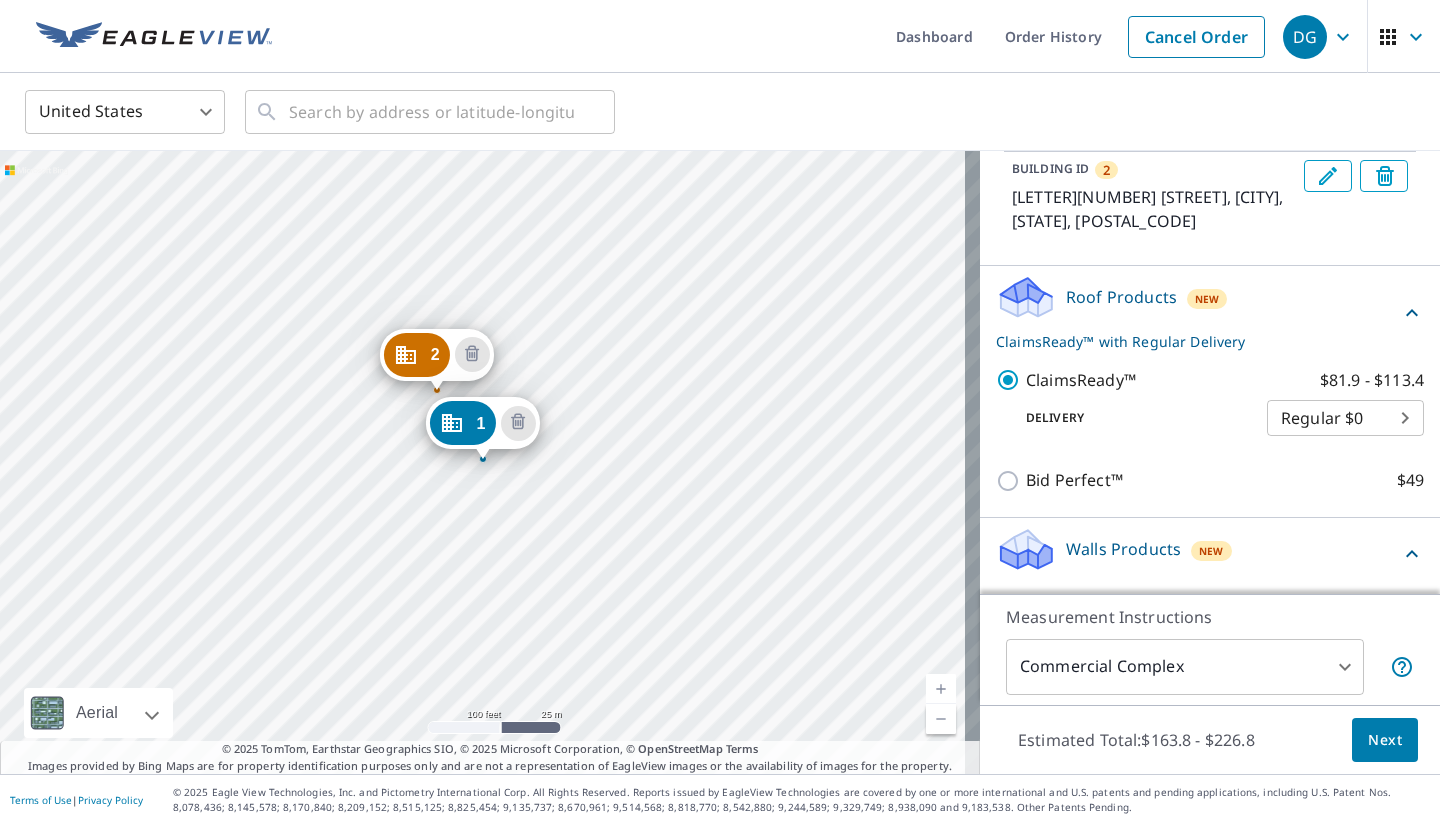 click 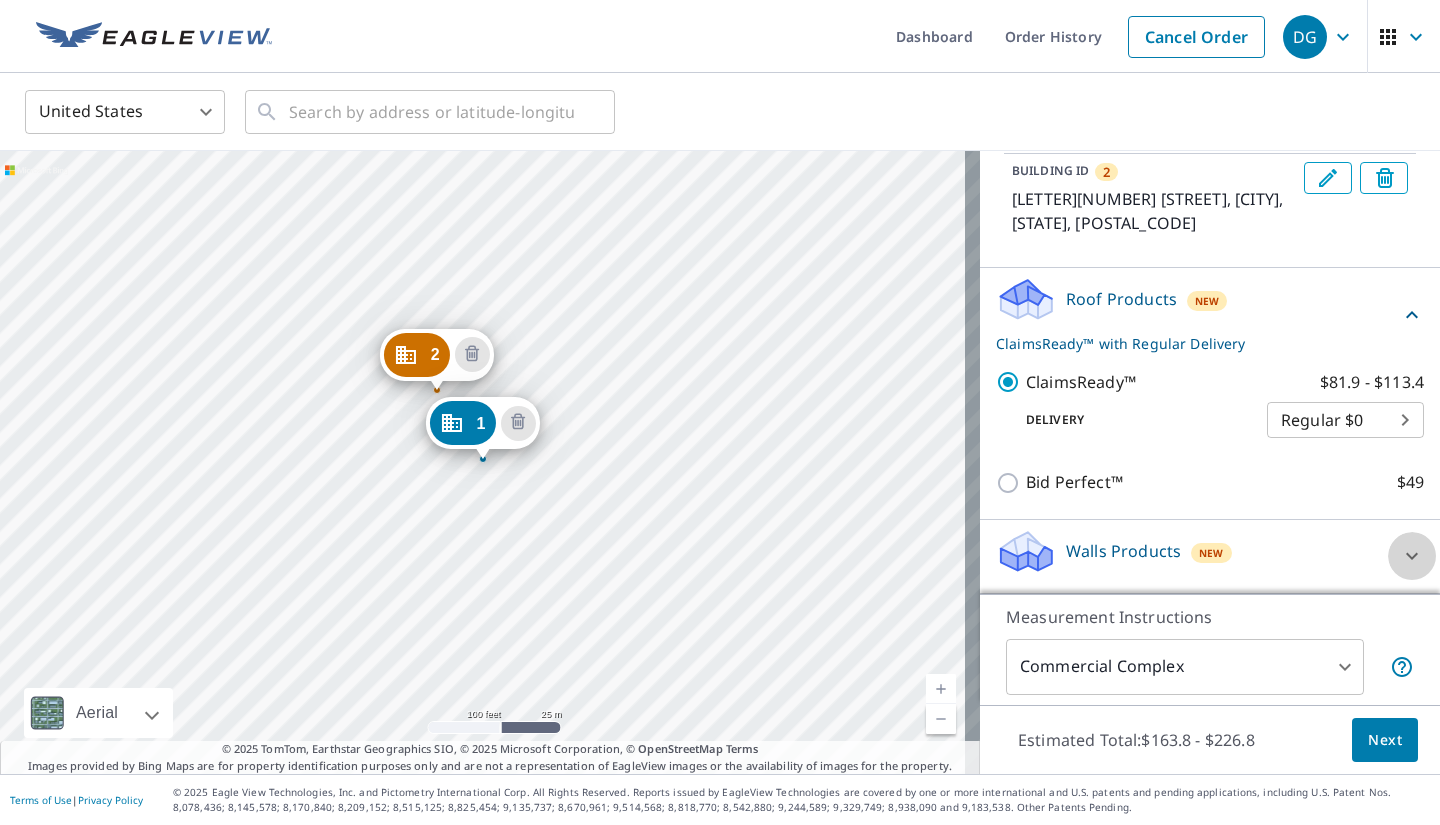 click 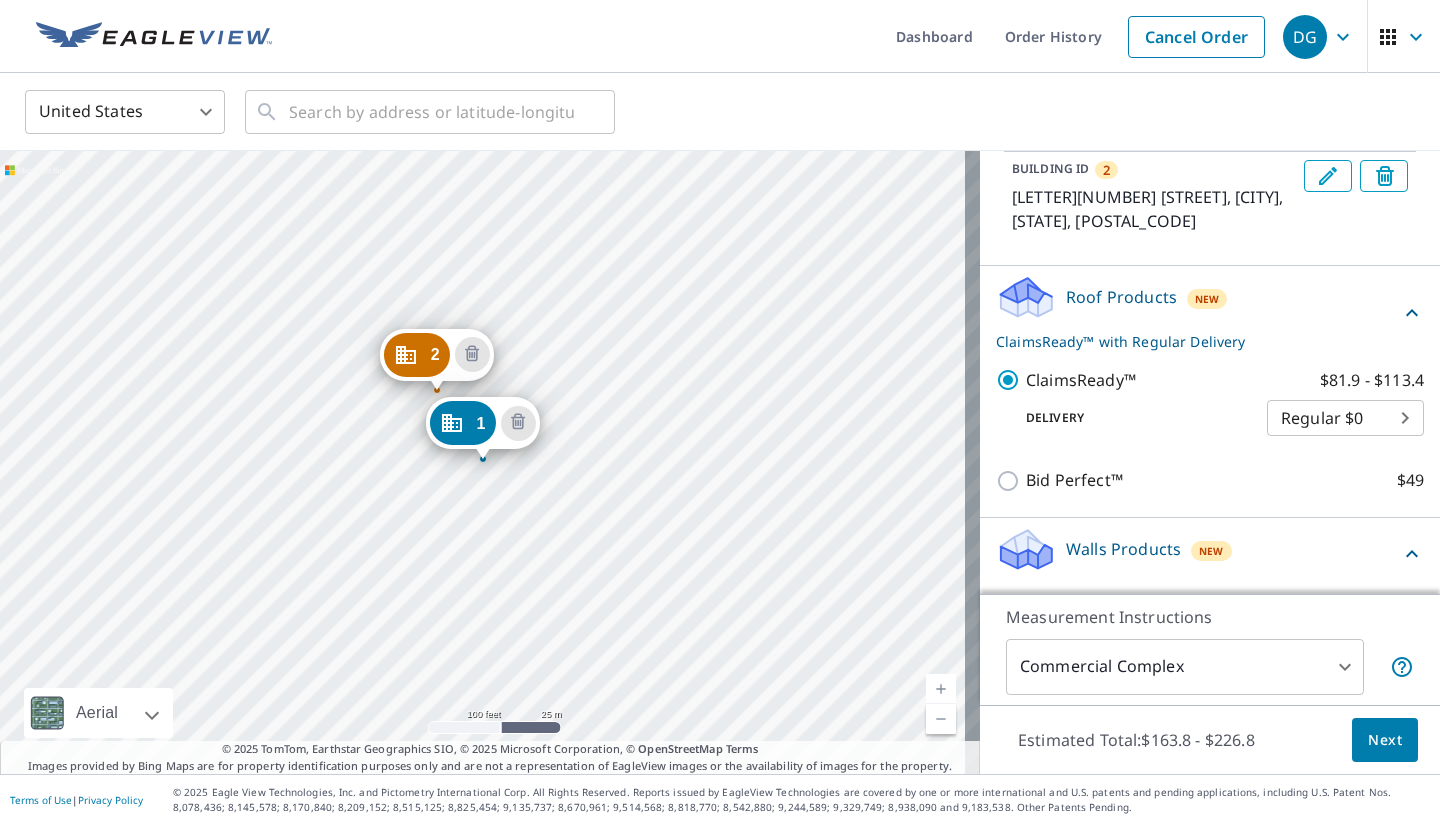 scroll, scrollTop: 357, scrollLeft: 0, axis: vertical 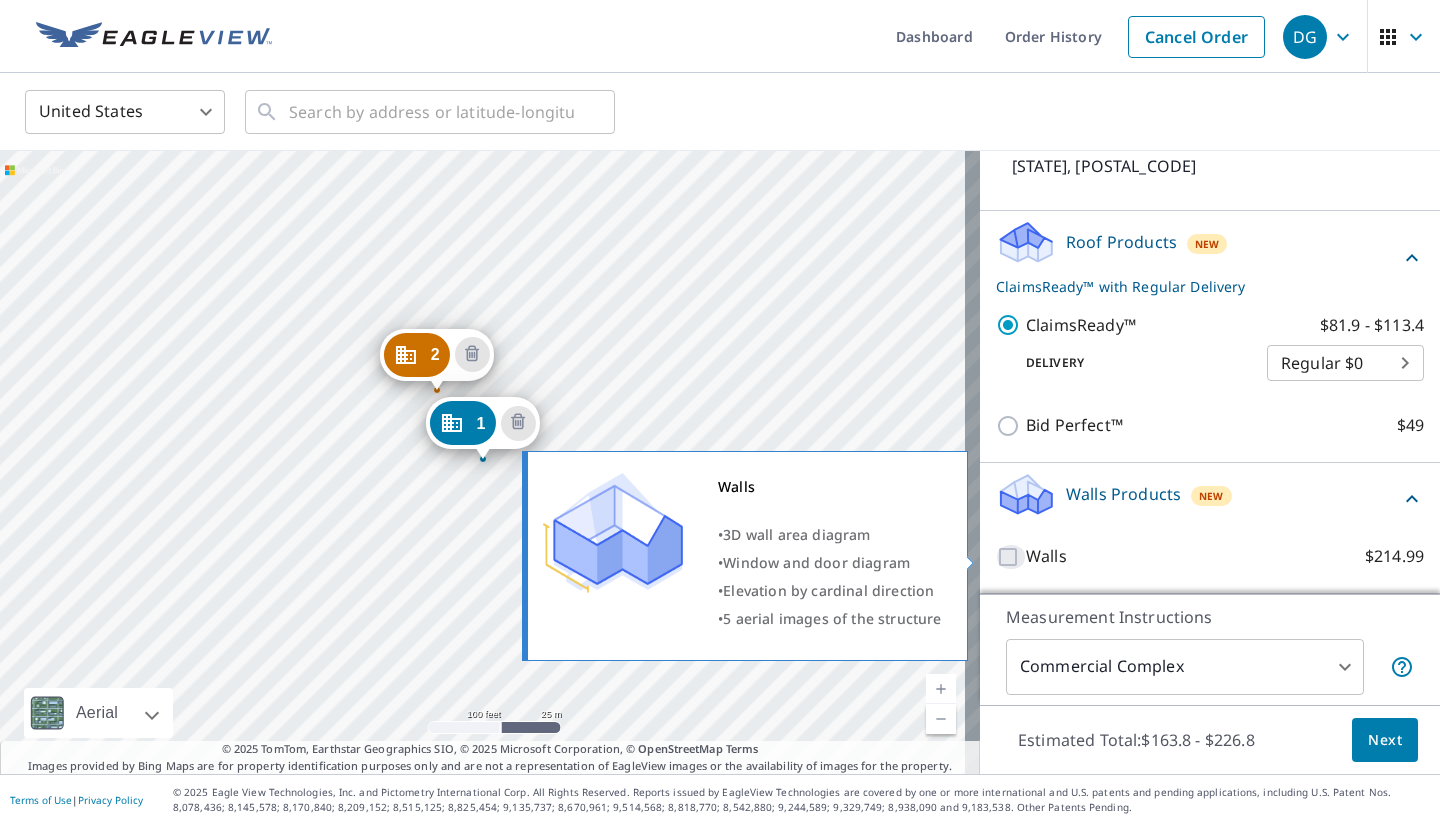 click on "Walls $214.99" at bounding box center [1011, 557] 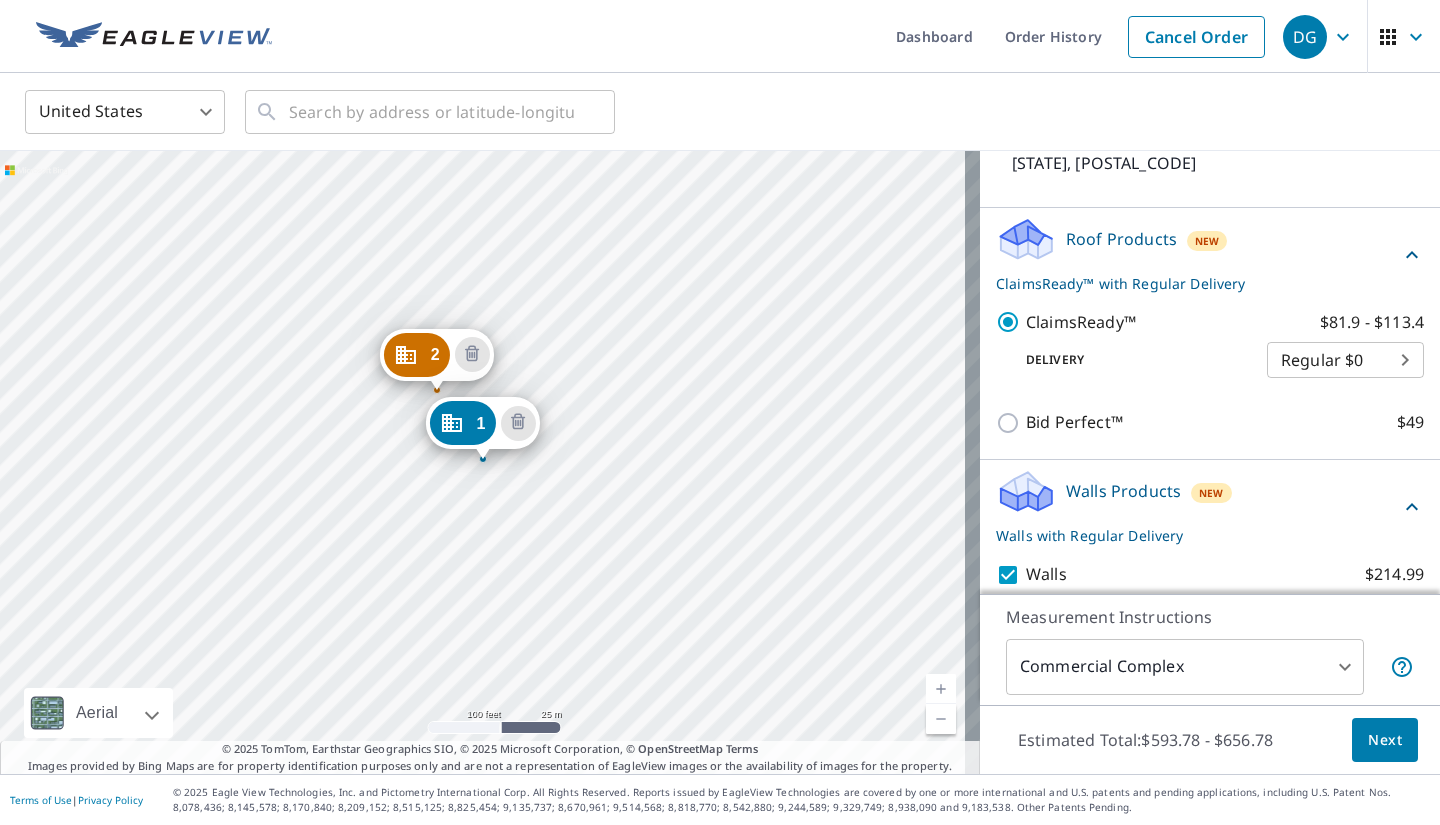 scroll, scrollTop: 422, scrollLeft: 0, axis: vertical 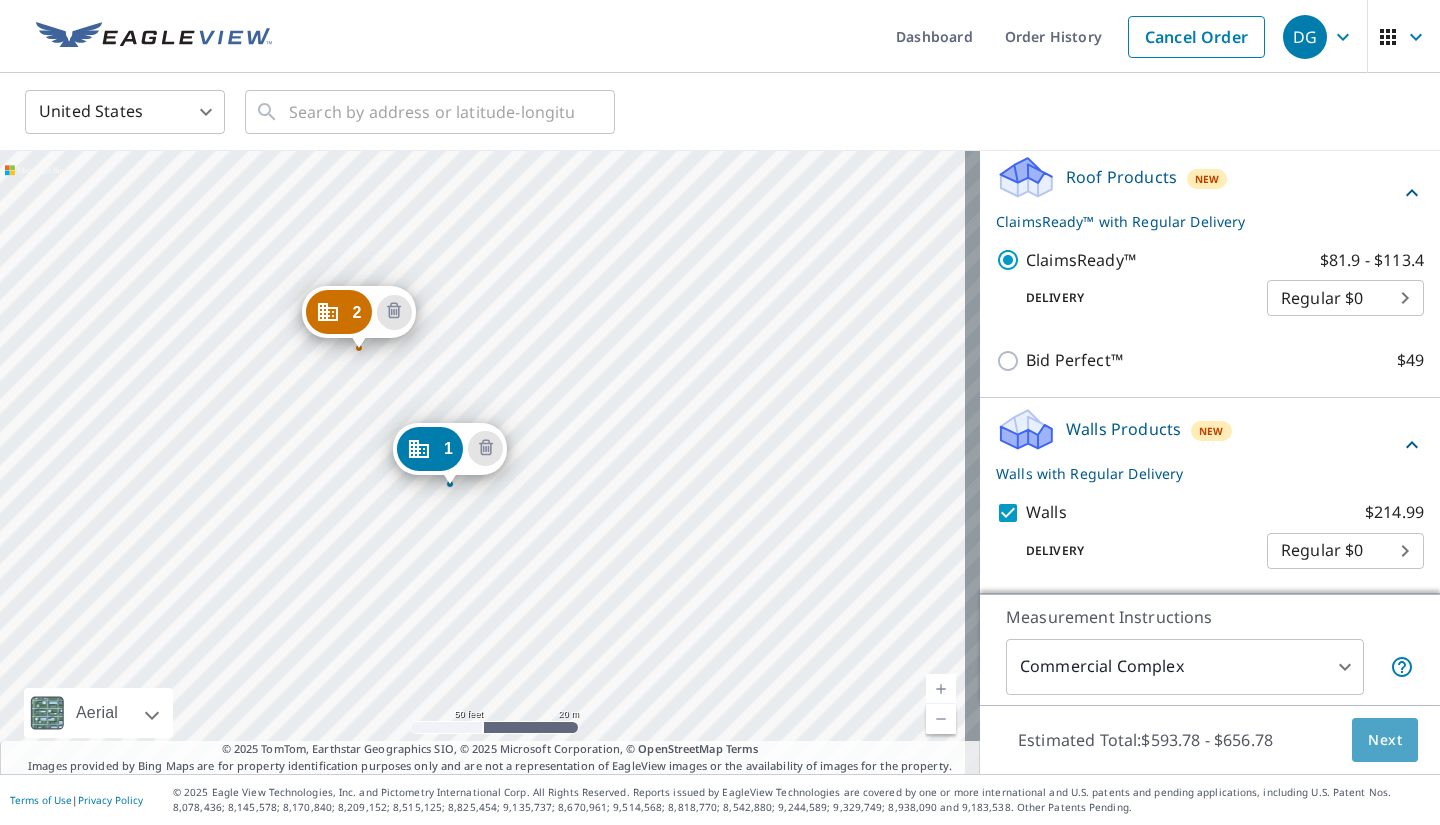 click on "Next" at bounding box center (1385, 740) 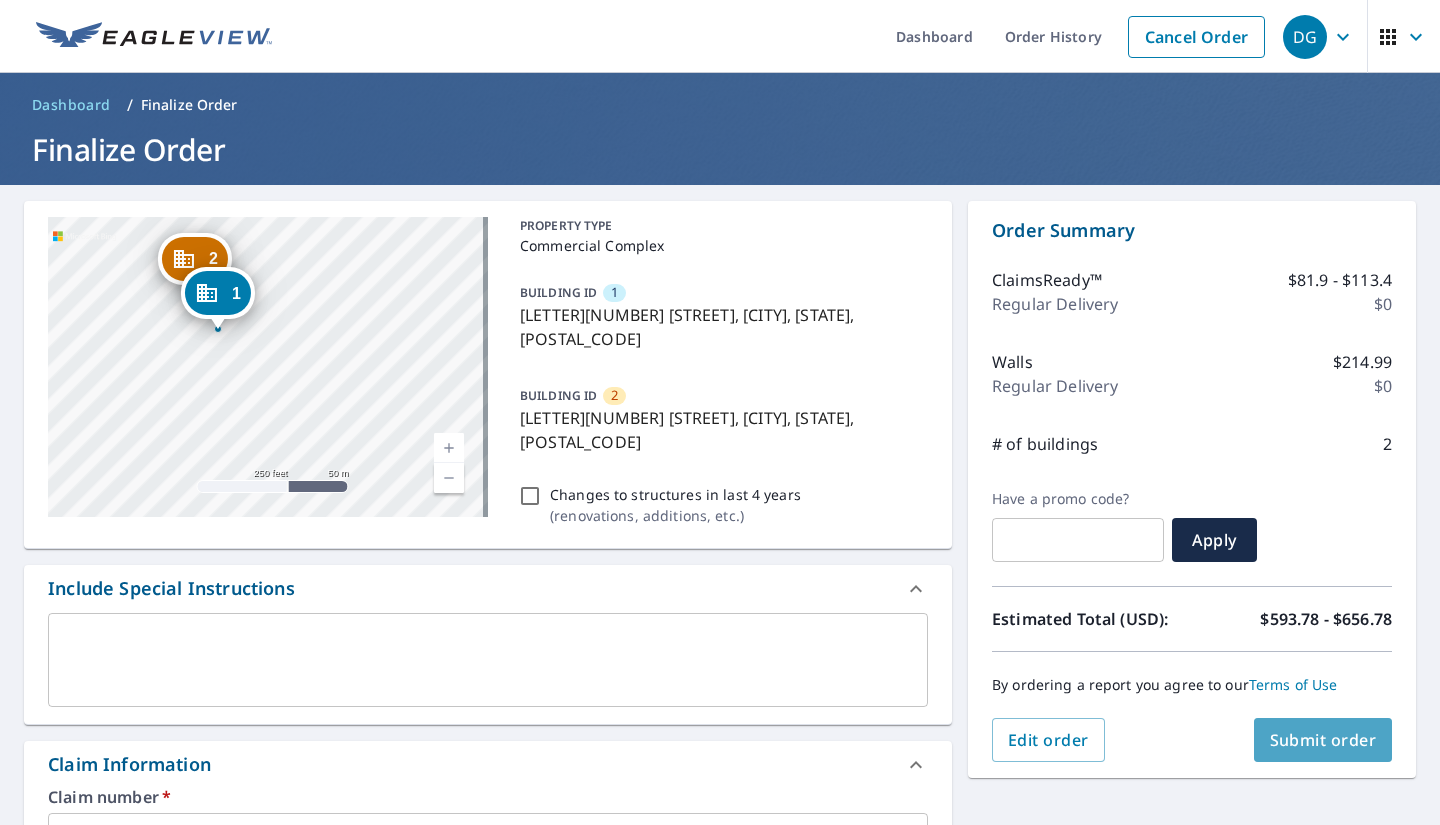 drag, startPoint x: 1304, startPoint y: 742, endPoint x: 912, endPoint y: 525, distance: 448.0547 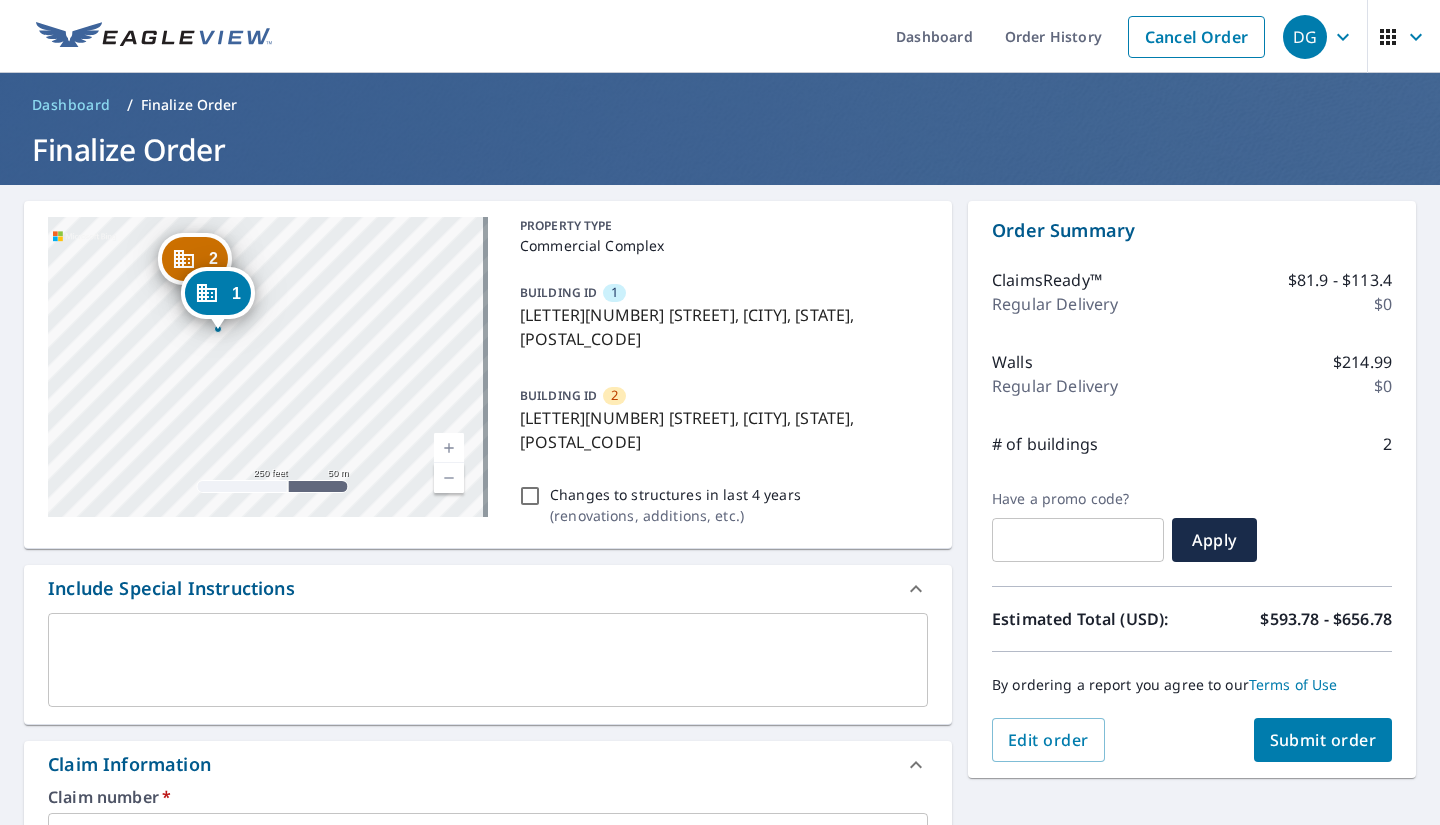 scroll, scrollTop: 300, scrollLeft: 0, axis: vertical 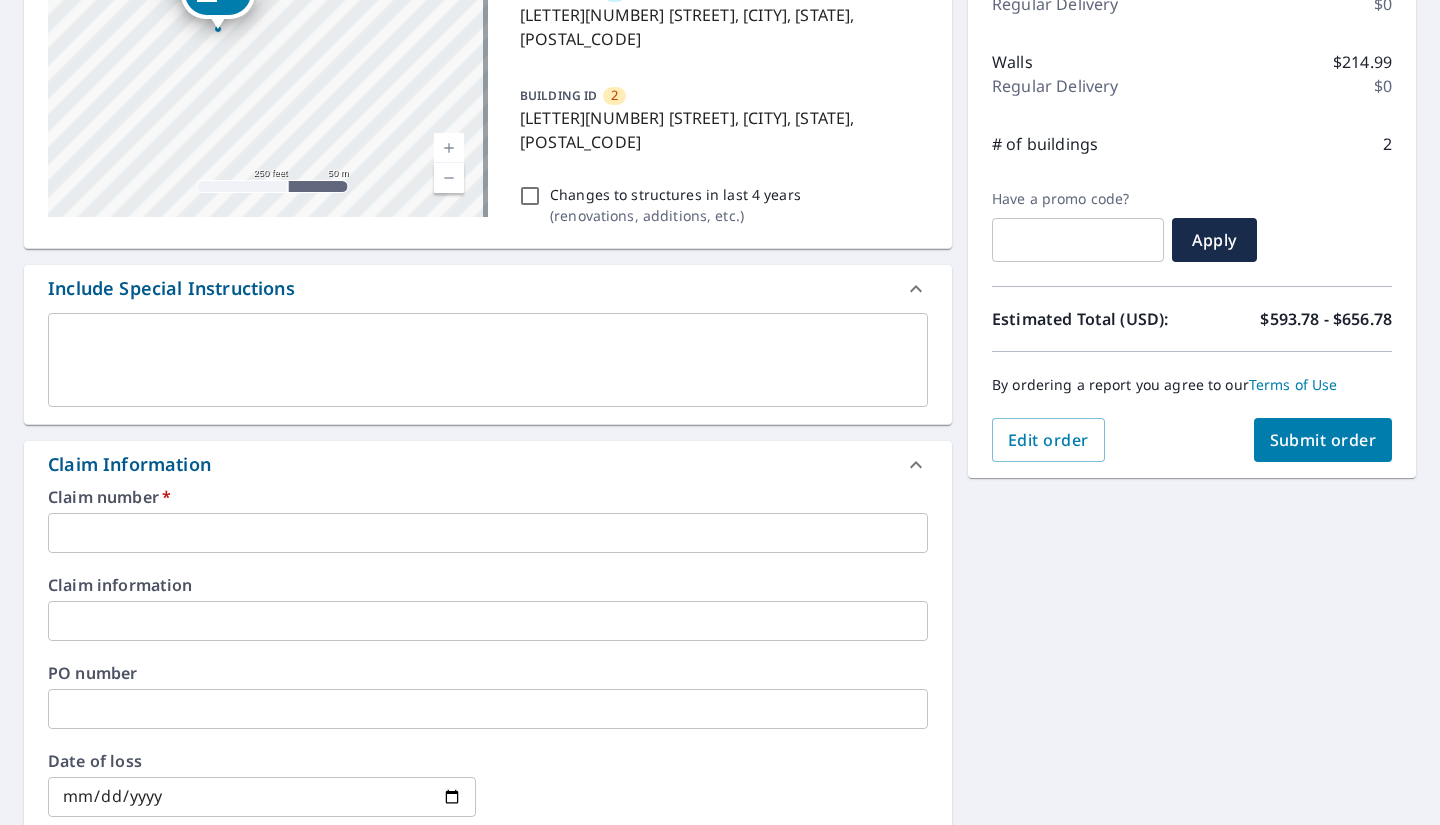 click at bounding box center (488, 533) 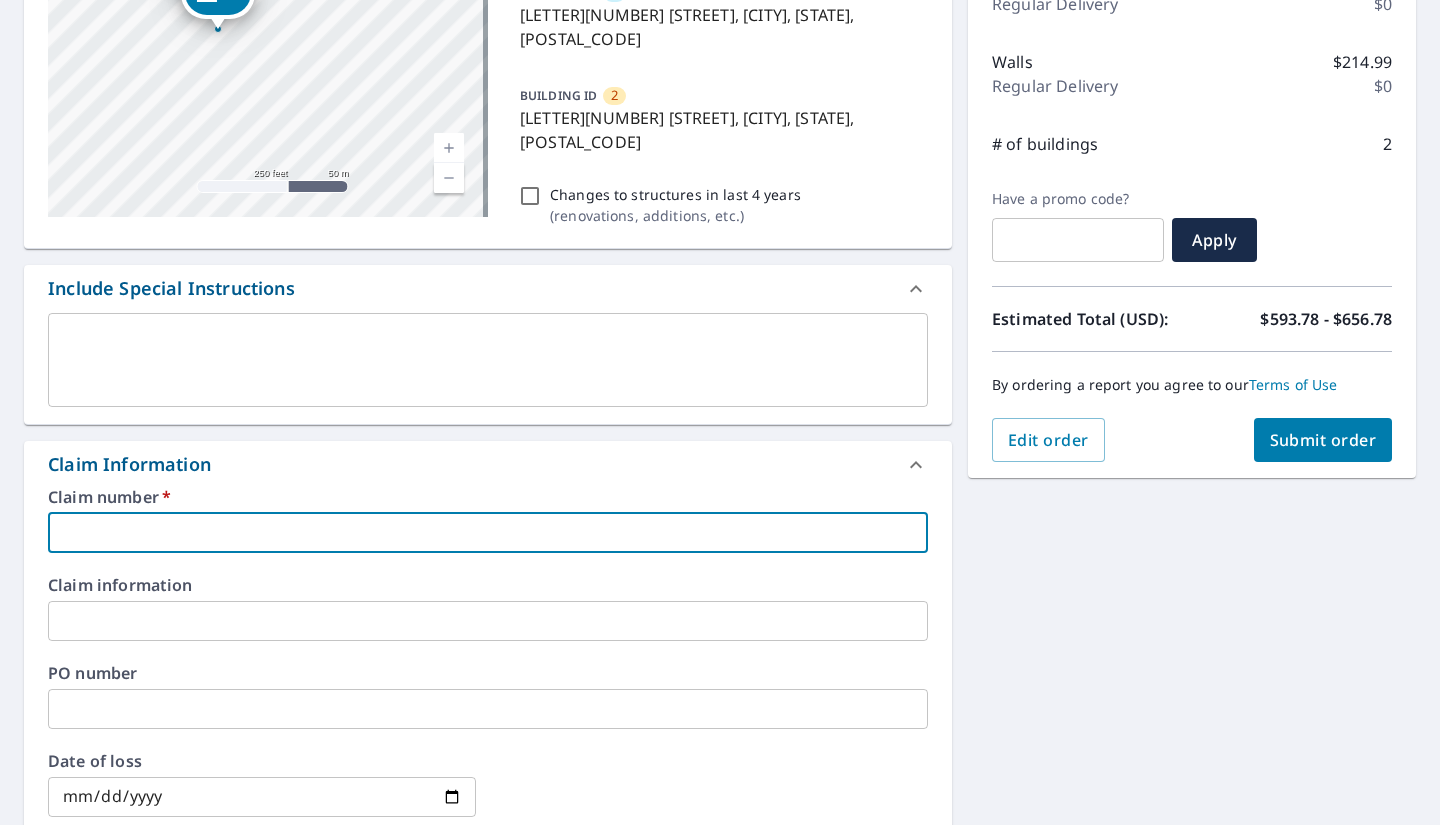 paste on "[CLAIM_ID]" 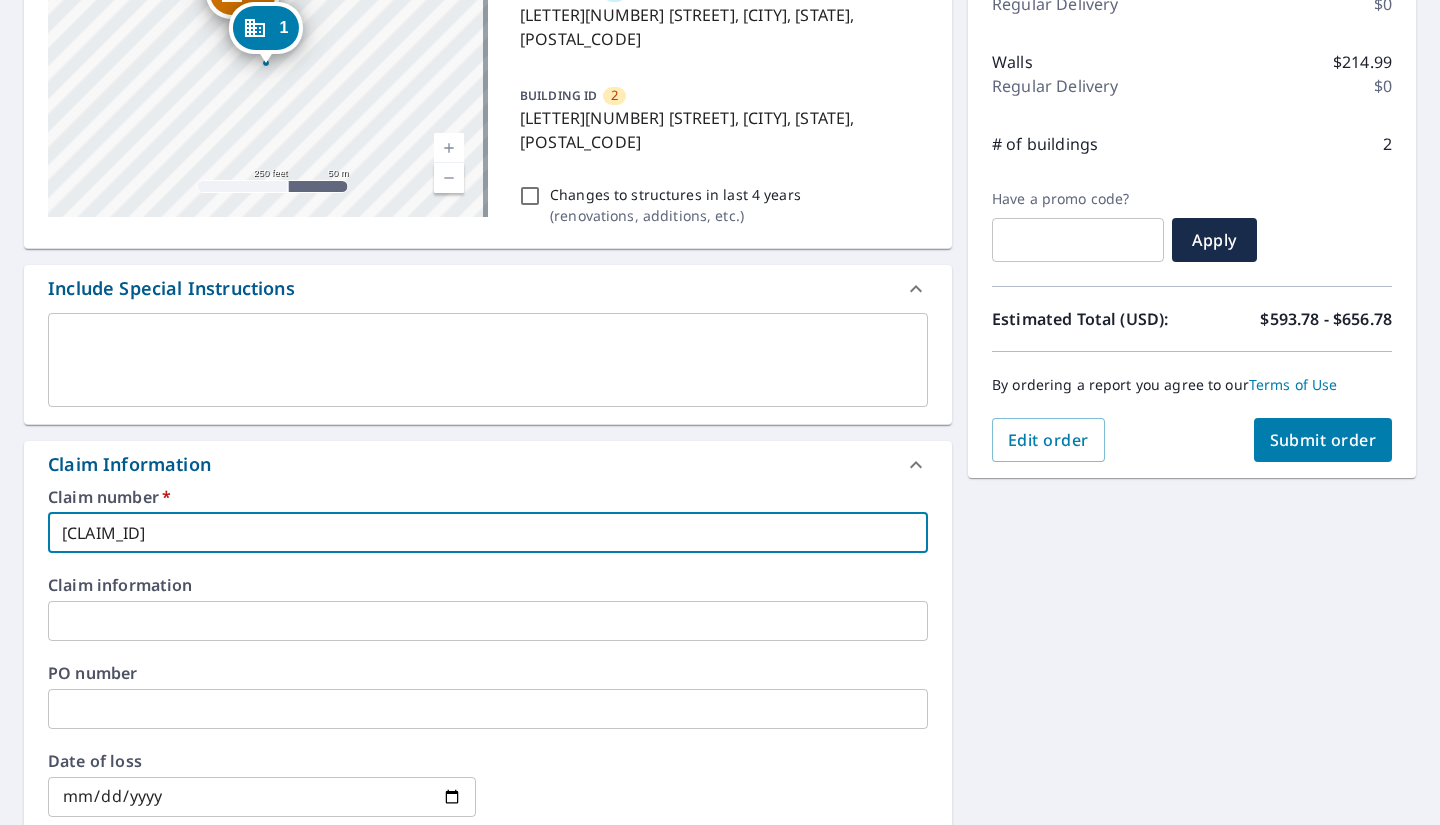 type on "[CLAIM_ID]" 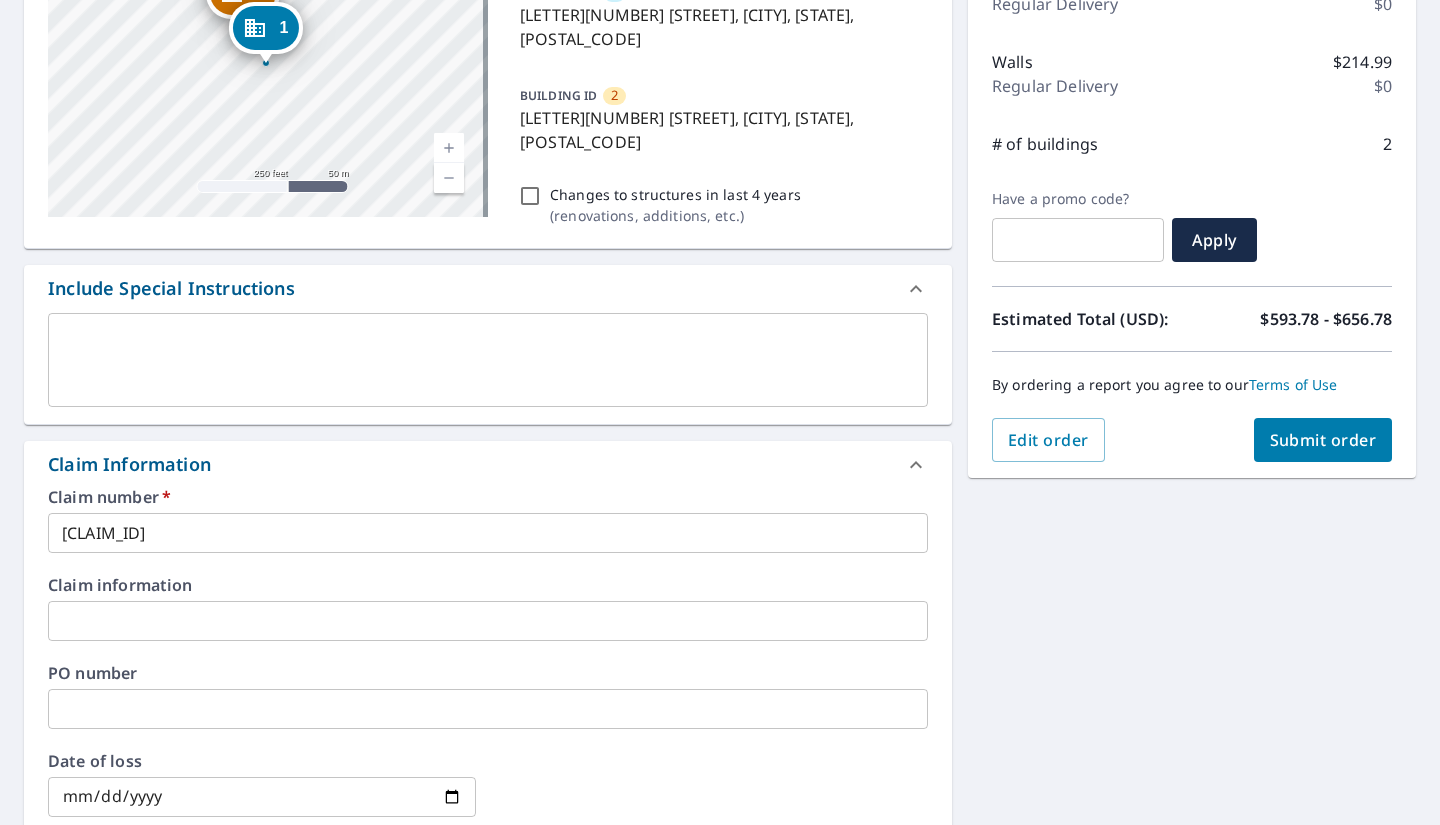 click on "Claim information" at bounding box center [488, 585] 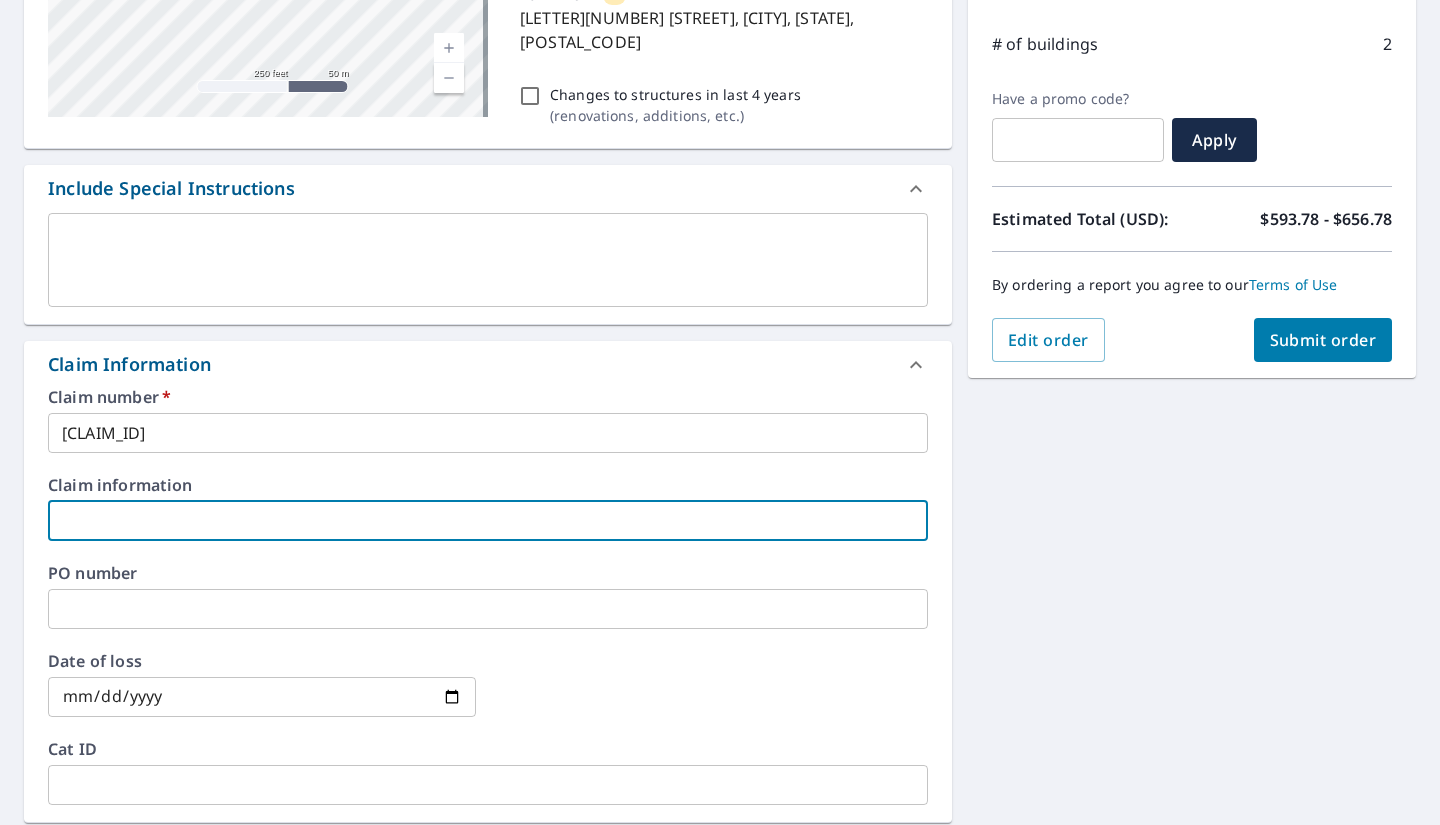 click at bounding box center (488, 521) 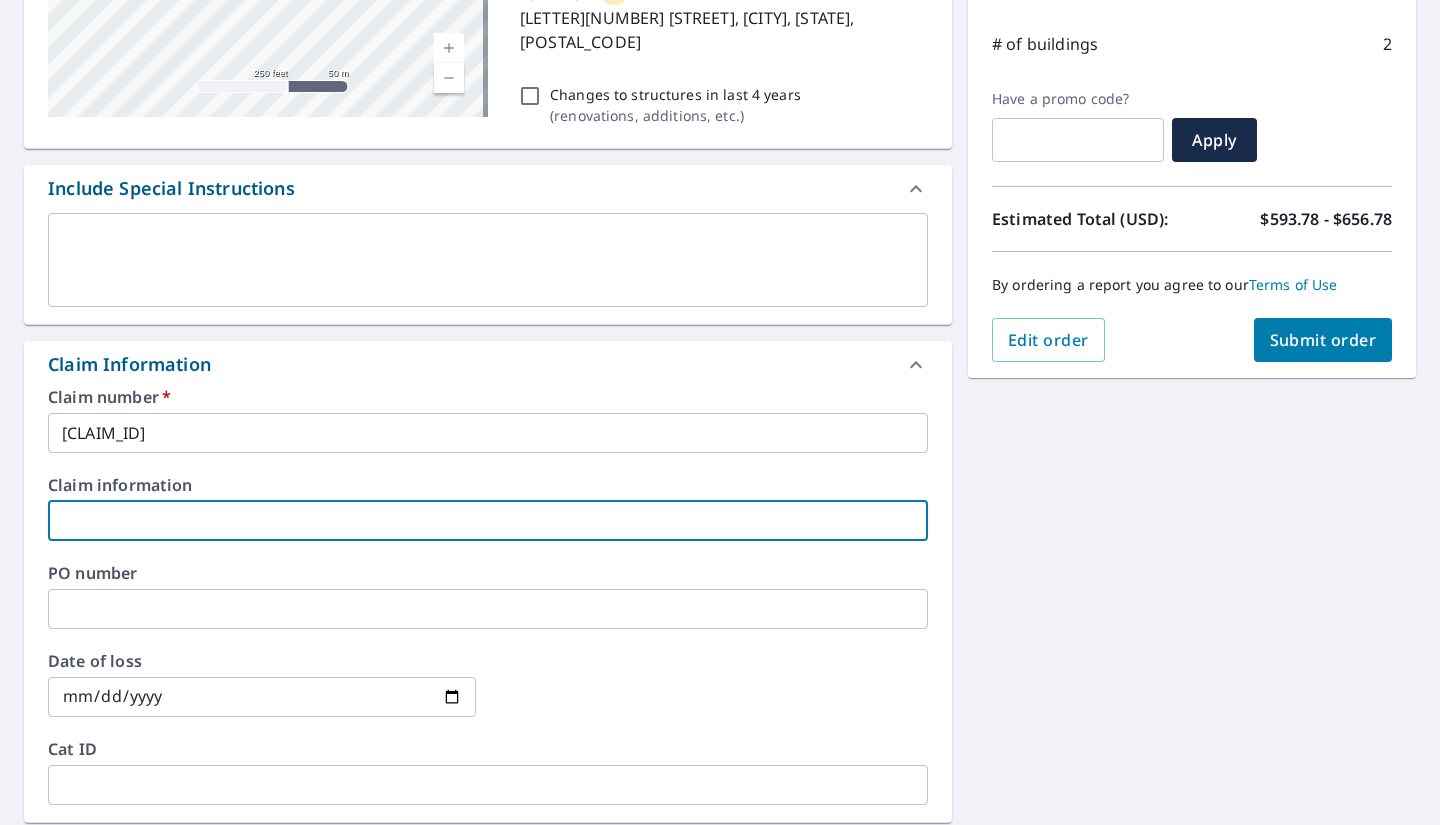 scroll, scrollTop: 600, scrollLeft: 0, axis: vertical 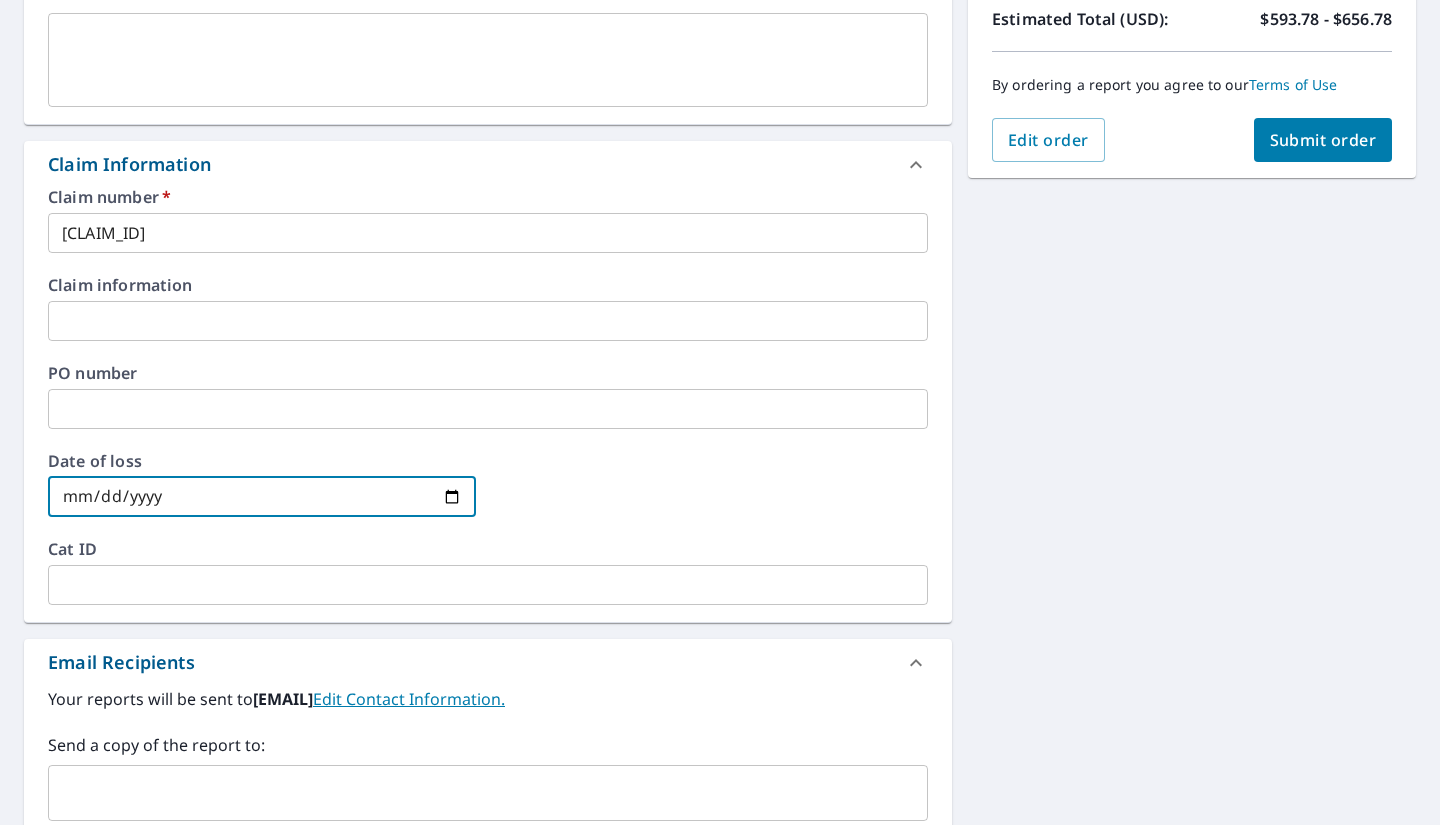 click at bounding box center (262, 497) 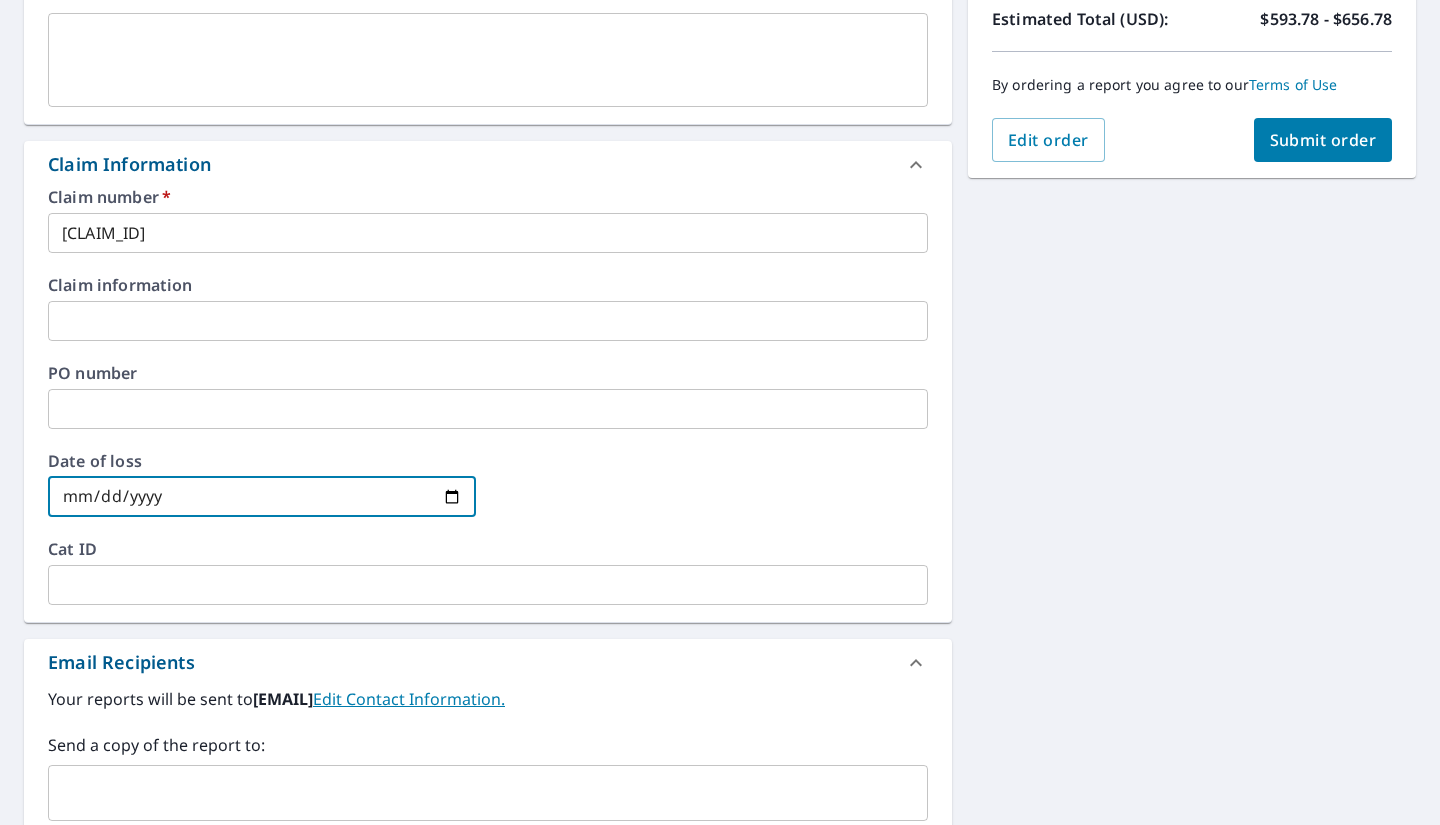 click at bounding box center [262, 497] 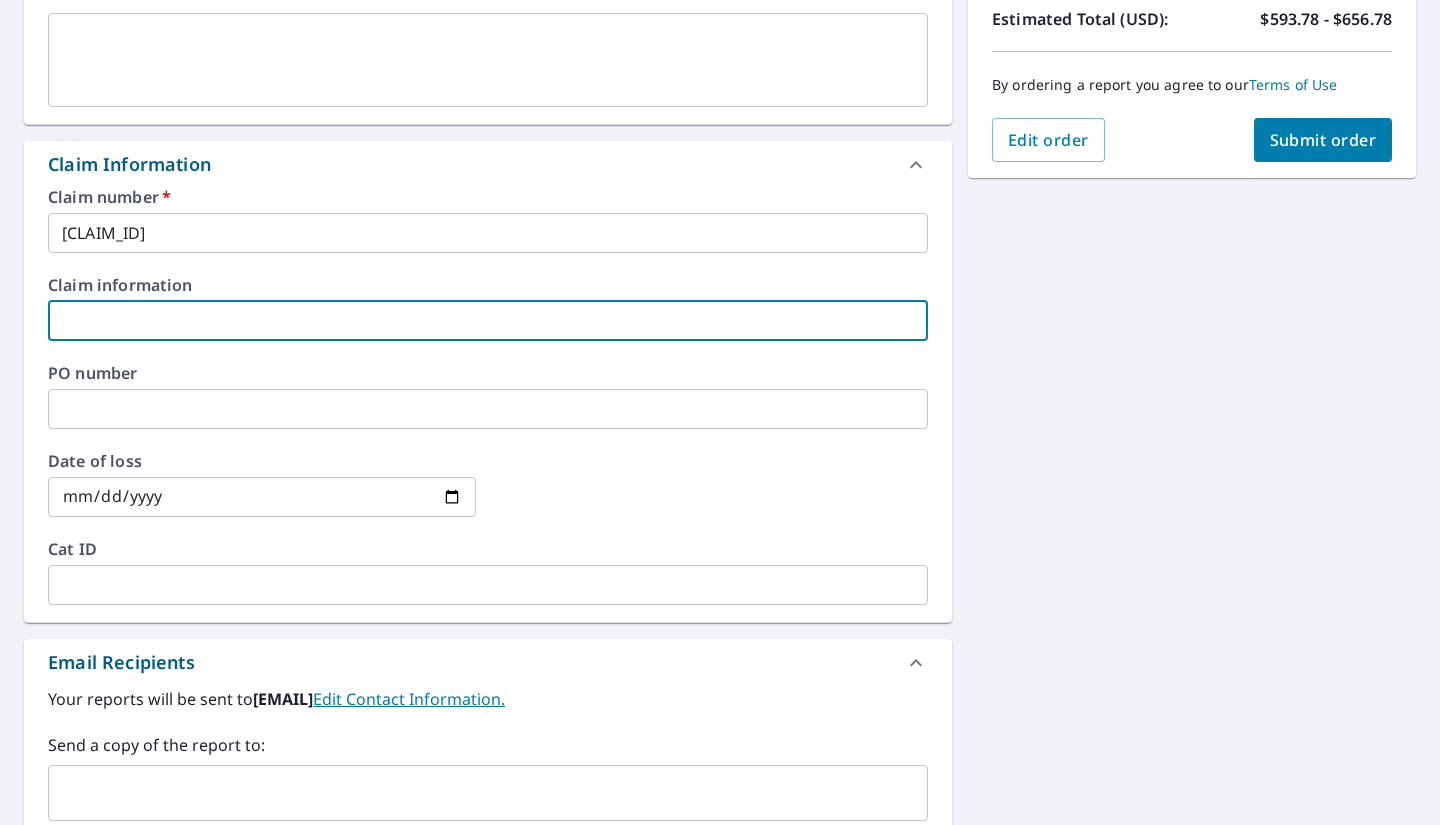 click at bounding box center [488, 321] 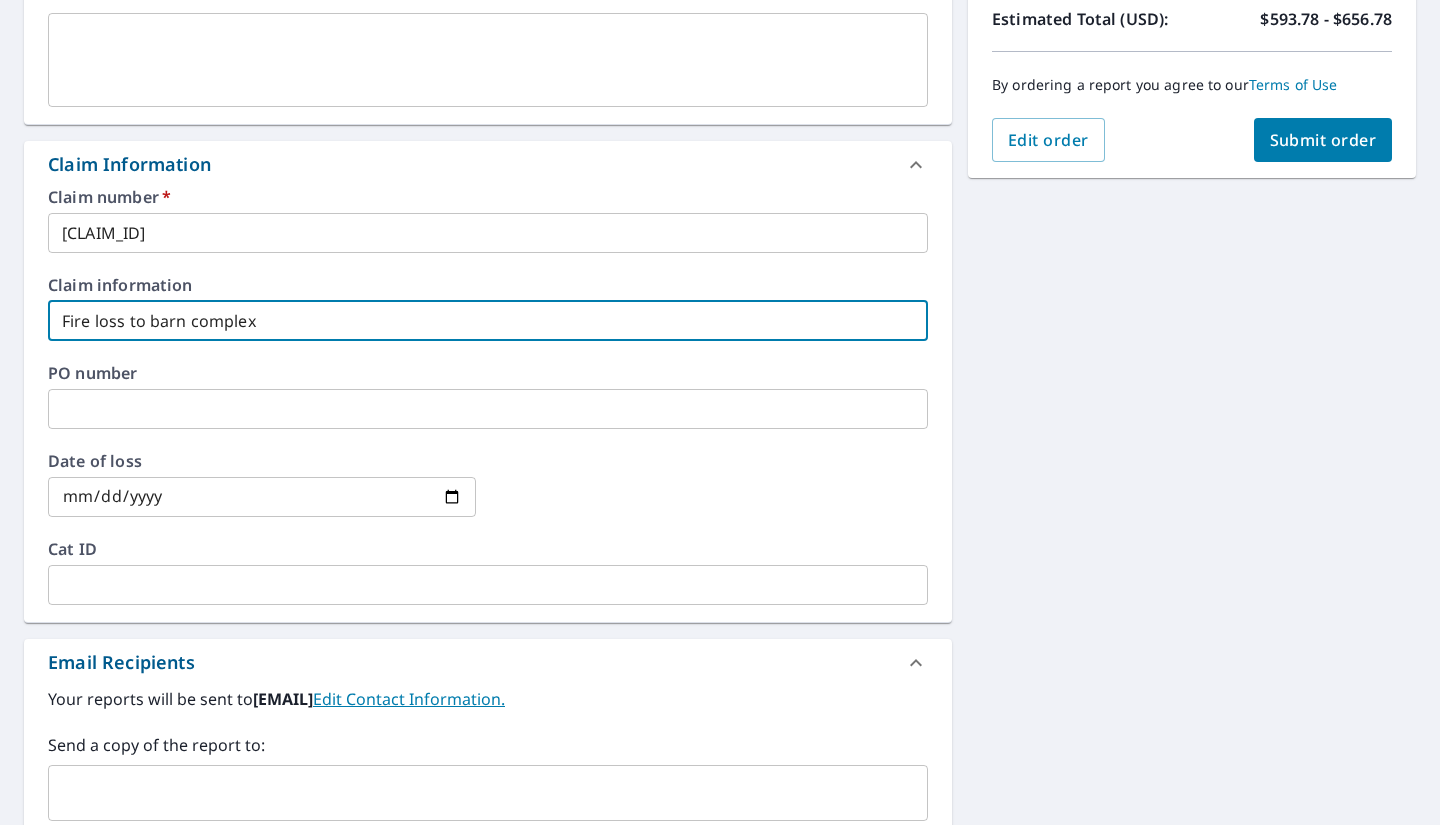 scroll, scrollTop: 855, scrollLeft: 0, axis: vertical 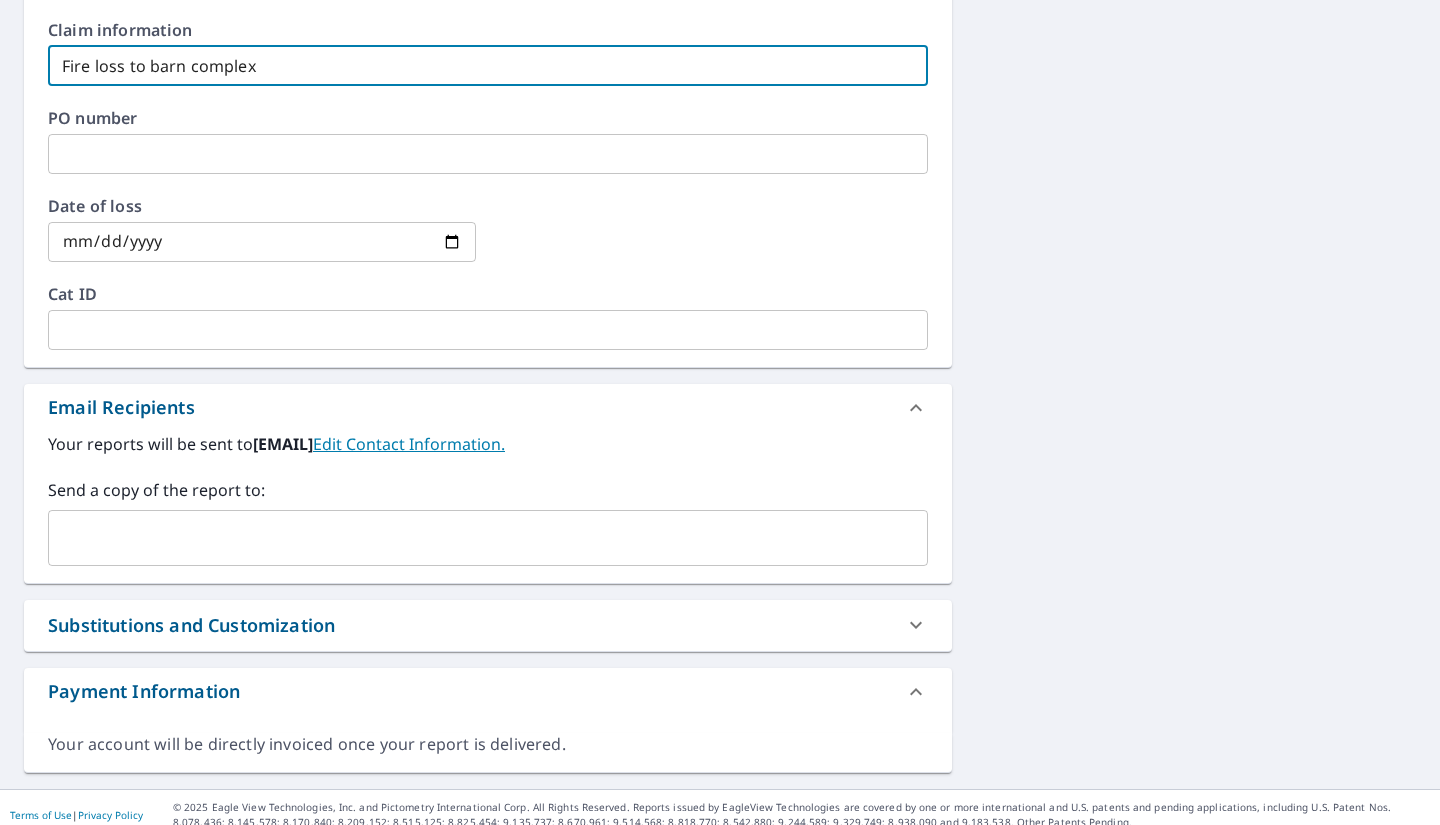 type on "Fire loss to barn complex" 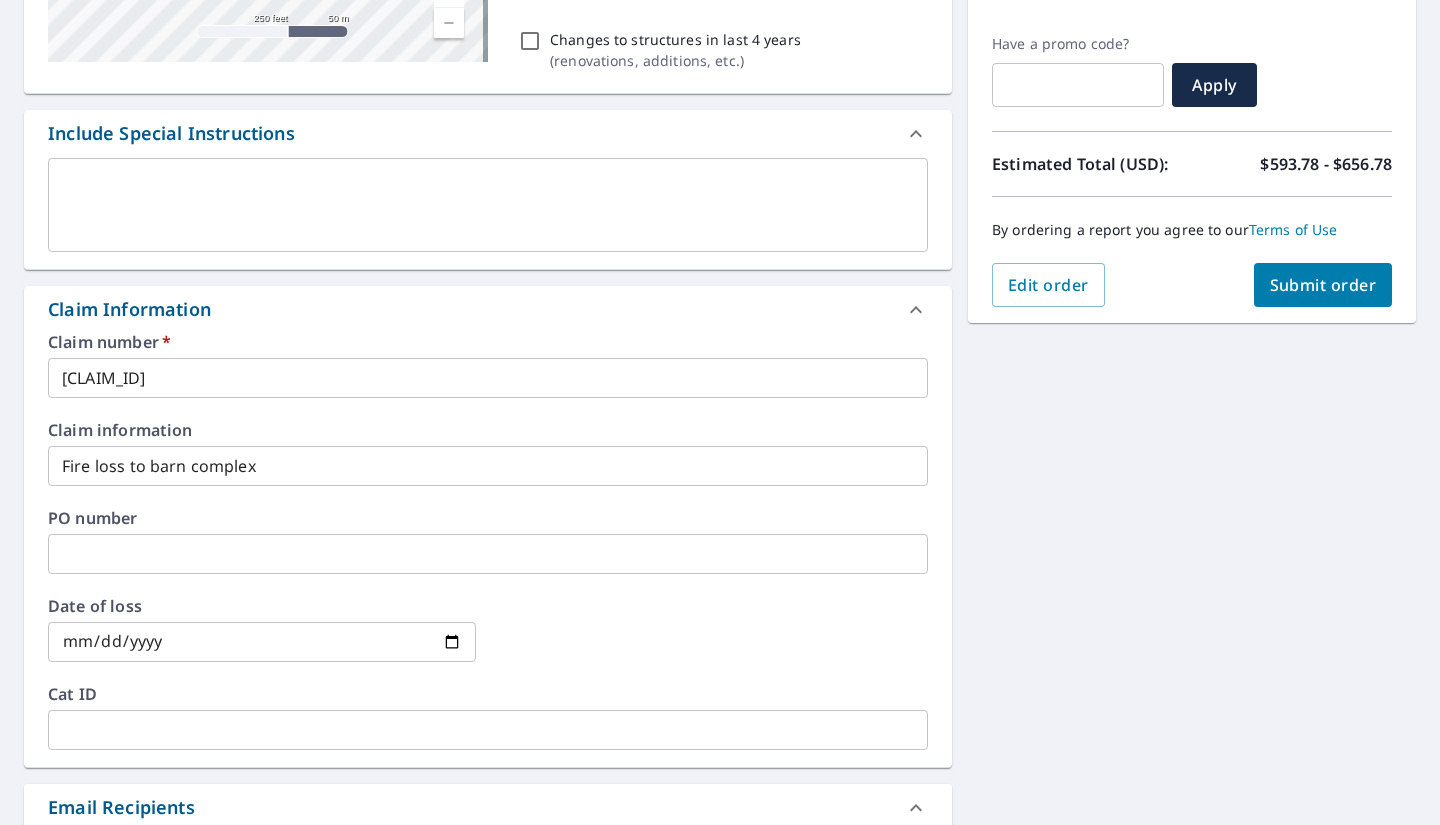 scroll, scrollTop: 255, scrollLeft: 0, axis: vertical 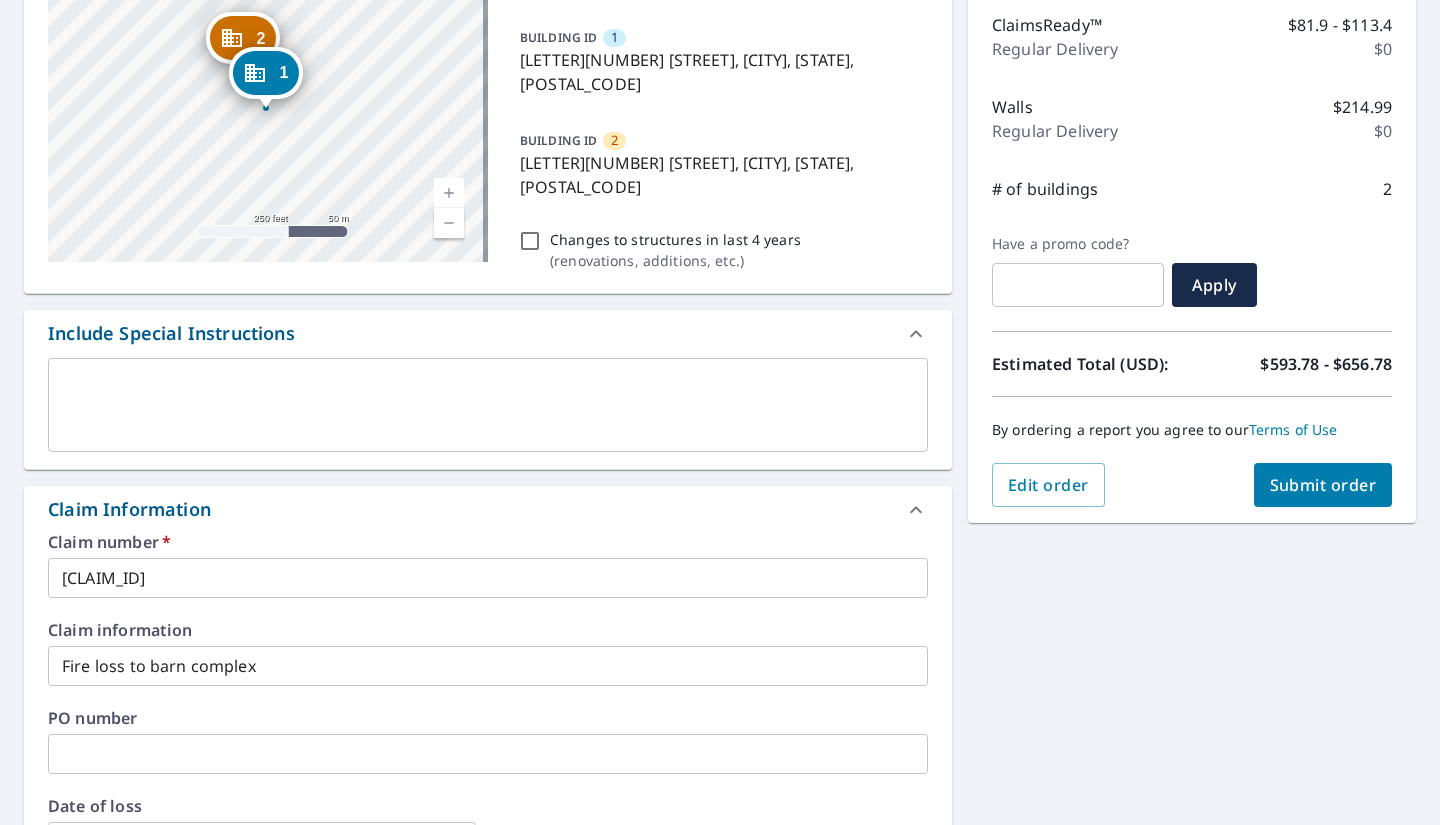 click on "Submit order" at bounding box center [1323, 485] 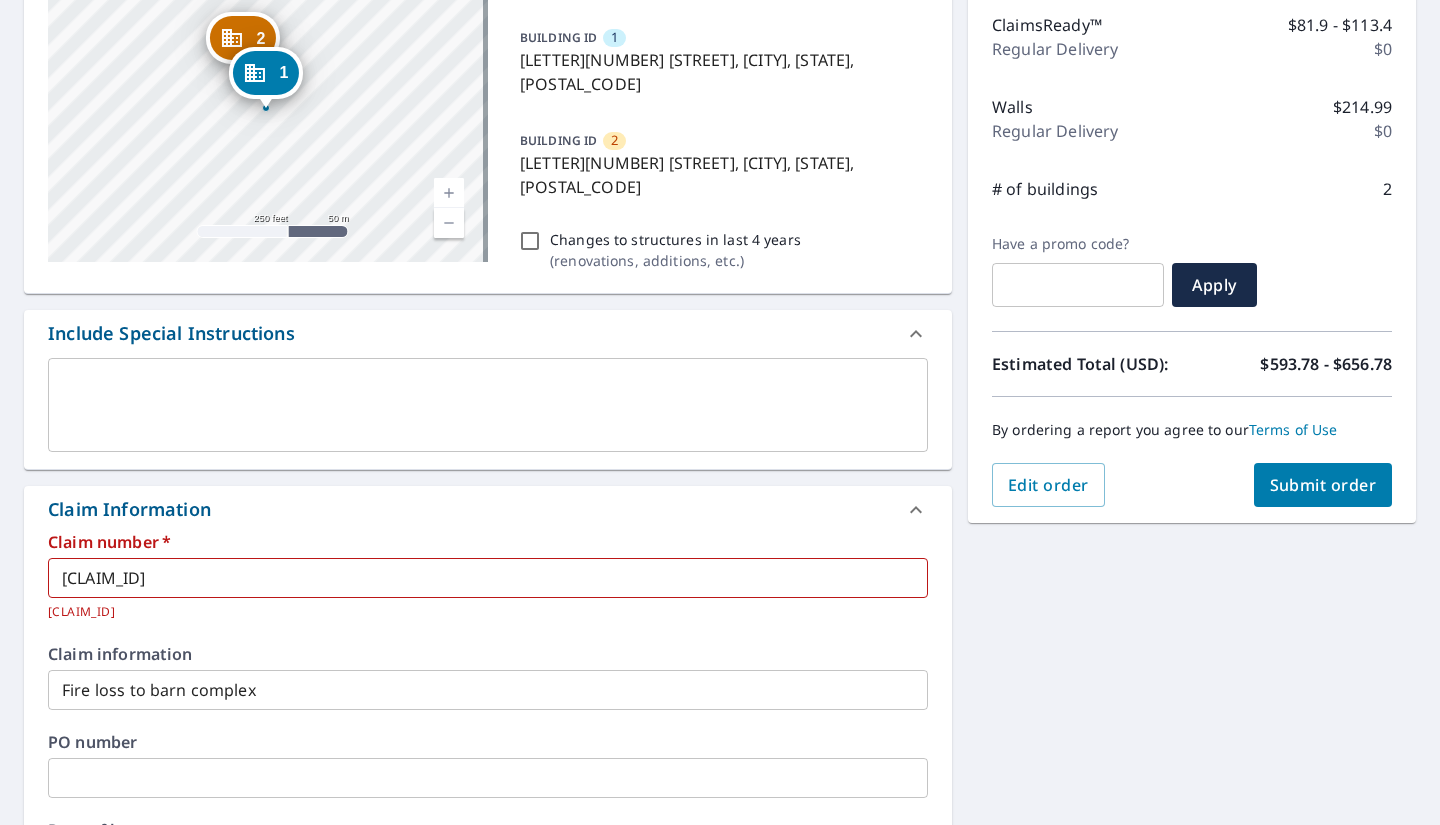 click on "[CLAIM_ID]" at bounding box center [488, 578] 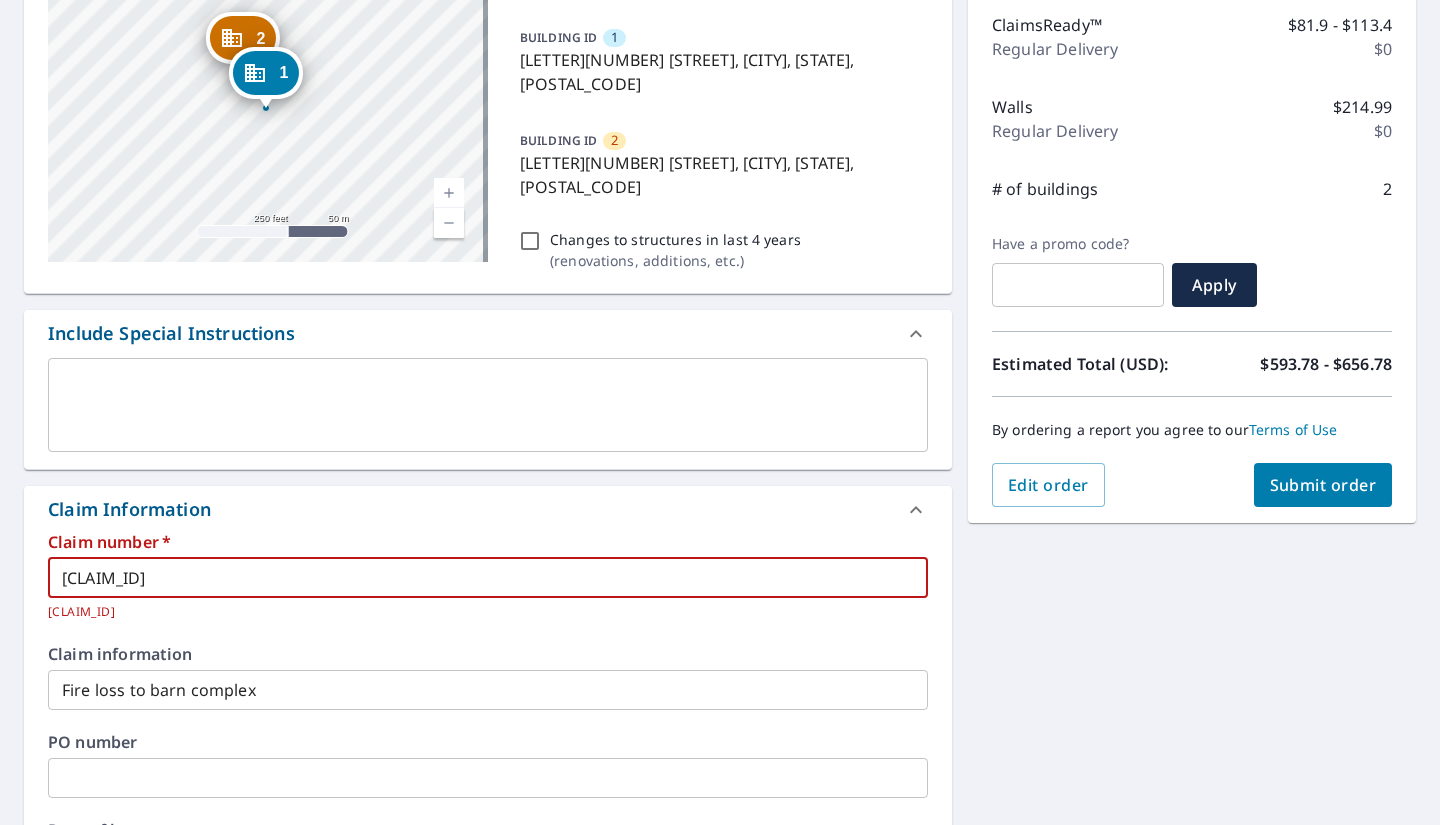 click on "[CLAIM_ID]" at bounding box center [488, 578] 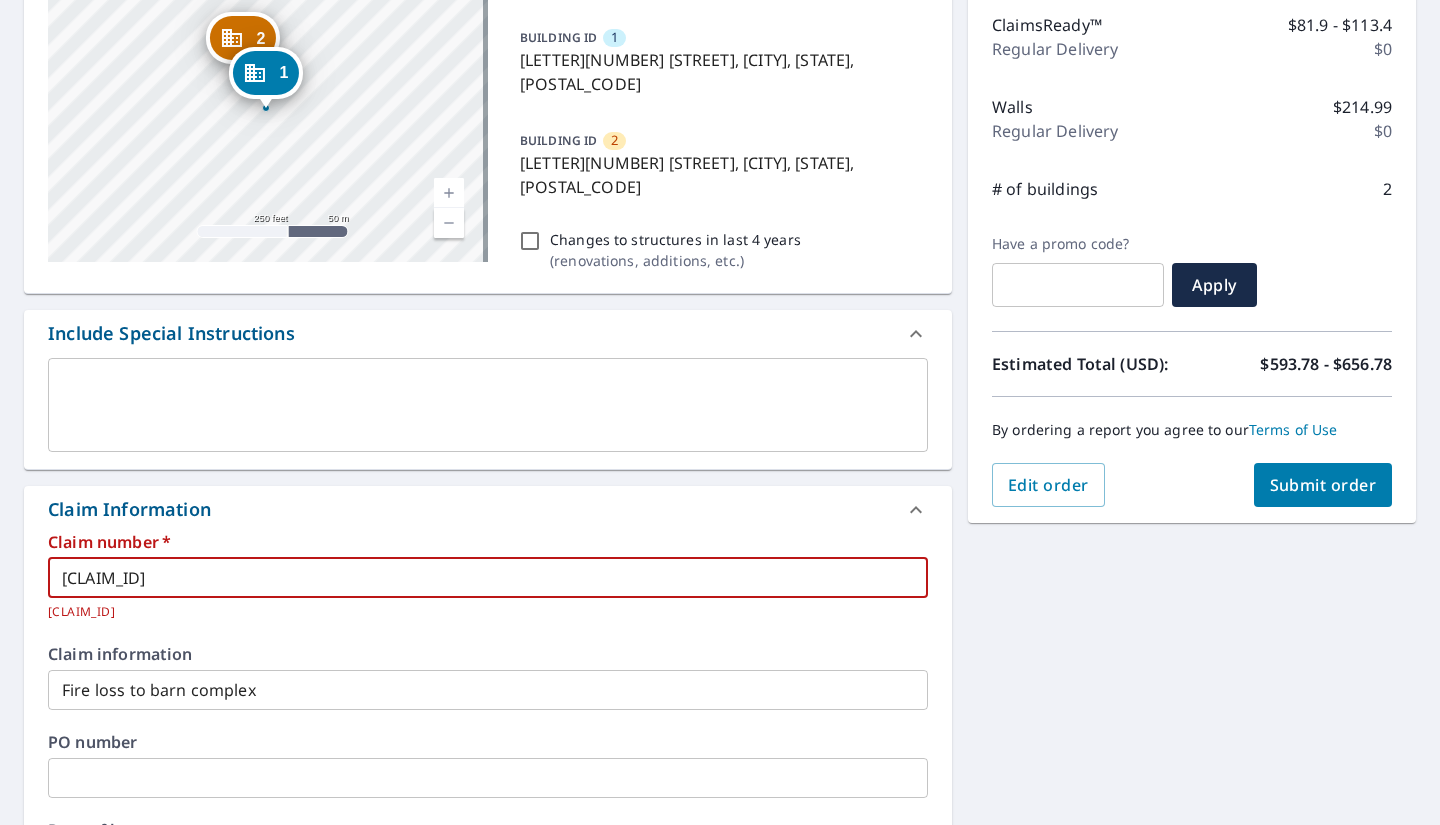 drag, startPoint x: 229, startPoint y: 560, endPoint x: -30, endPoint y: 559, distance: 259.00192 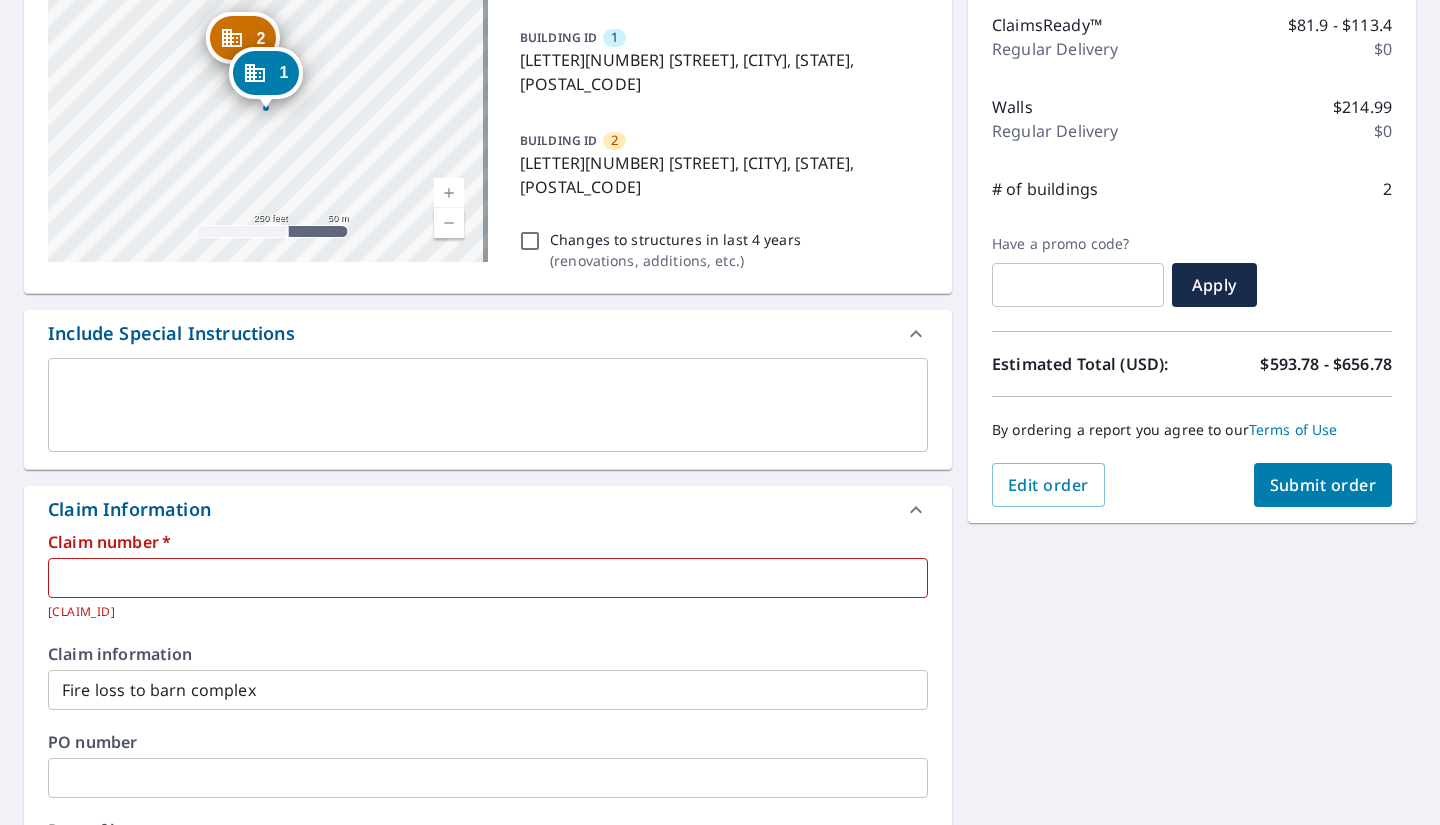 click at bounding box center (488, 578) 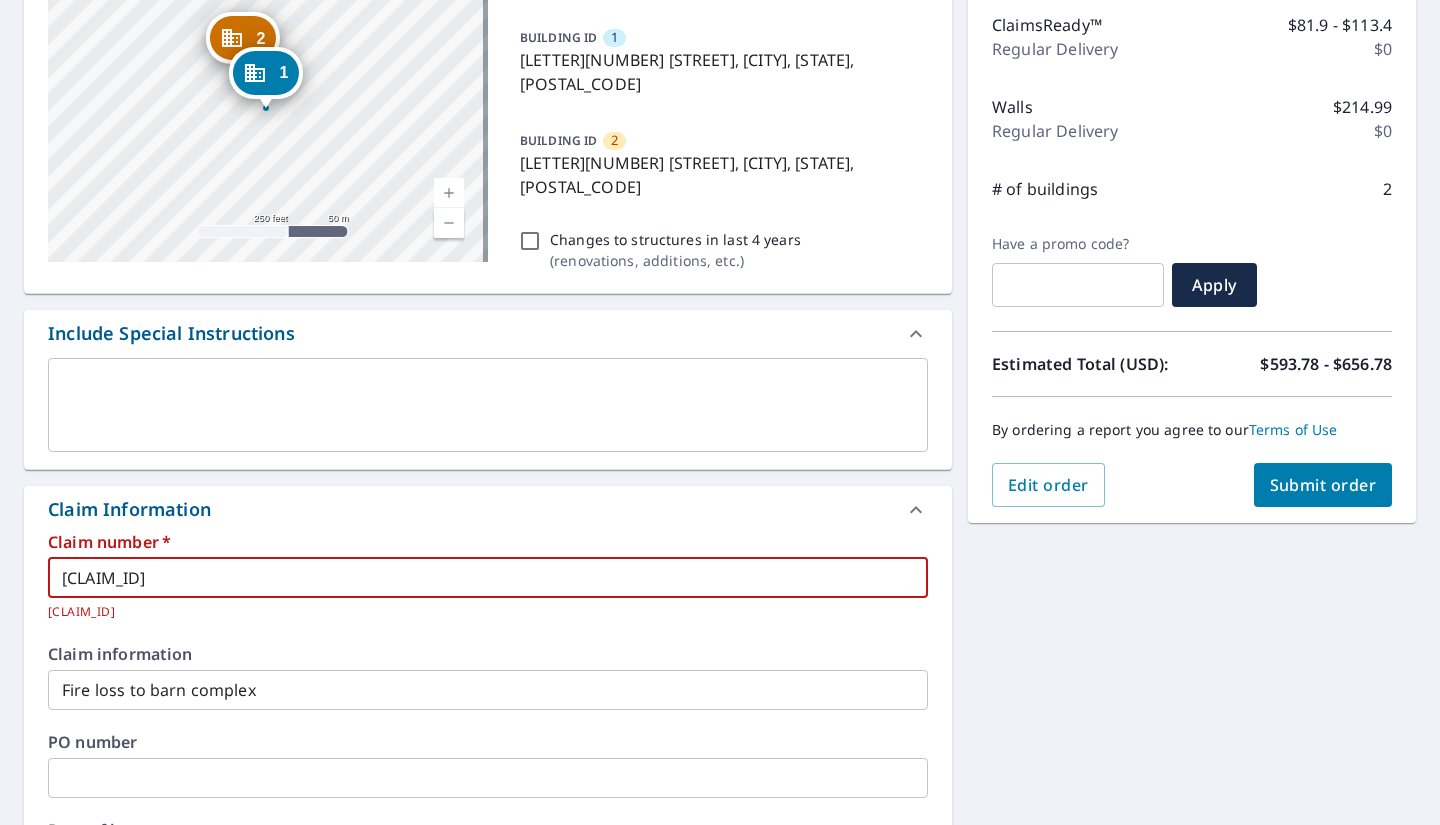 type on "[CLAIM_ID]" 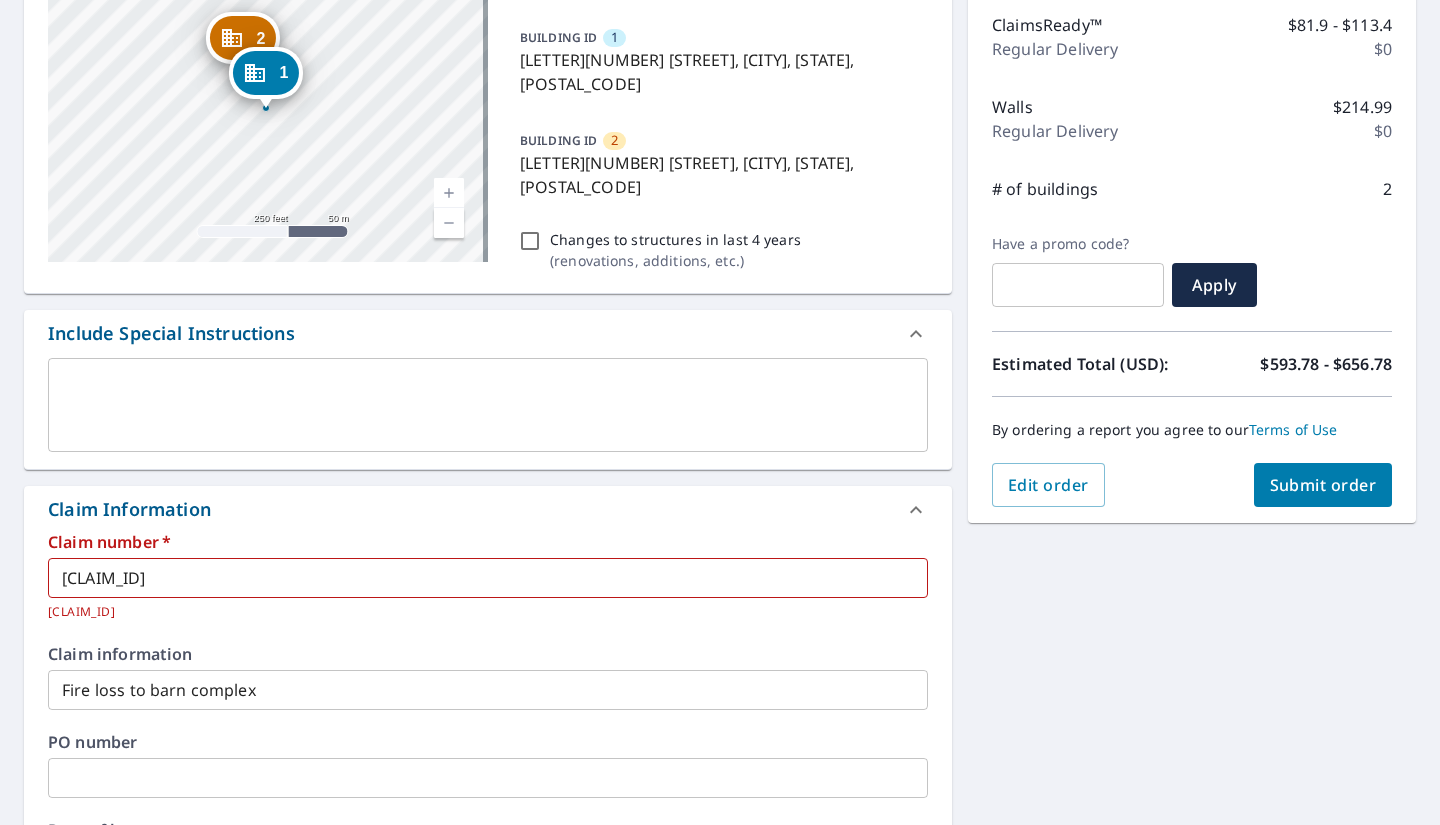 click on "[CLAIM_ID] [CLAIM_ID] [CLAIM_ID] [DATE]" at bounding box center [488, 413] 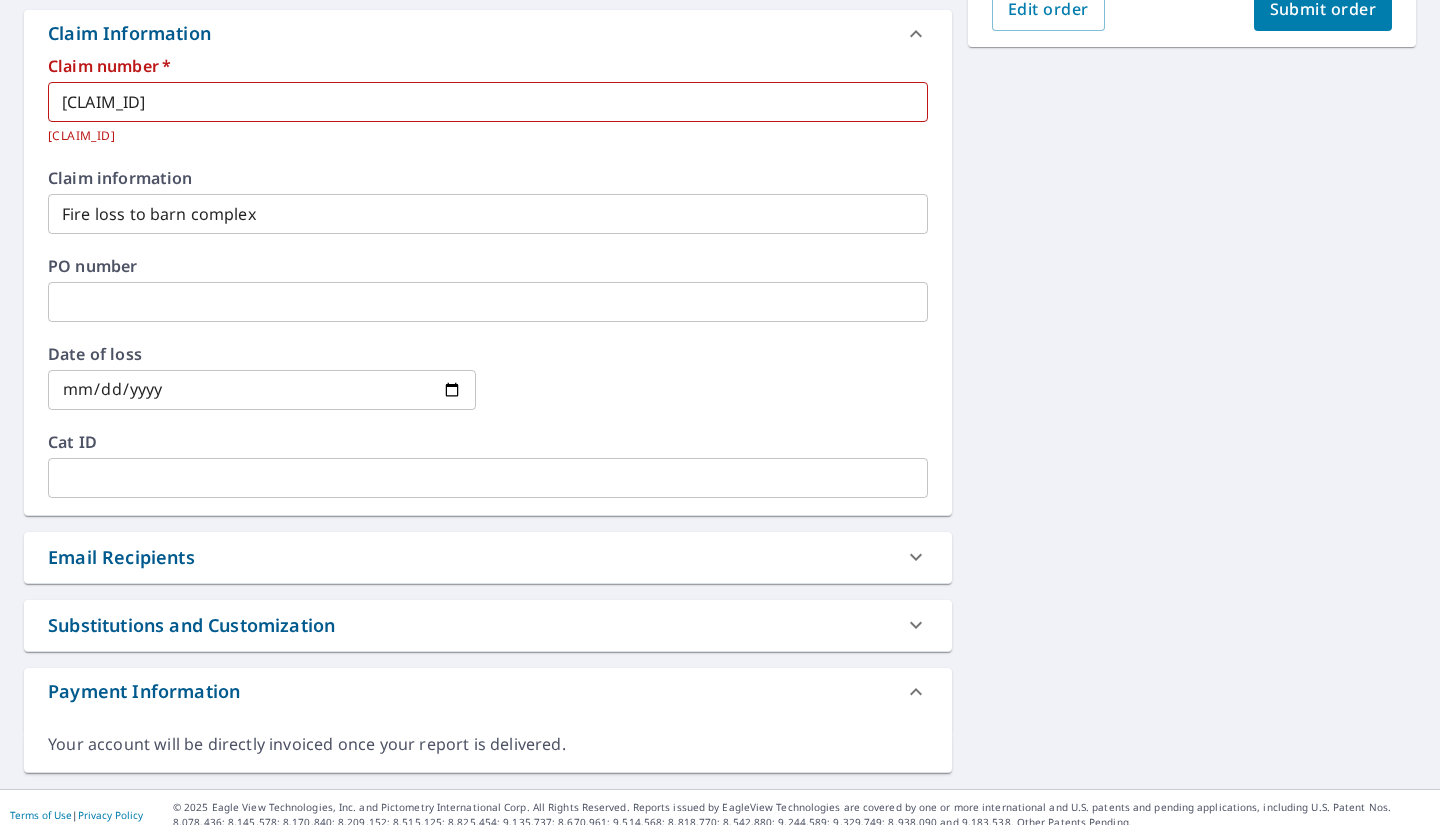 scroll, scrollTop: 131, scrollLeft: 0, axis: vertical 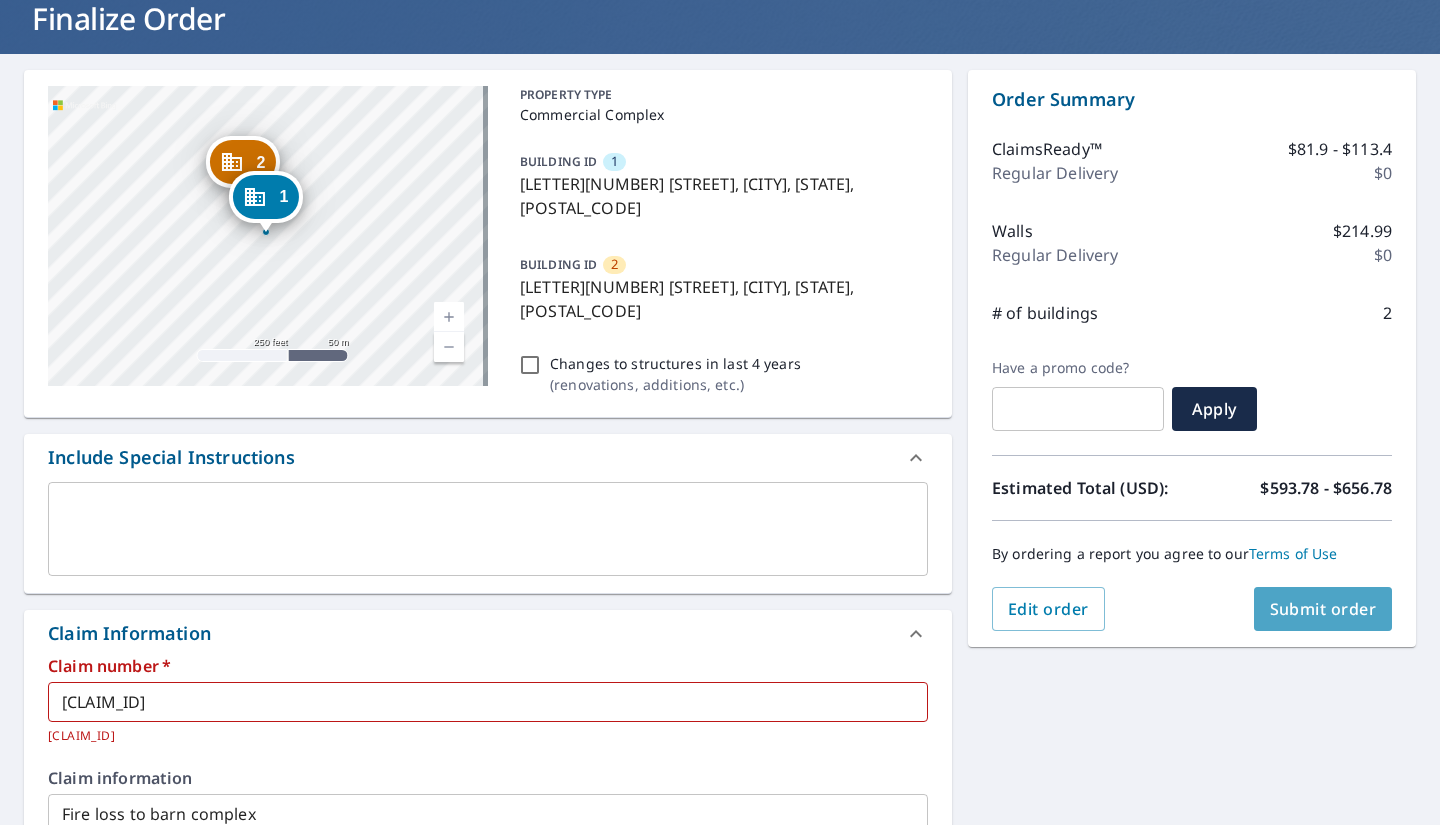click on "Submit order" at bounding box center [1323, 609] 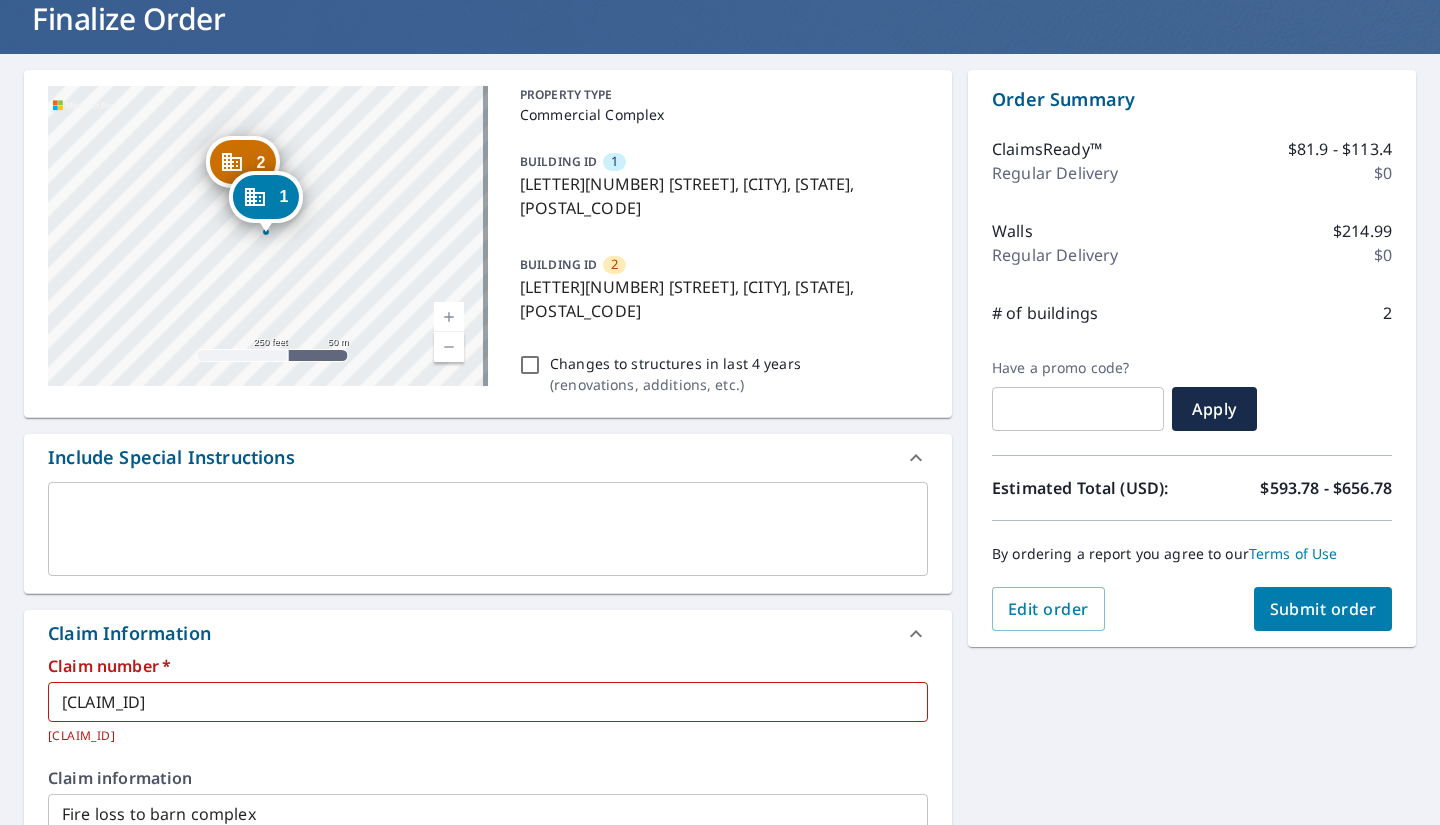 click on "[CLAIM_ID]" at bounding box center [488, 702] 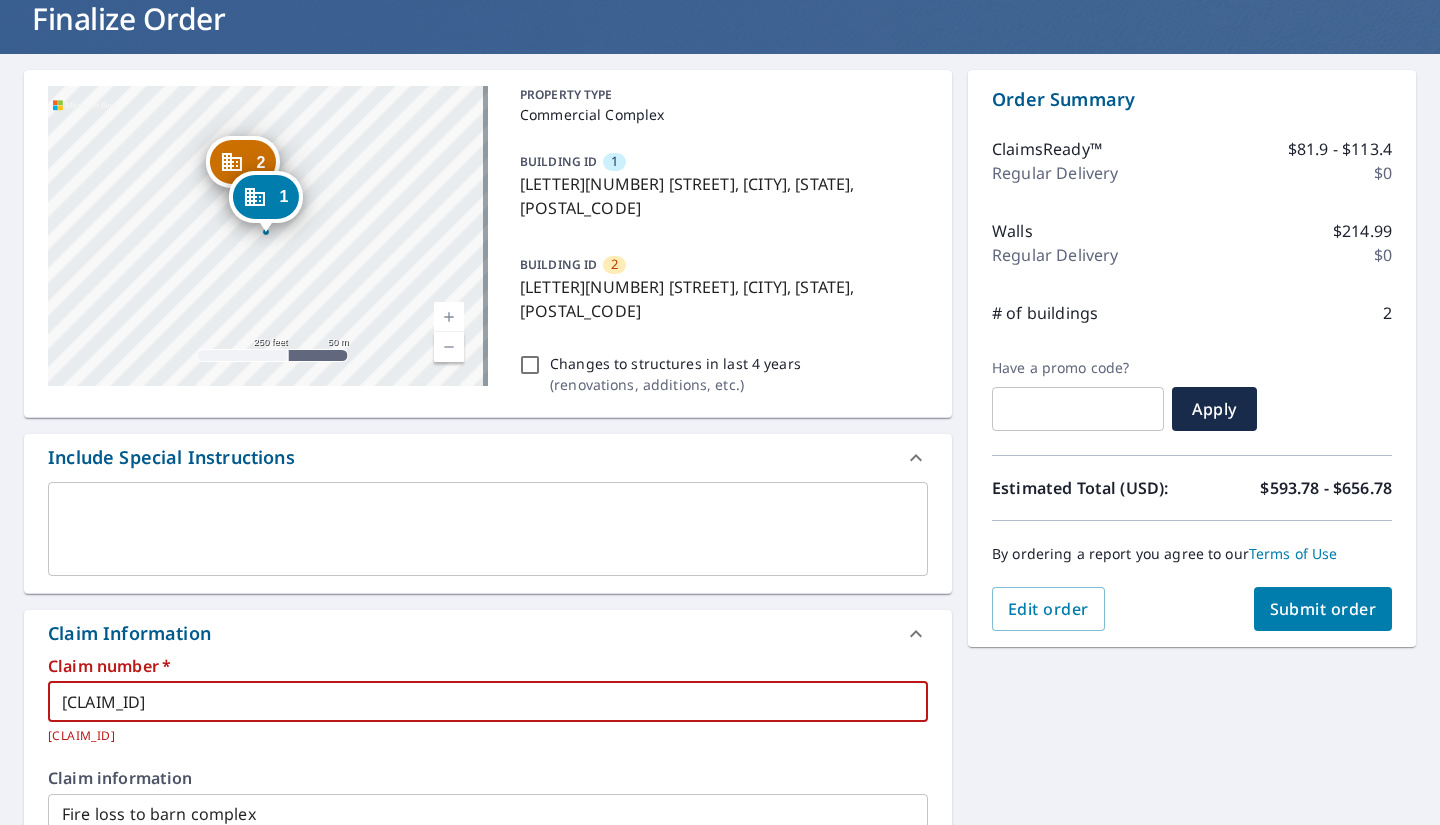 drag, startPoint x: 240, startPoint y: 683, endPoint x: -10, endPoint y: 548, distance: 284.12146 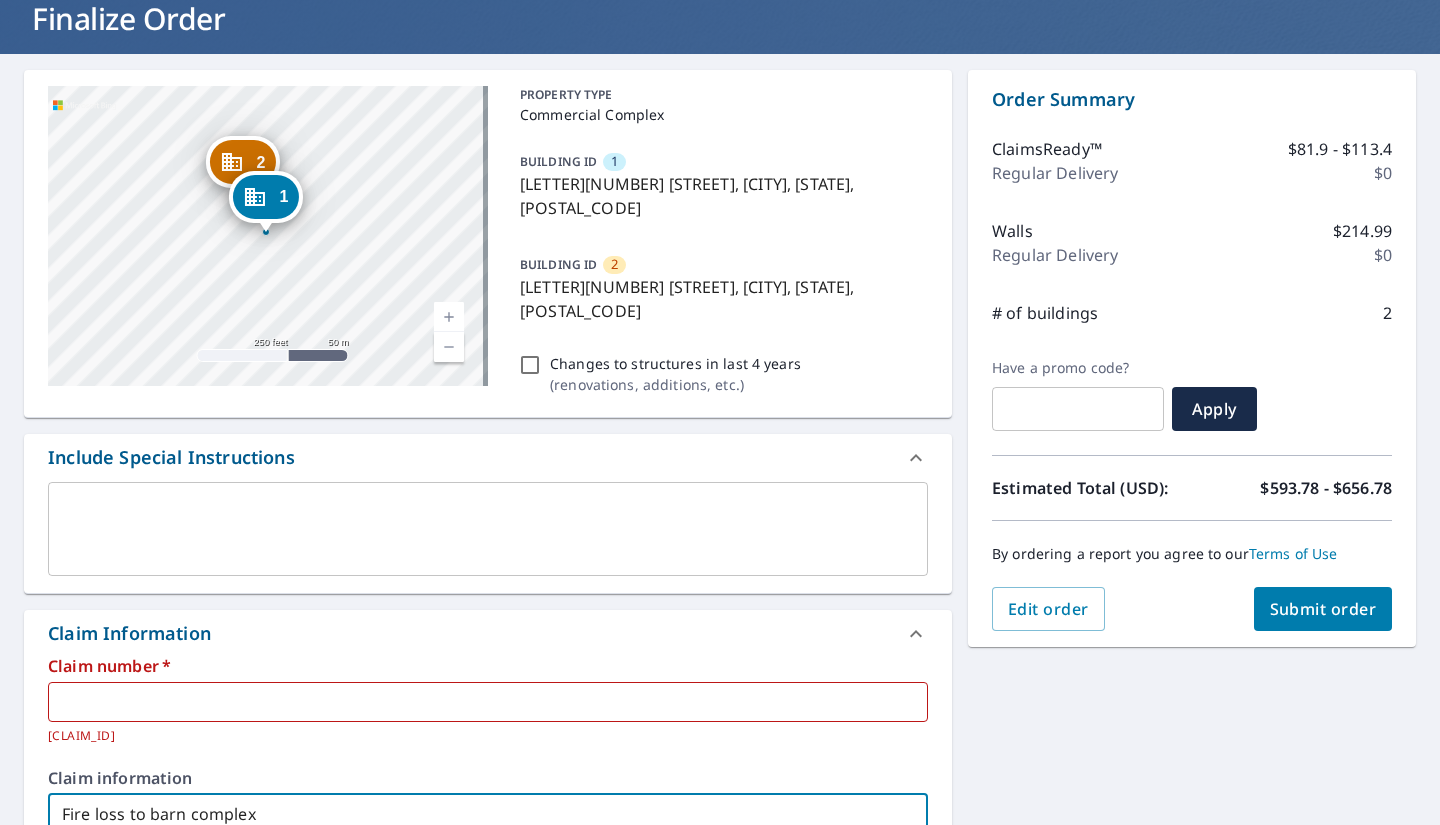 click on "Fire loss to barn complex" at bounding box center (488, 814) 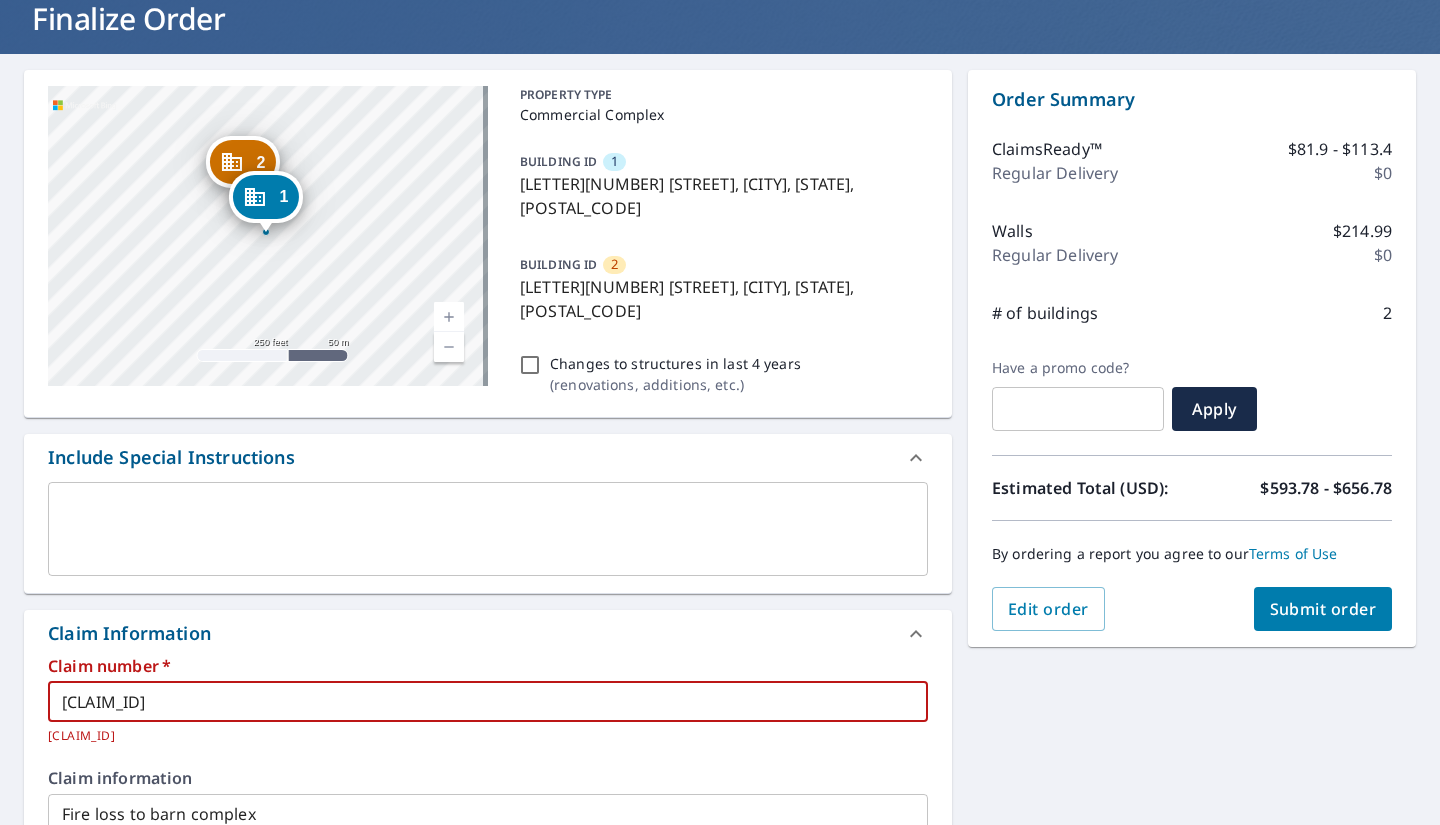 type on "[CLAIM_ID]" 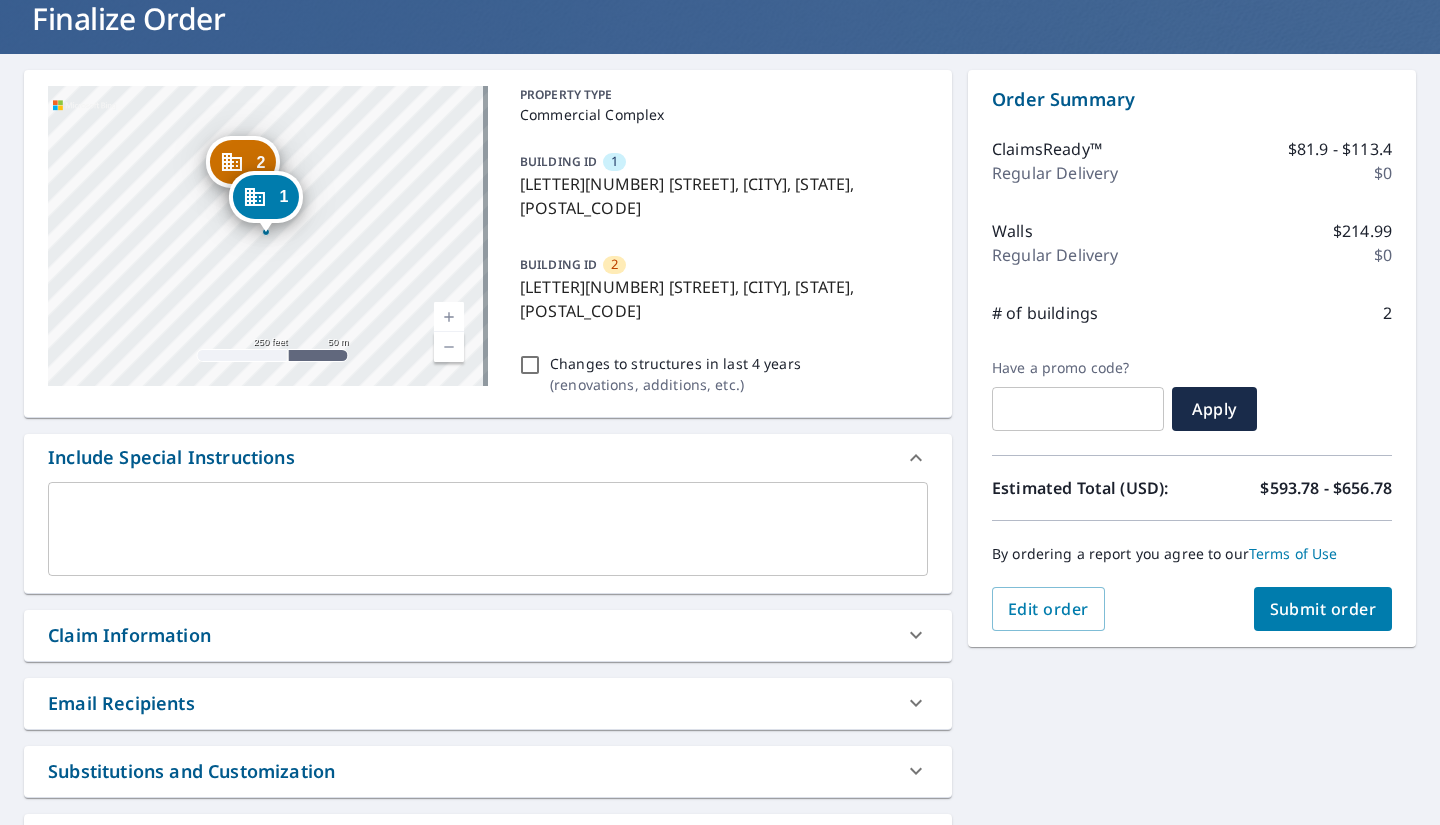 scroll, scrollTop: 277, scrollLeft: 0, axis: vertical 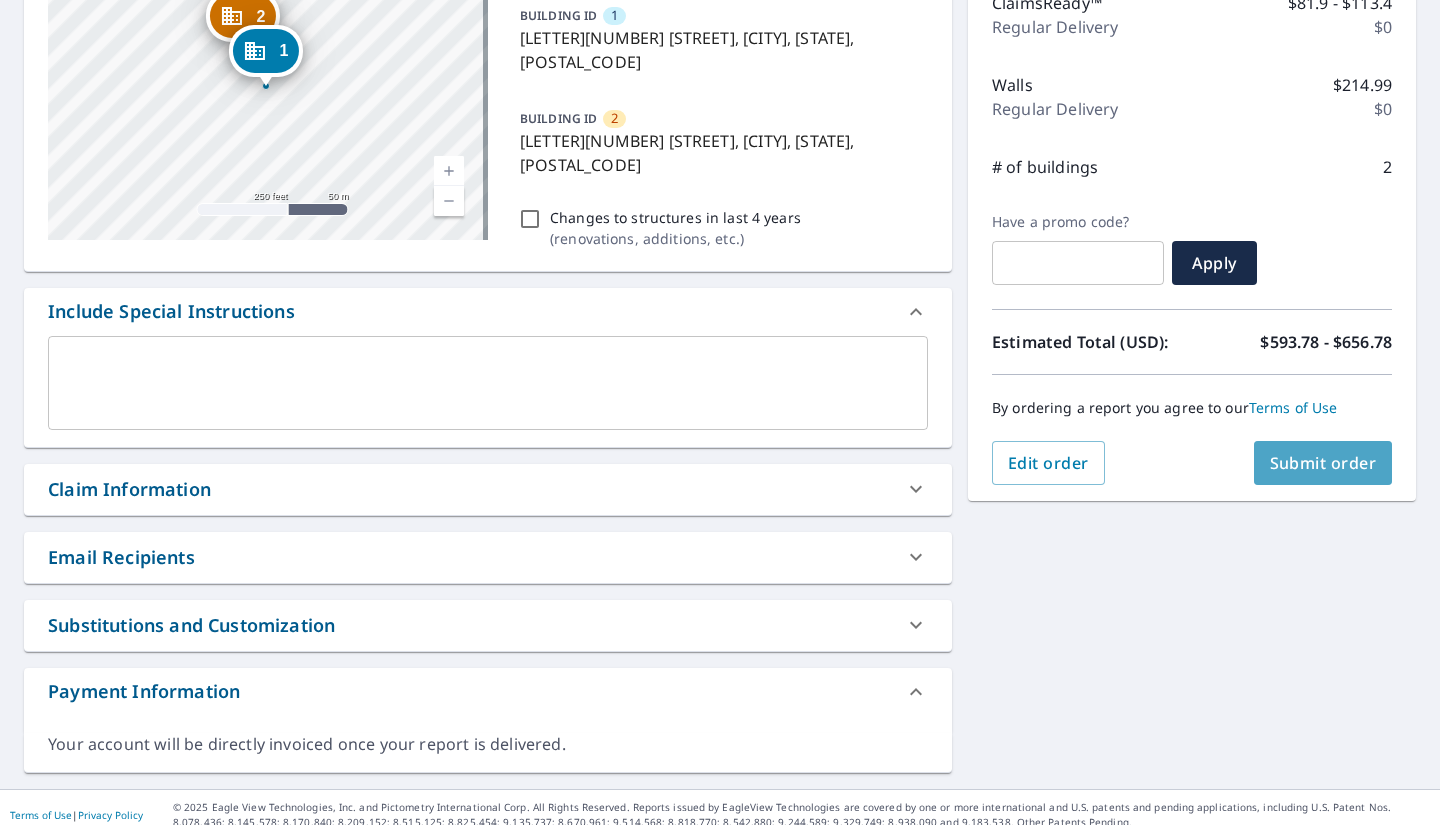 click on "Submit order" at bounding box center (1323, 463) 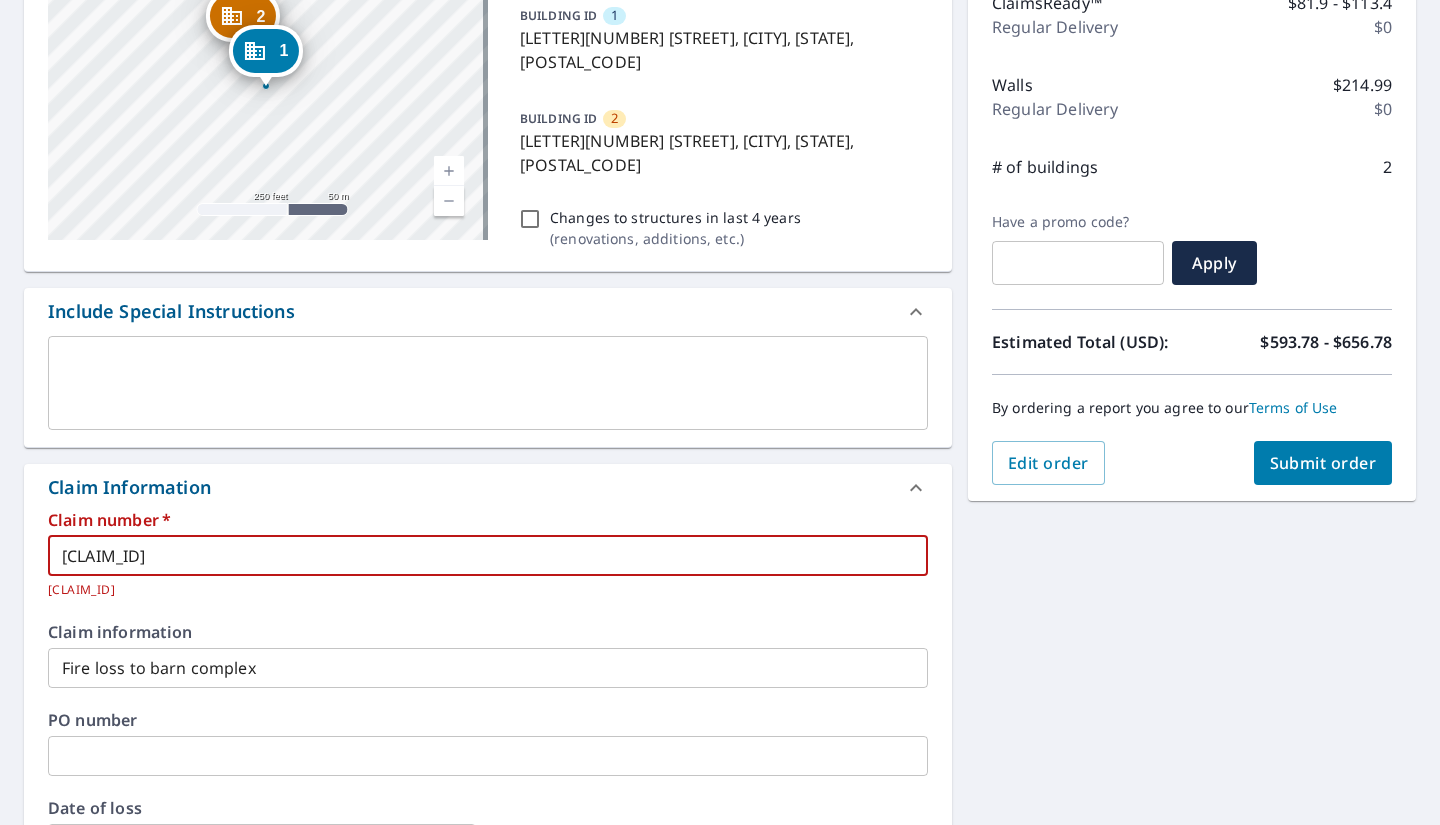 drag, startPoint x: 288, startPoint y: 532, endPoint x: -49, endPoint y: 524, distance: 337.09494 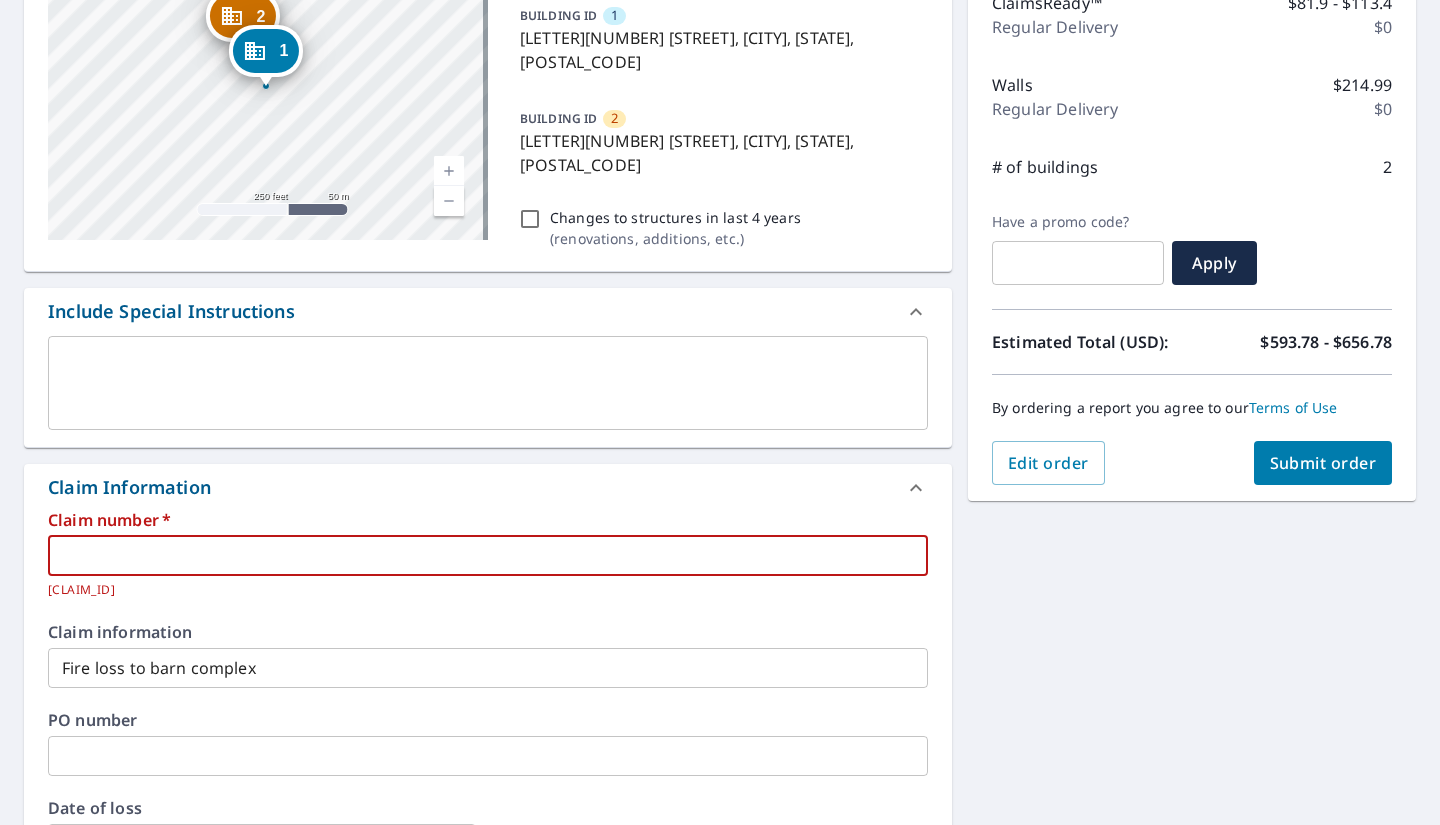 click at bounding box center [488, 556] 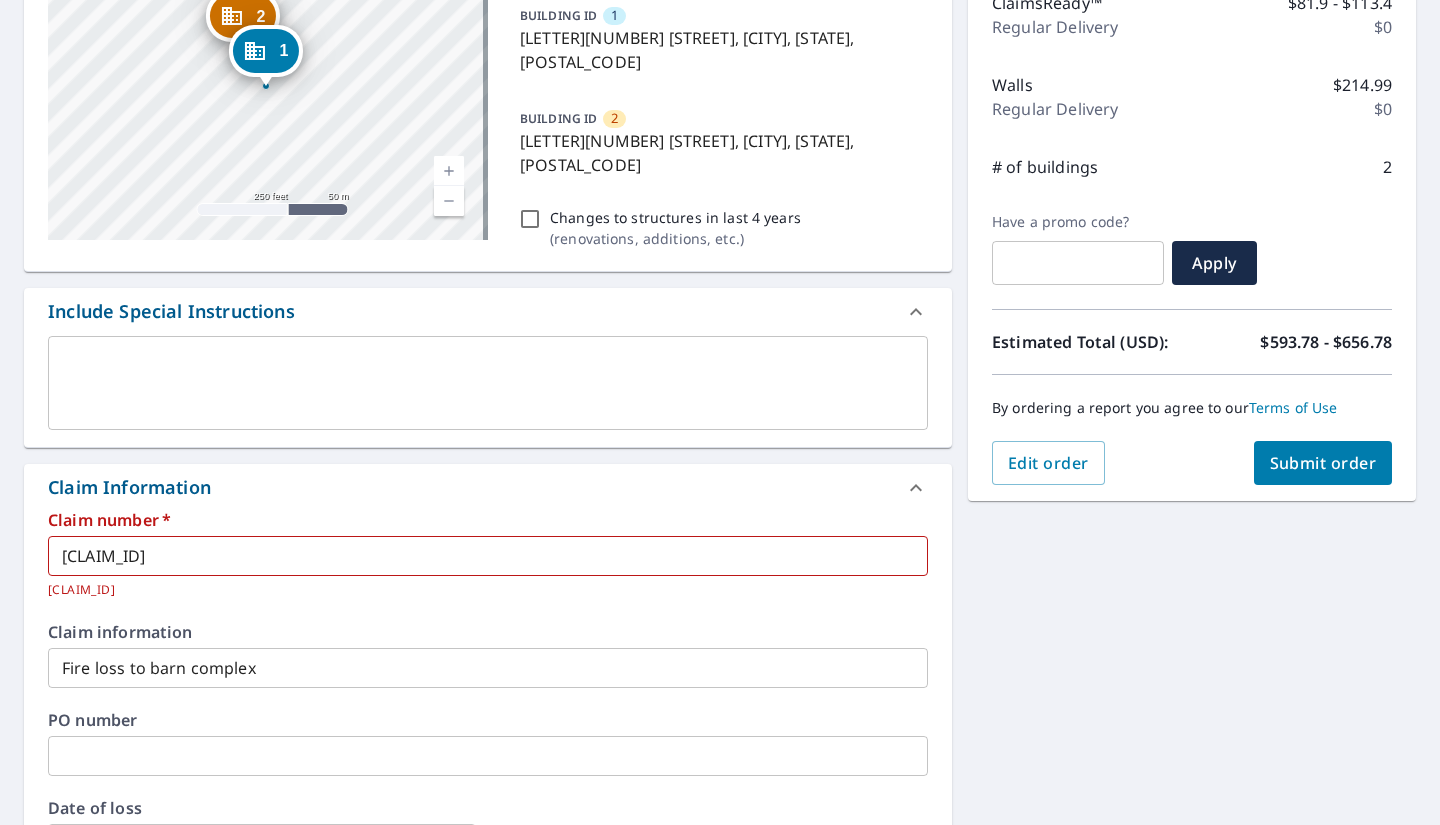 click on "Claim information" at bounding box center [488, 632] 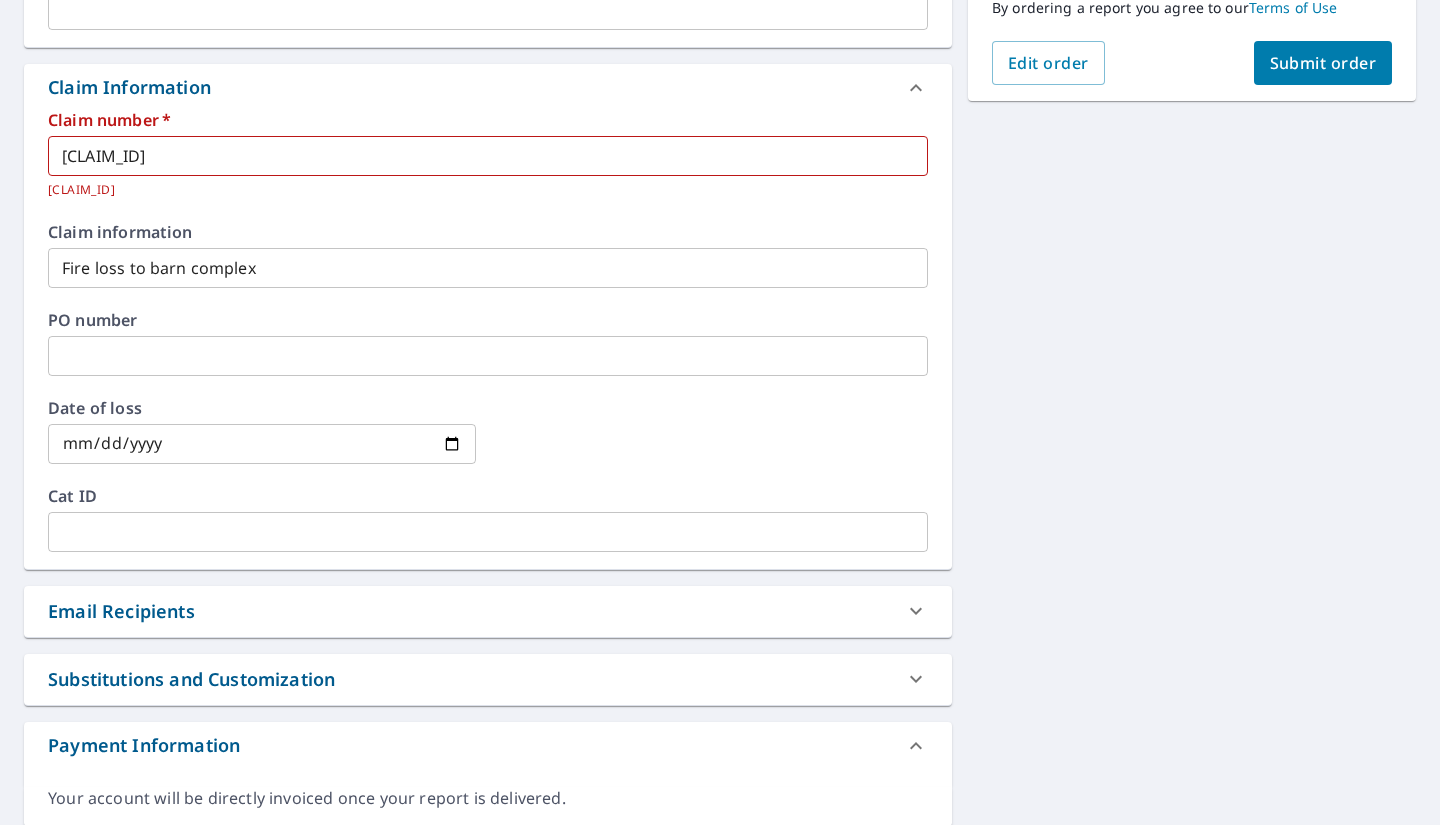 scroll, scrollTop: 277, scrollLeft: 0, axis: vertical 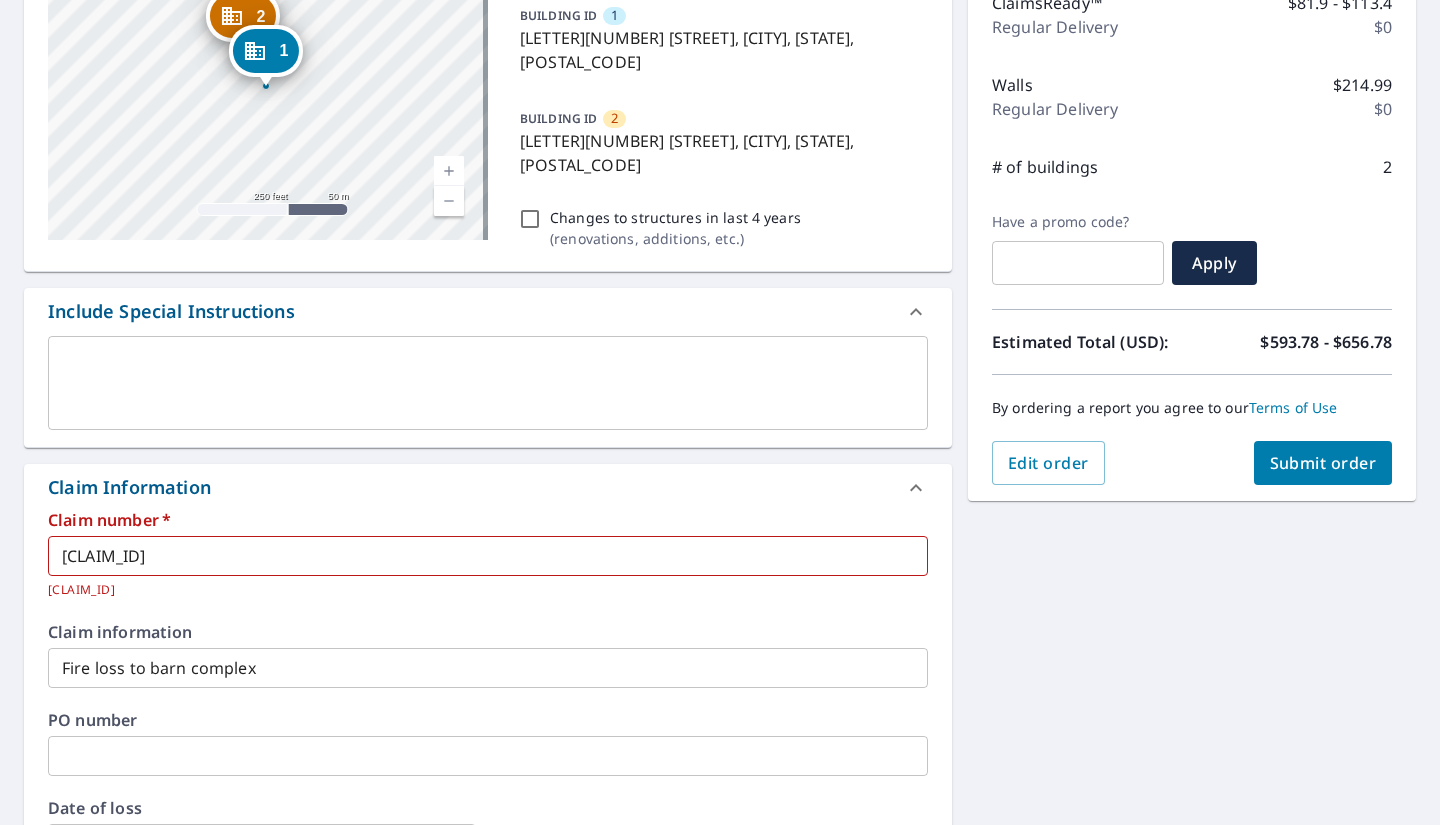 drag, startPoint x: 1335, startPoint y: 462, endPoint x: 1301, endPoint y: 475, distance: 36.40055 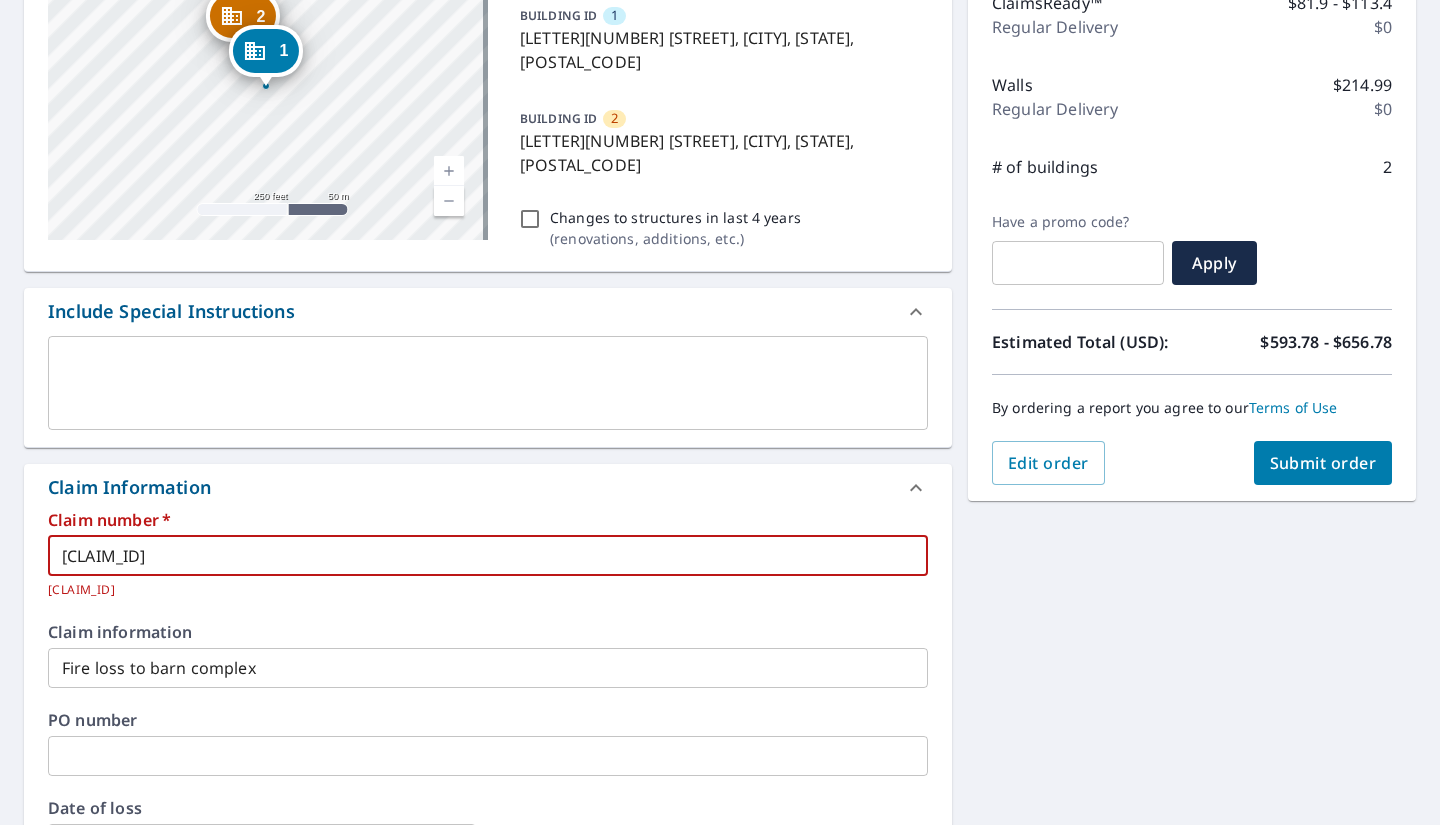 click on "[CLAIM_ID]" at bounding box center [488, 556] 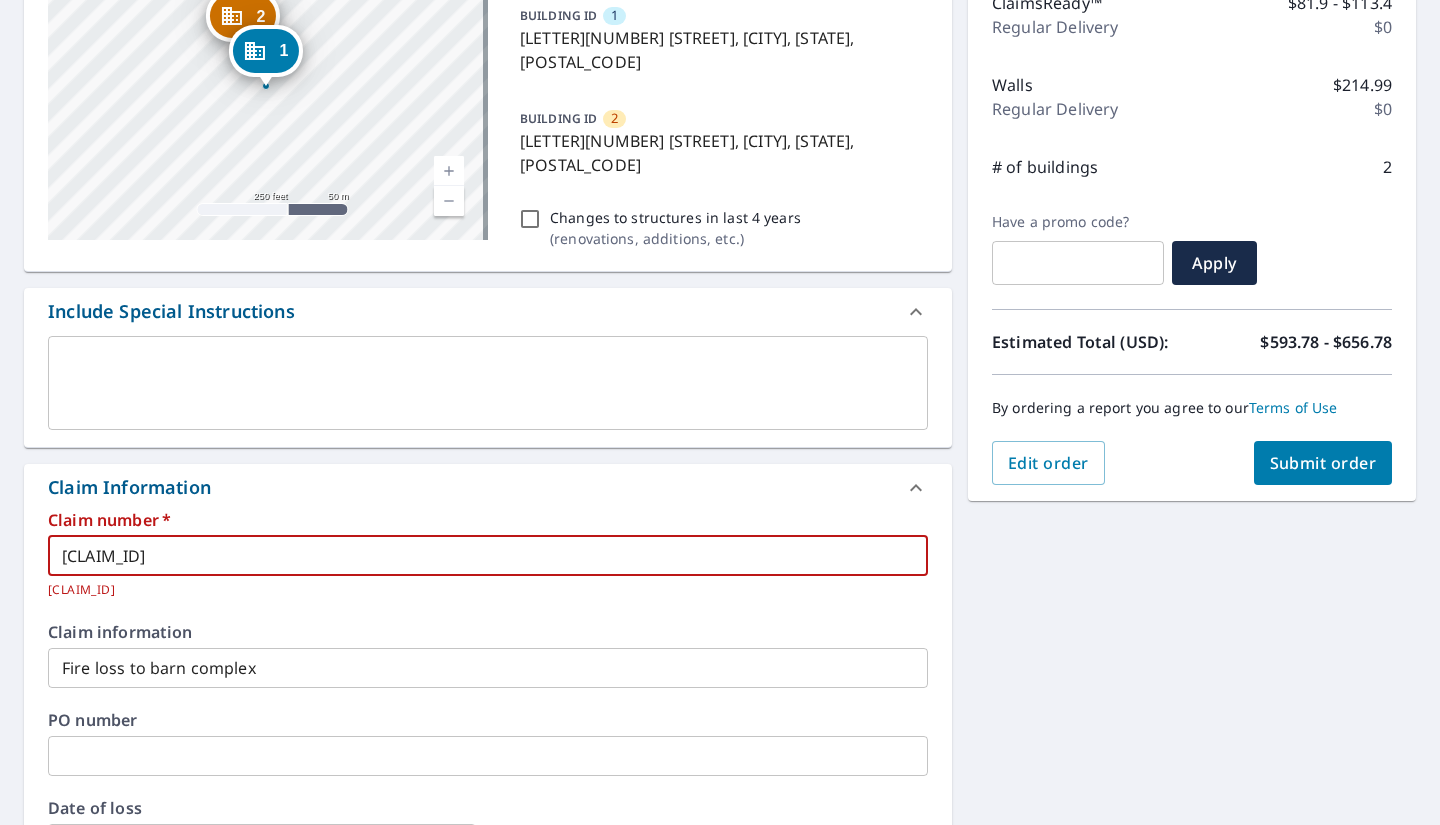 type on "[CLAIM_ID]" 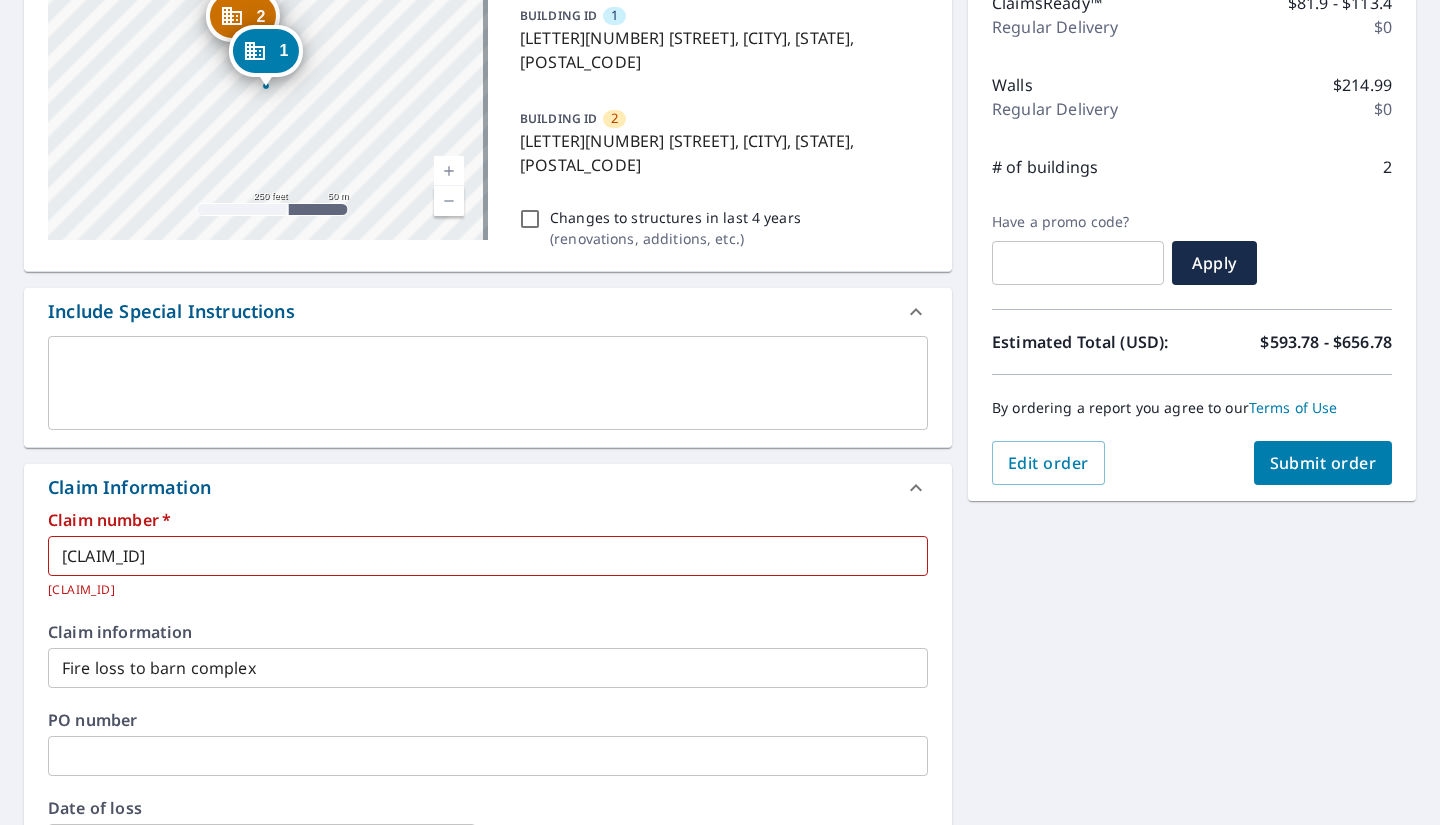 click on "Claim information Fire loss to barn complex ​" at bounding box center (488, 656) 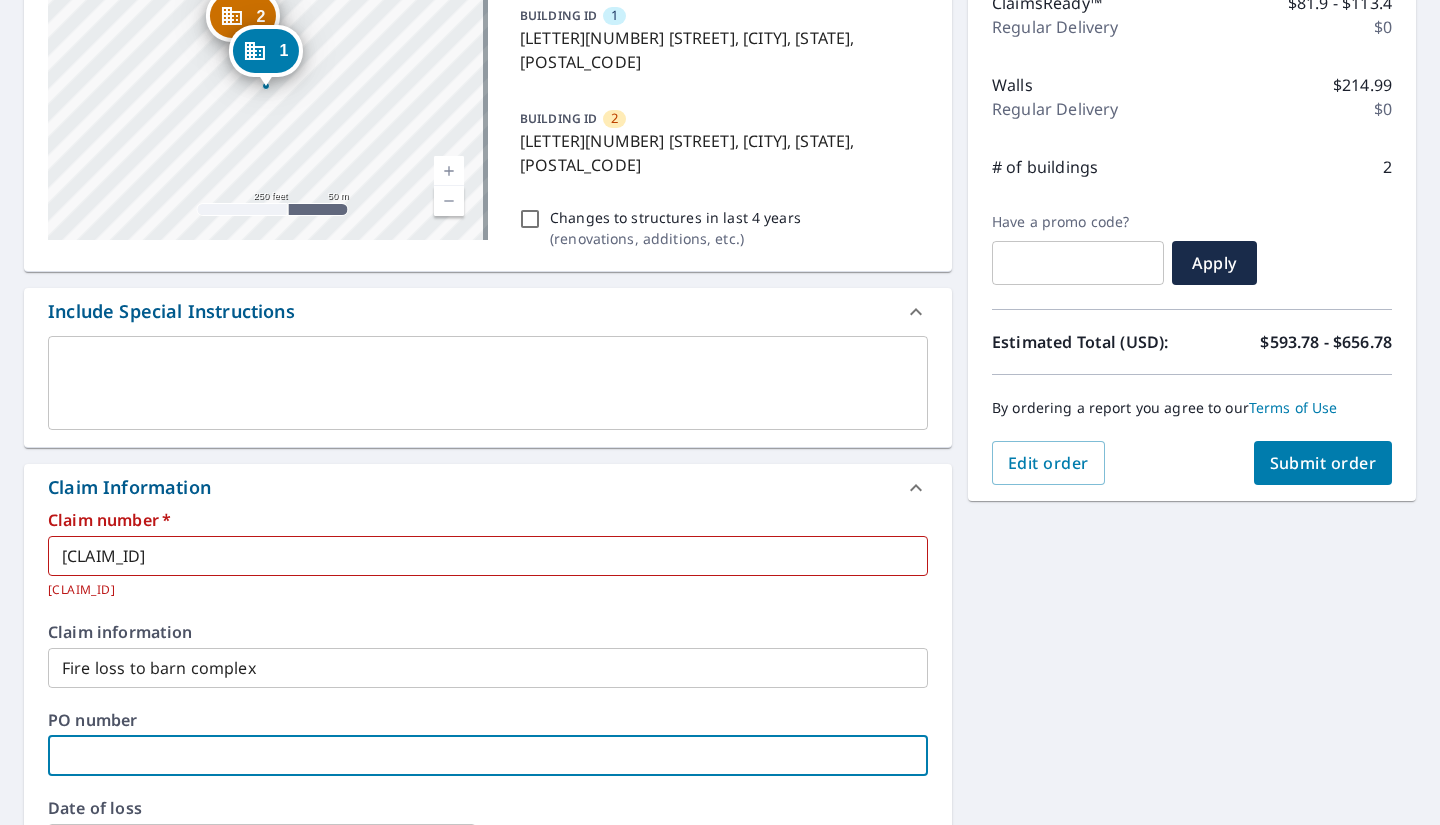 scroll, scrollTop: 301, scrollLeft: 0, axis: vertical 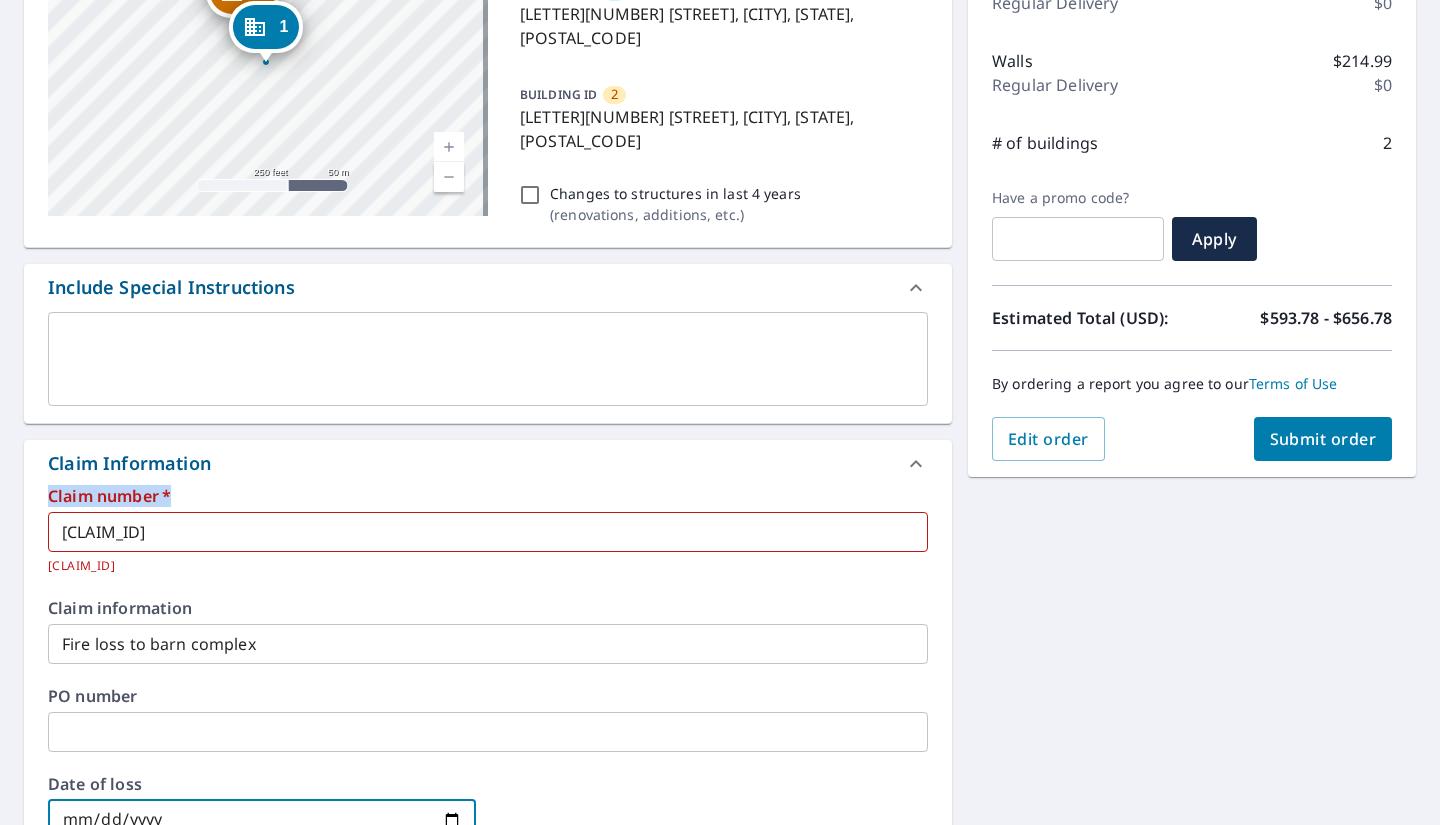click on "[CLAIM_ID] [CLAIM_ID] [CLAIM_ID] [DATE]" at bounding box center (488, 693) 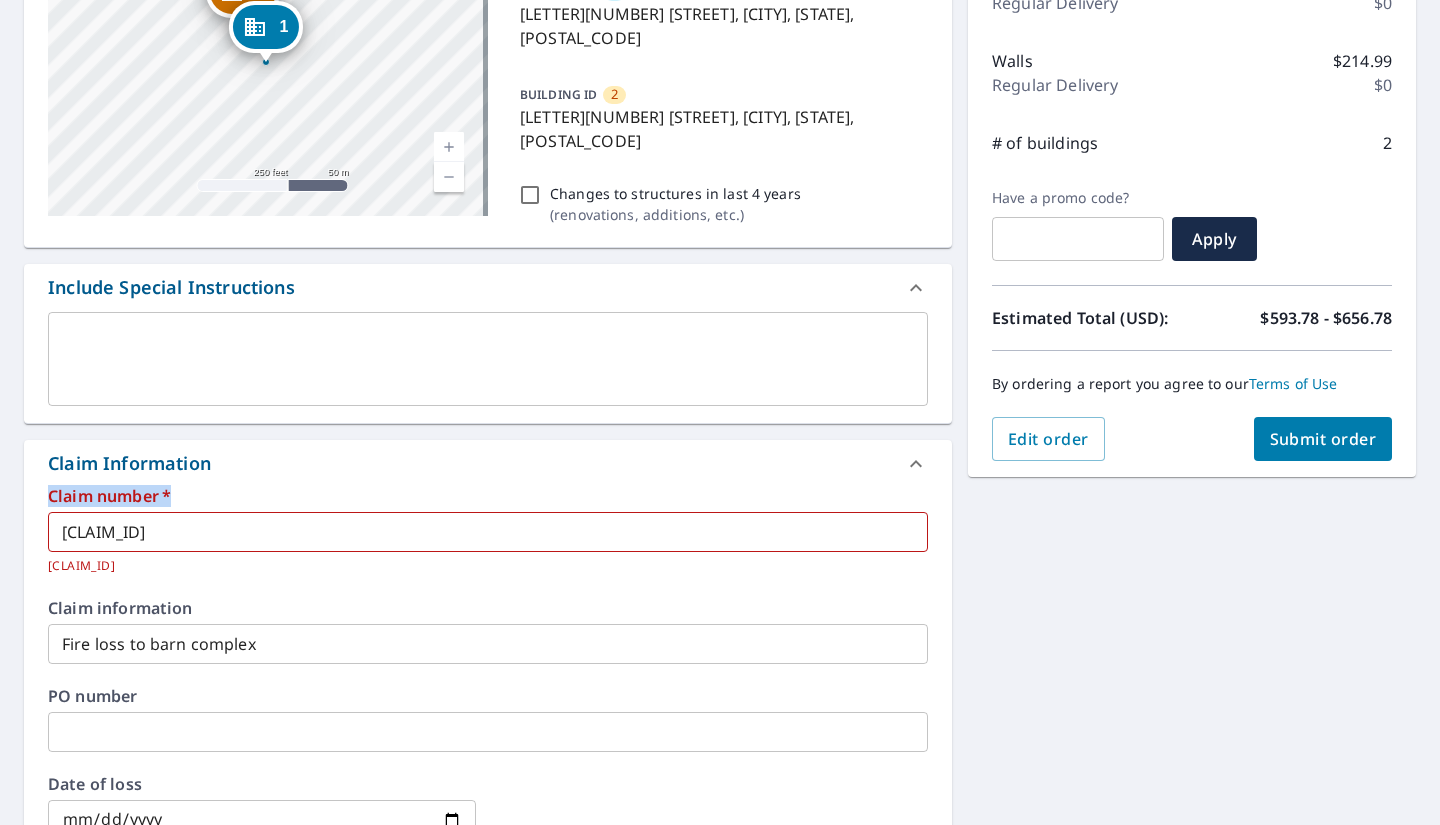 click on "Claim Information" at bounding box center (488, 464) 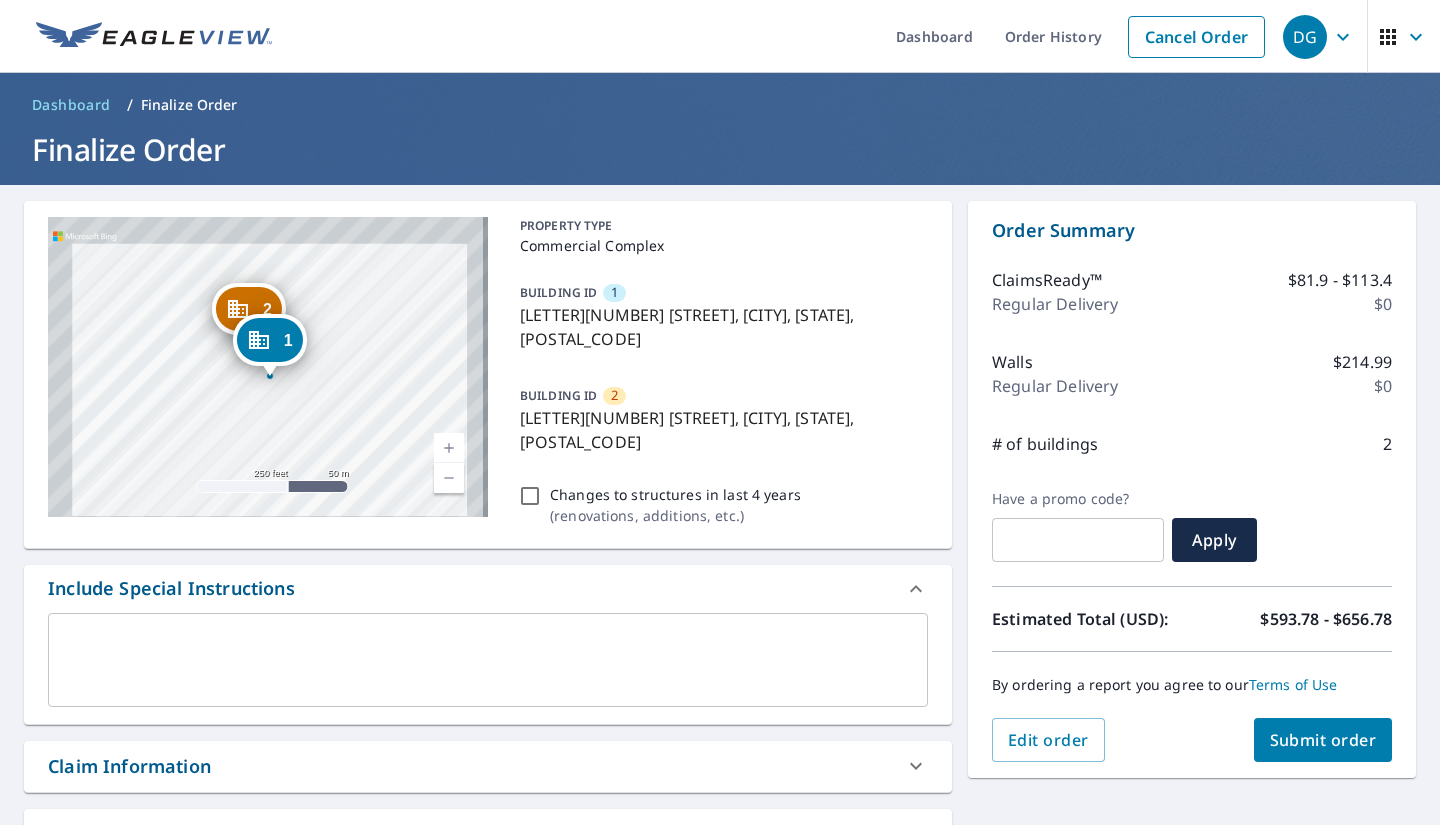 scroll, scrollTop: 277, scrollLeft: 0, axis: vertical 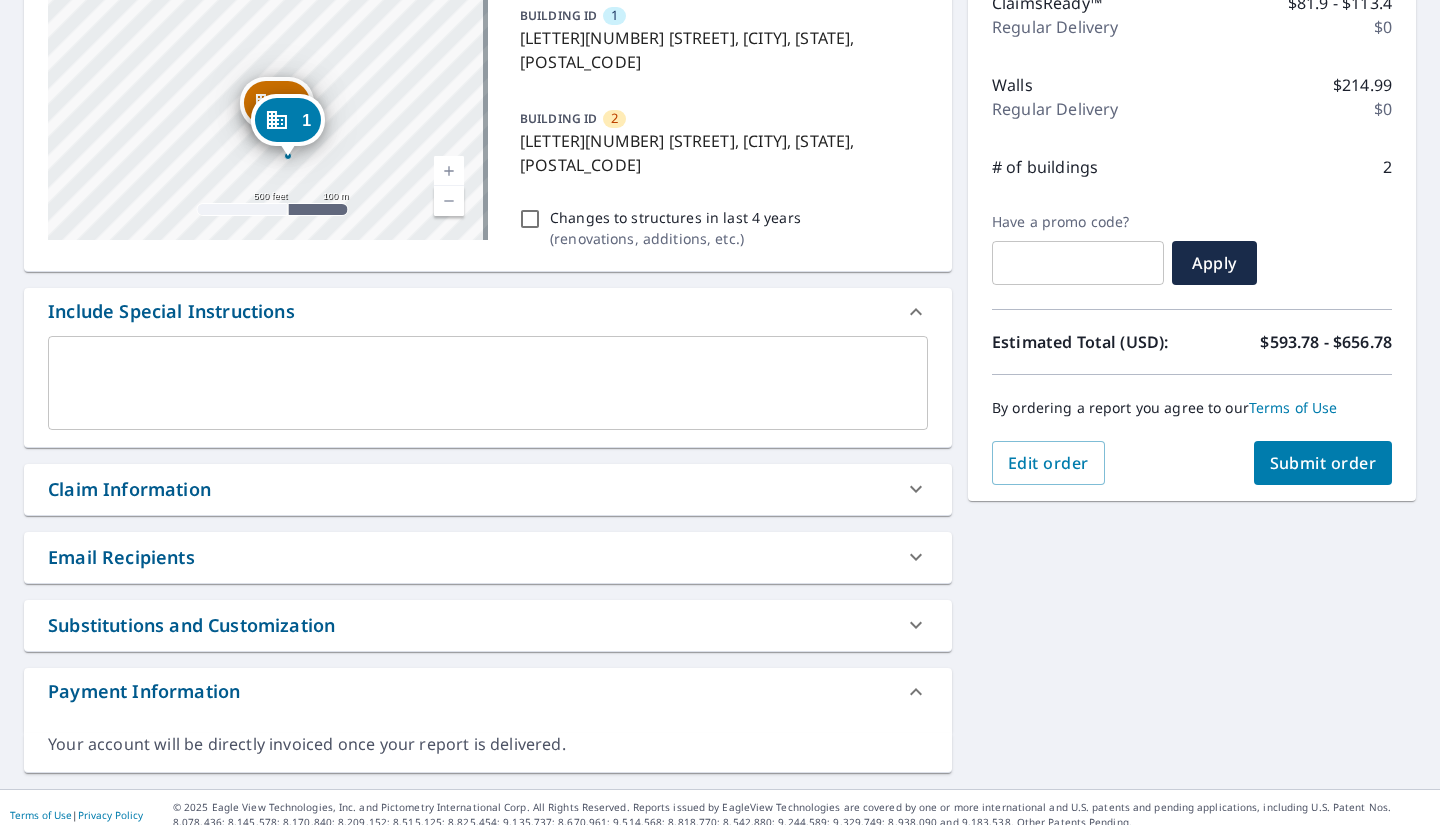 click on "Claim Information" at bounding box center (470, 489) 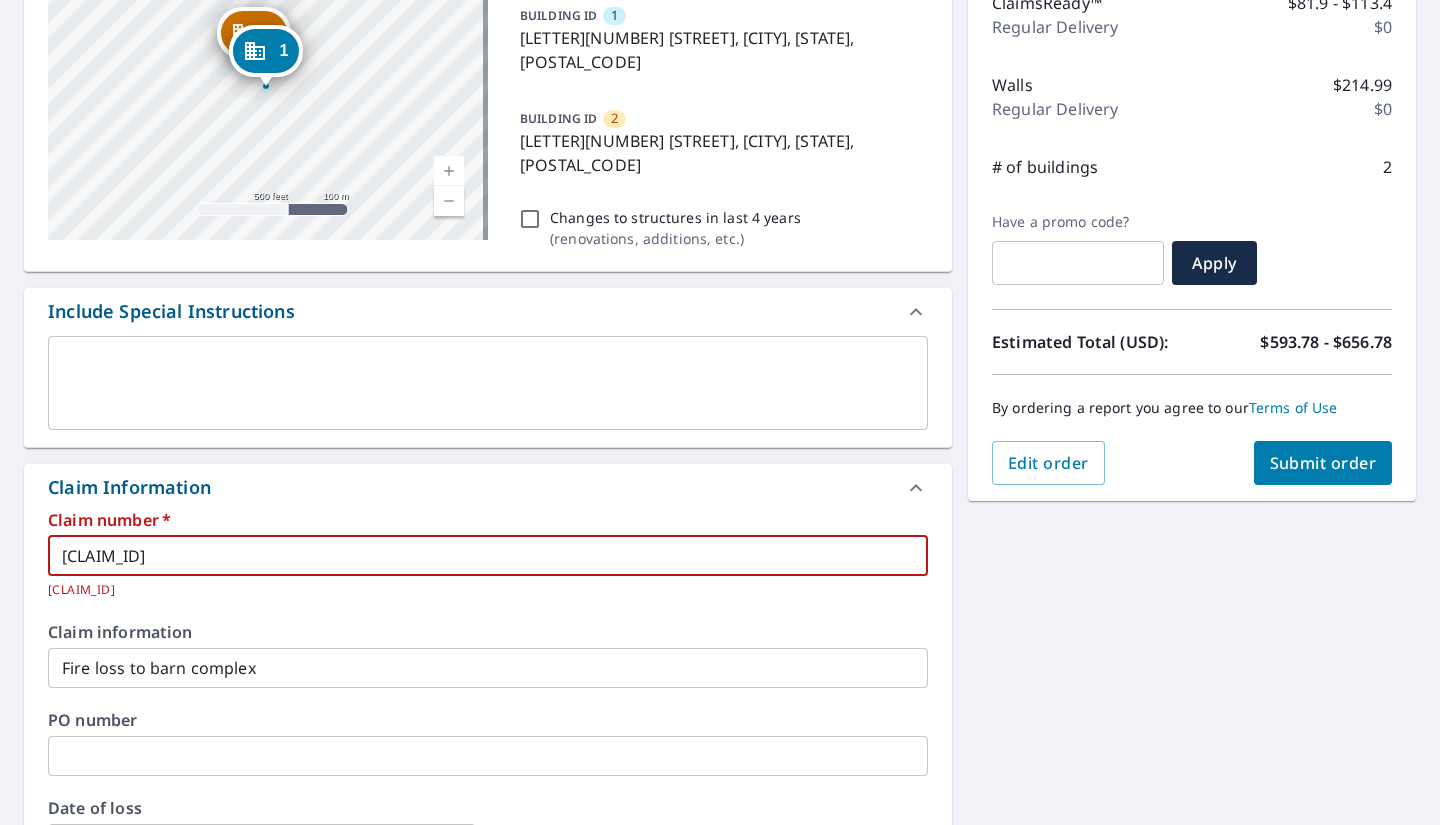 drag, startPoint x: 236, startPoint y: 536, endPoint x: -14, endPoint y: 531, distance: 250.04999 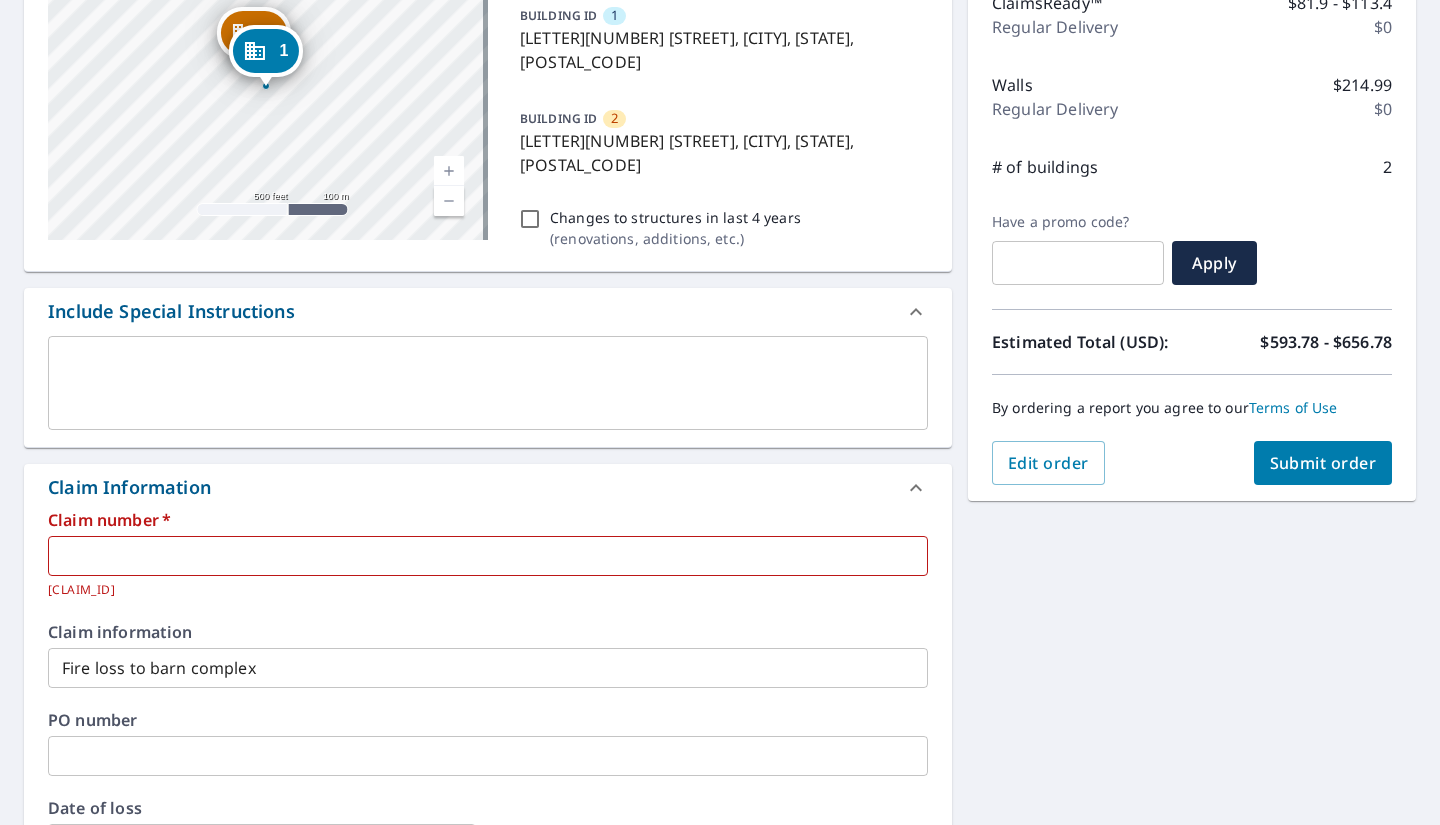 click on "[CLAIM_ID]" at bounding box center [481, 590] 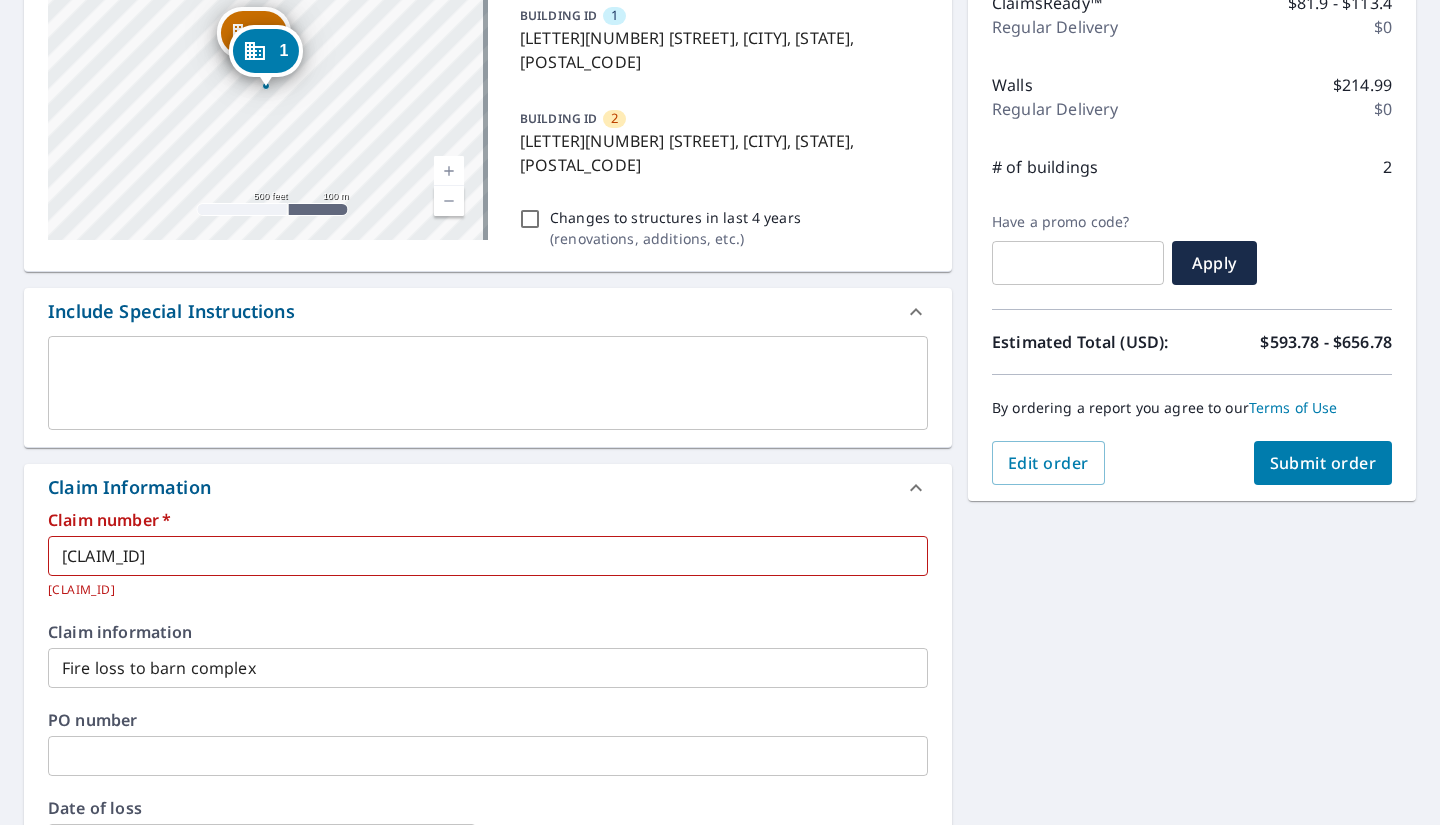 click on "Claim information" at bounding box center (488, 632) 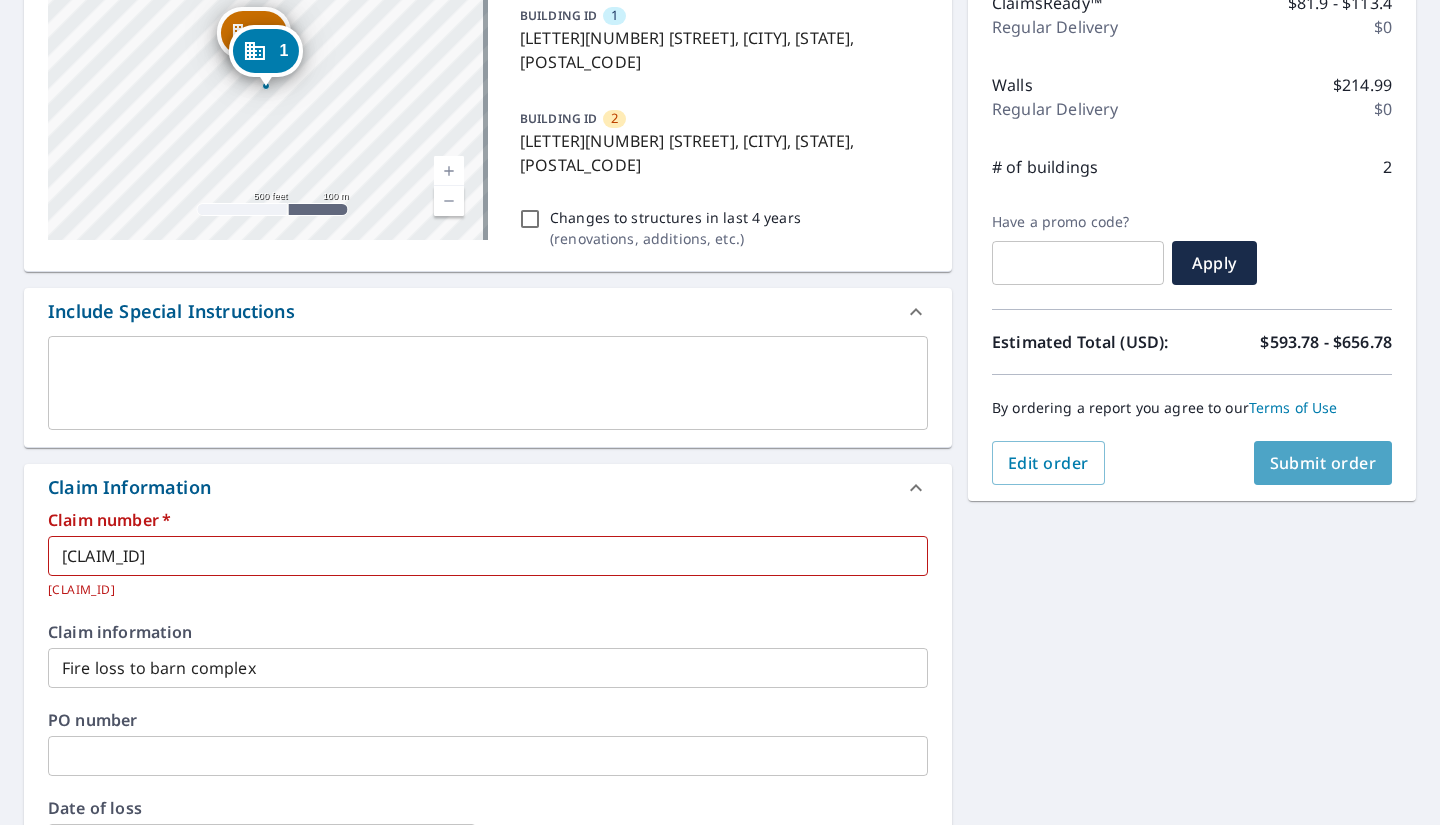click on "Submit order" at bounding box center (1323, 463) 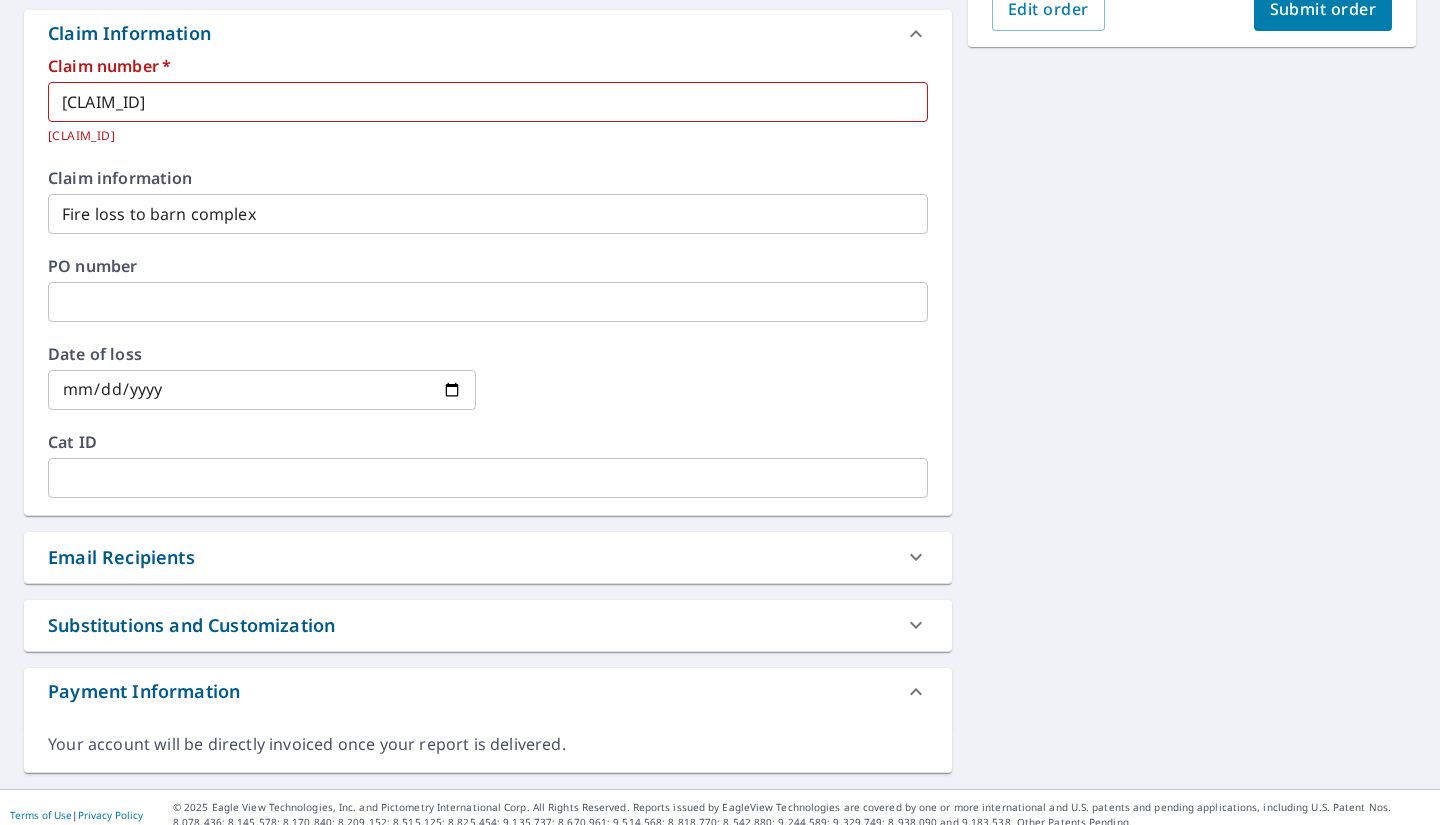 scroll, scrollTop: 531, scrollLeft: 0, axis: vertical 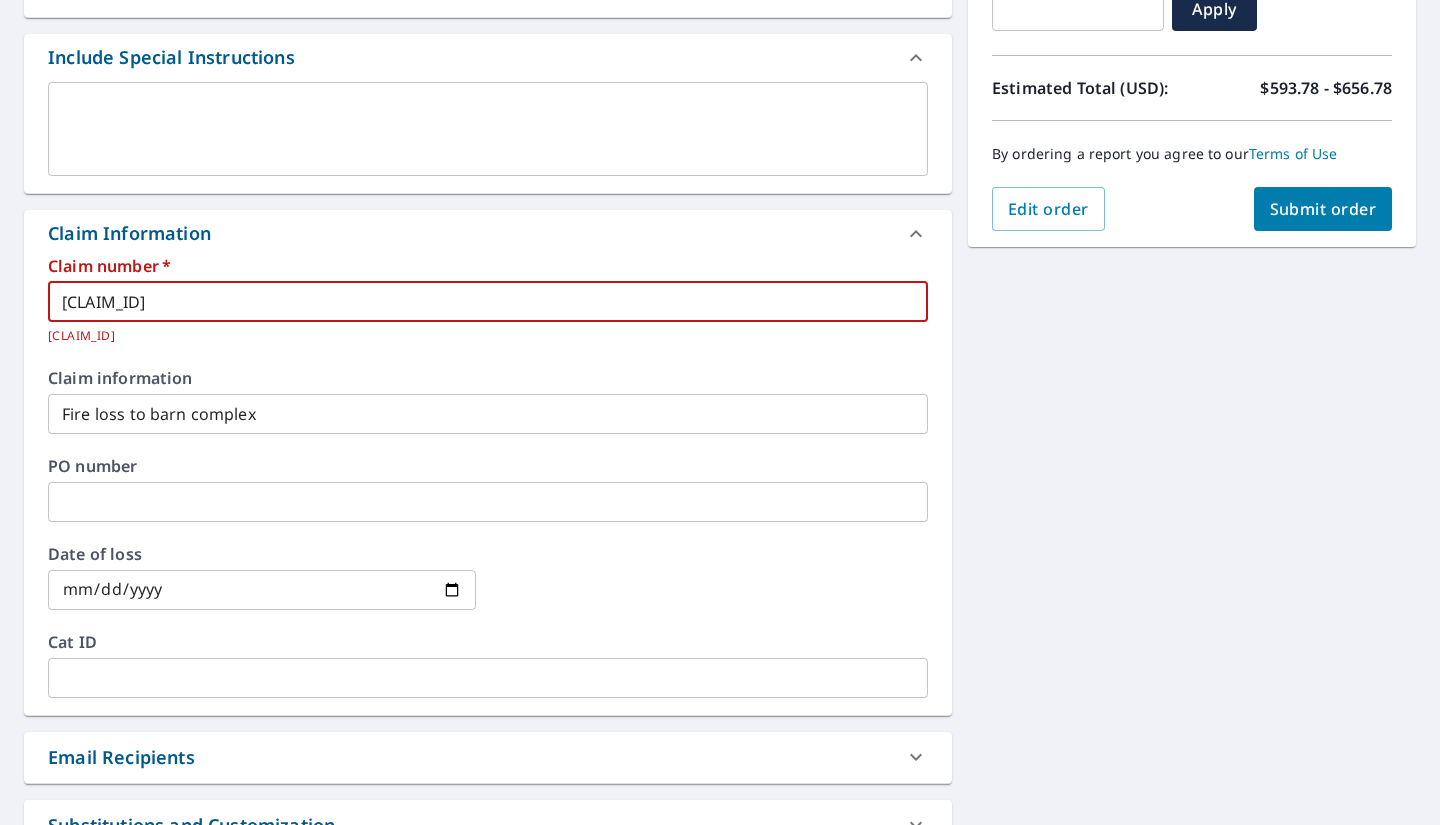 drag, startPoint x: 104, startPoint y: 289, endPoint x: -4, endPoint y: 260, distance: 111.82576 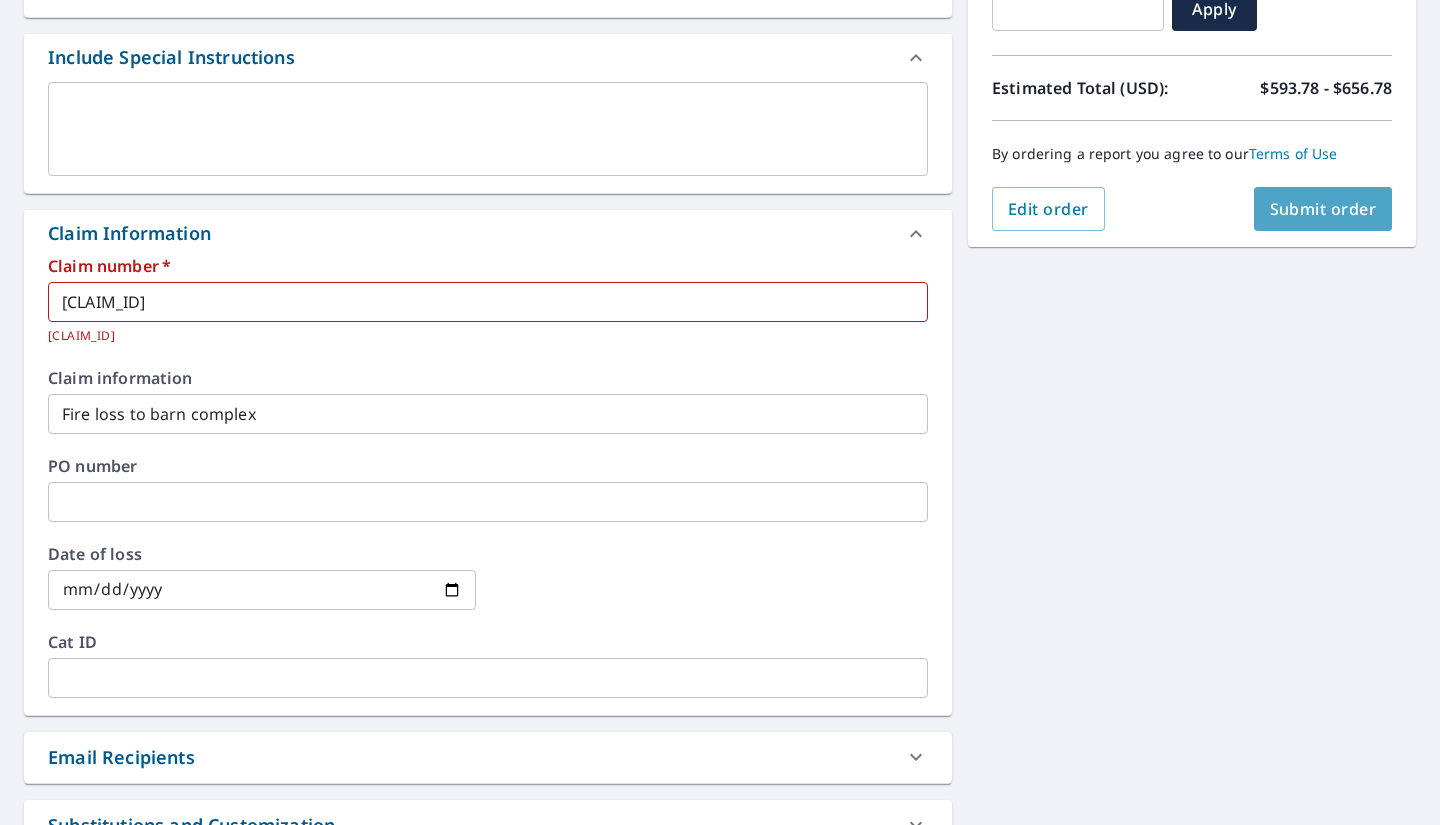 click on "Submit order" at bounding box center (1323, 209) 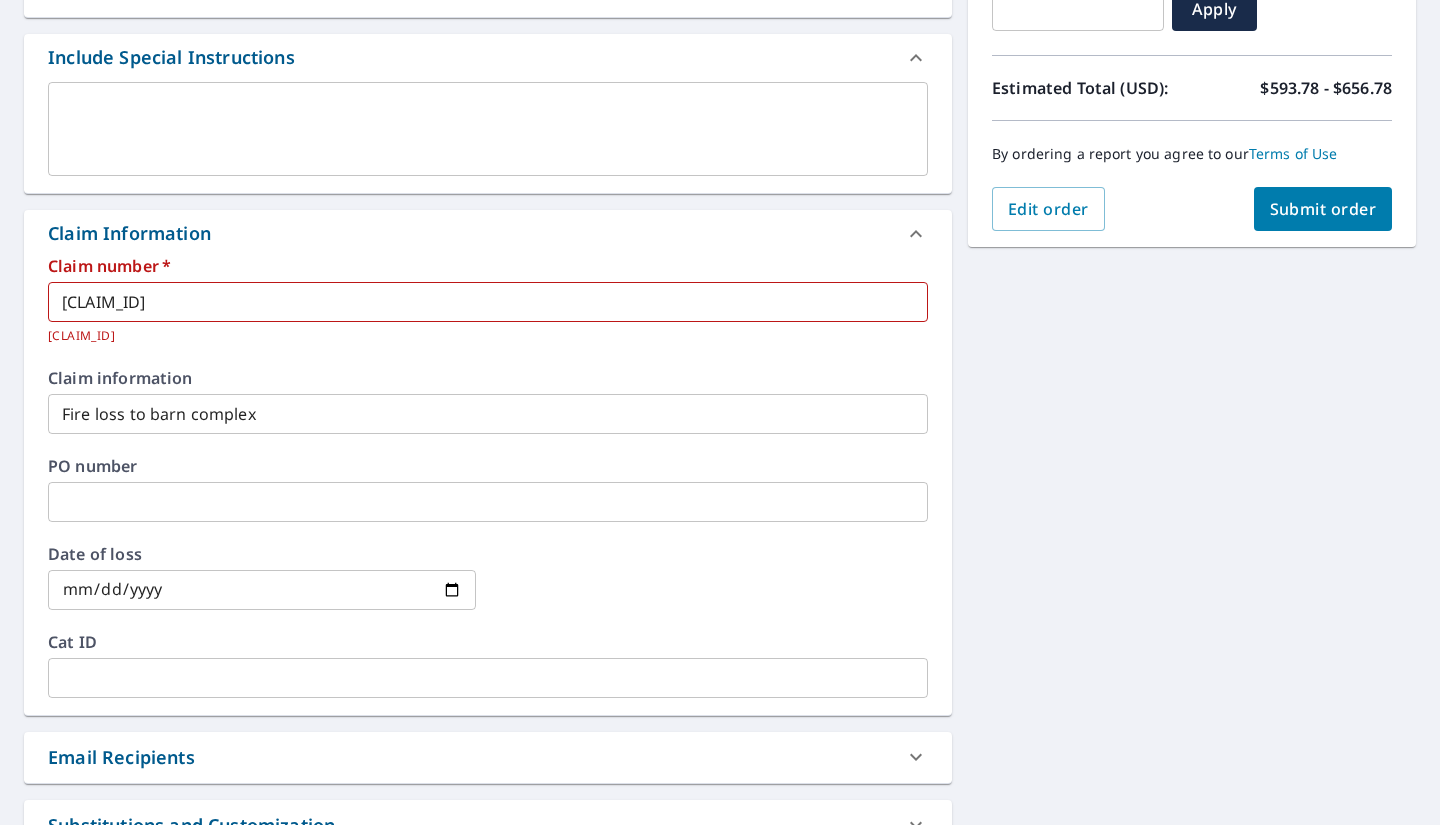 drag, startPoint x: -38, startPoint y: 265, endPoint x: -107, endPoint y: 258, distance: 69.354164 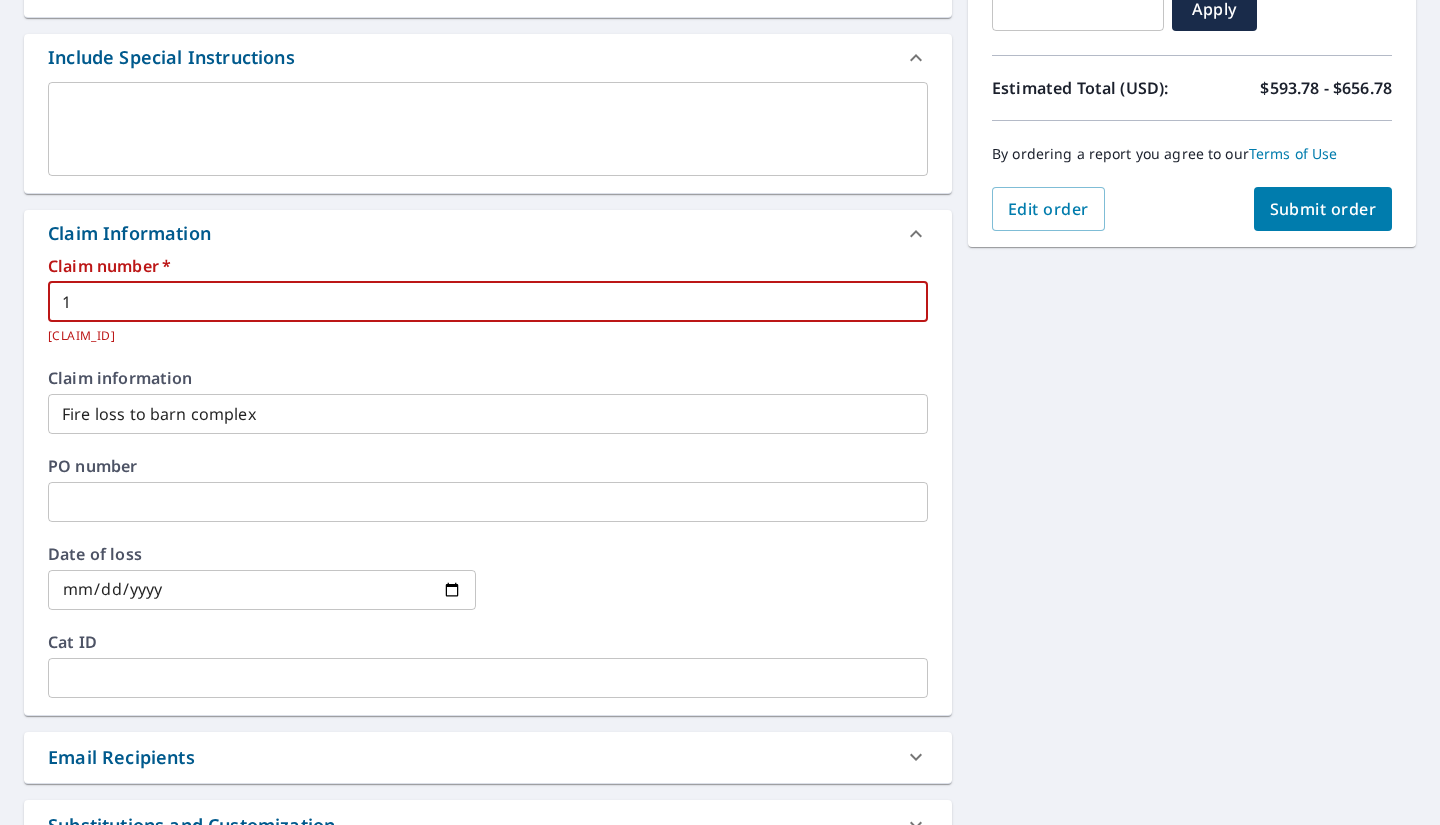 type on "1" 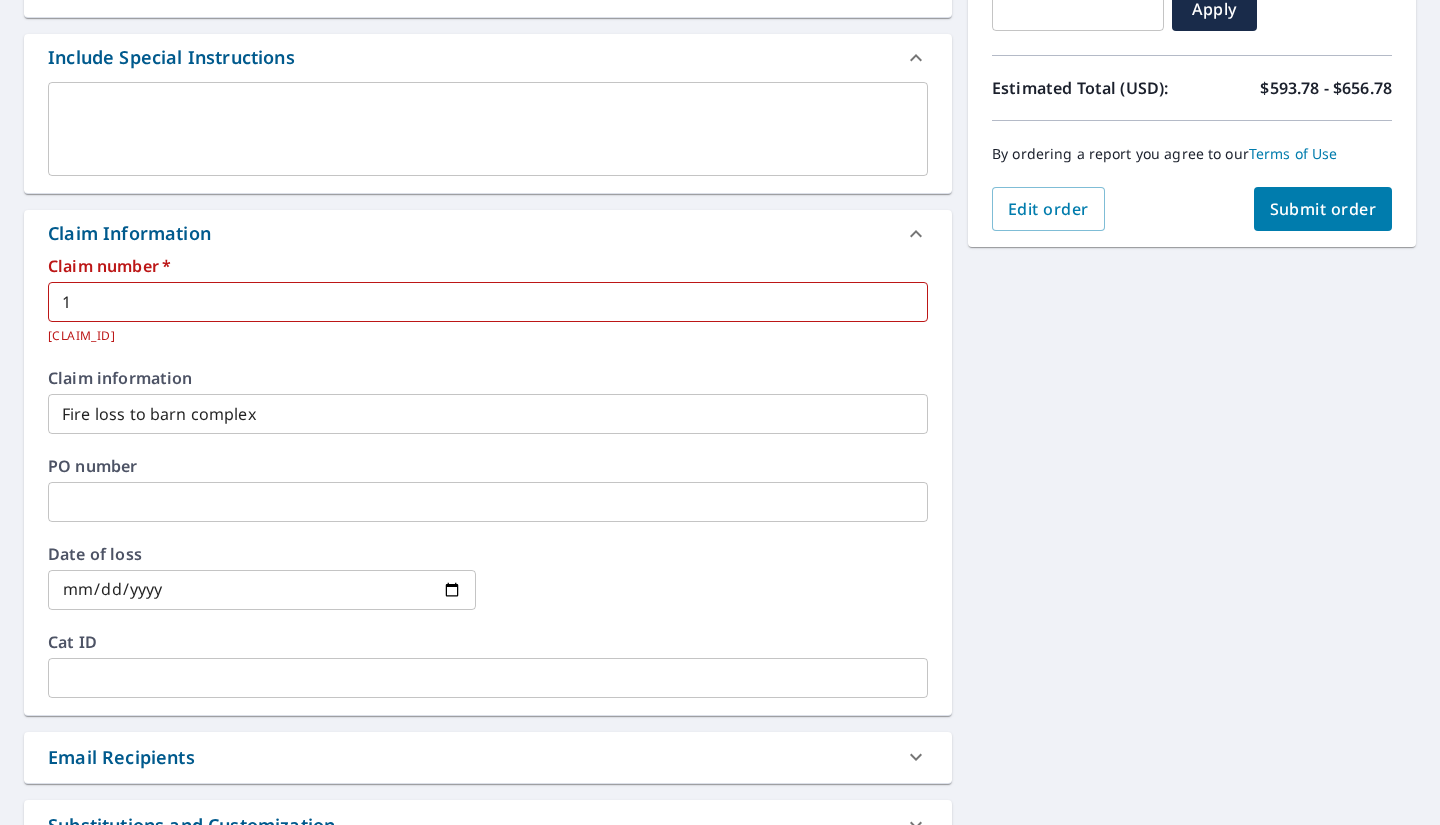 drag, startPoint x: 374, startPoint y: 343, endPoint x: 319, endPoint y: 379, distance: 65.734314 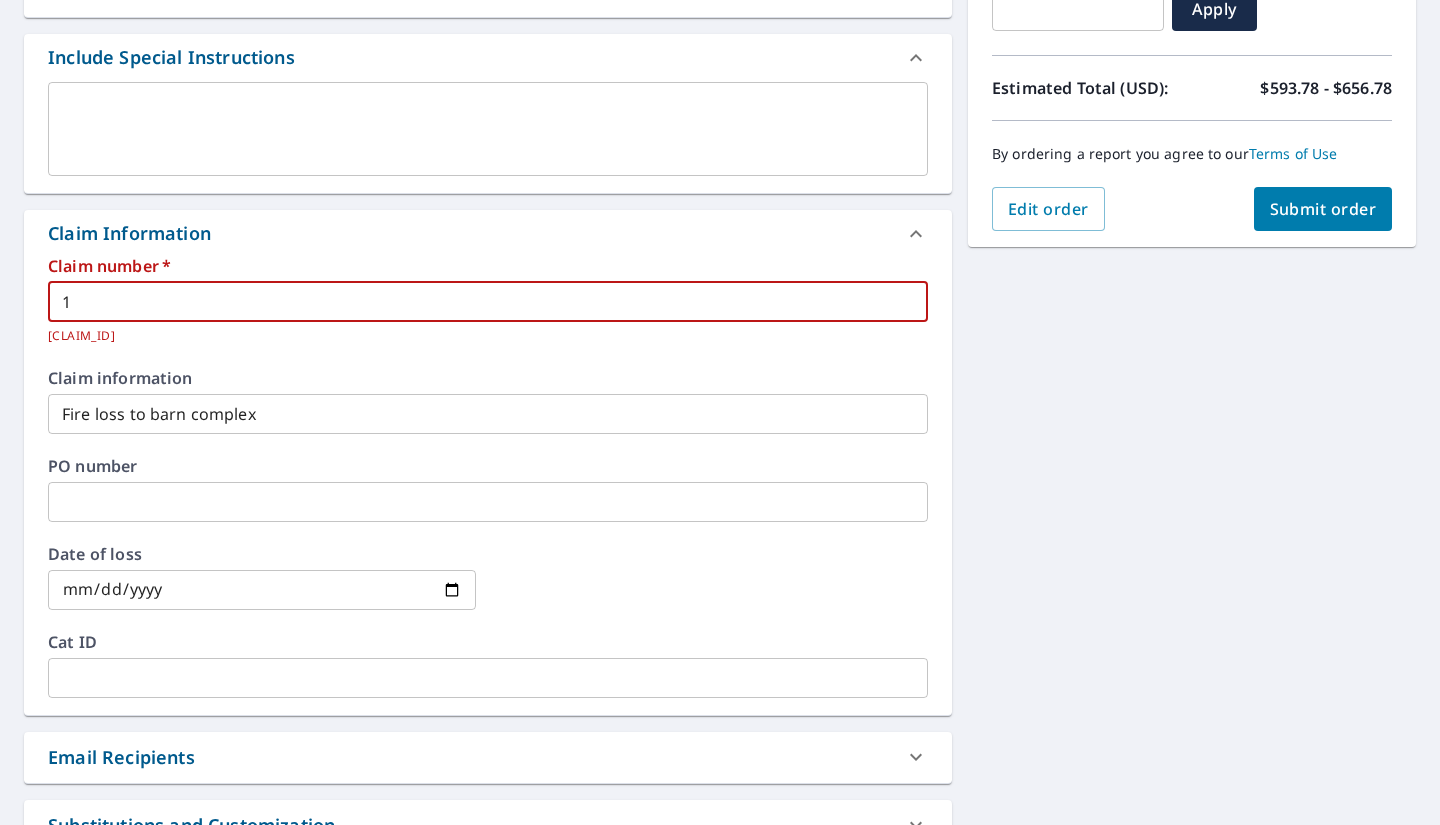 drag, startPoint x: 141, startPoint y: 279, endPoint x: 130, endPoint y: 282, distance: 11.401754 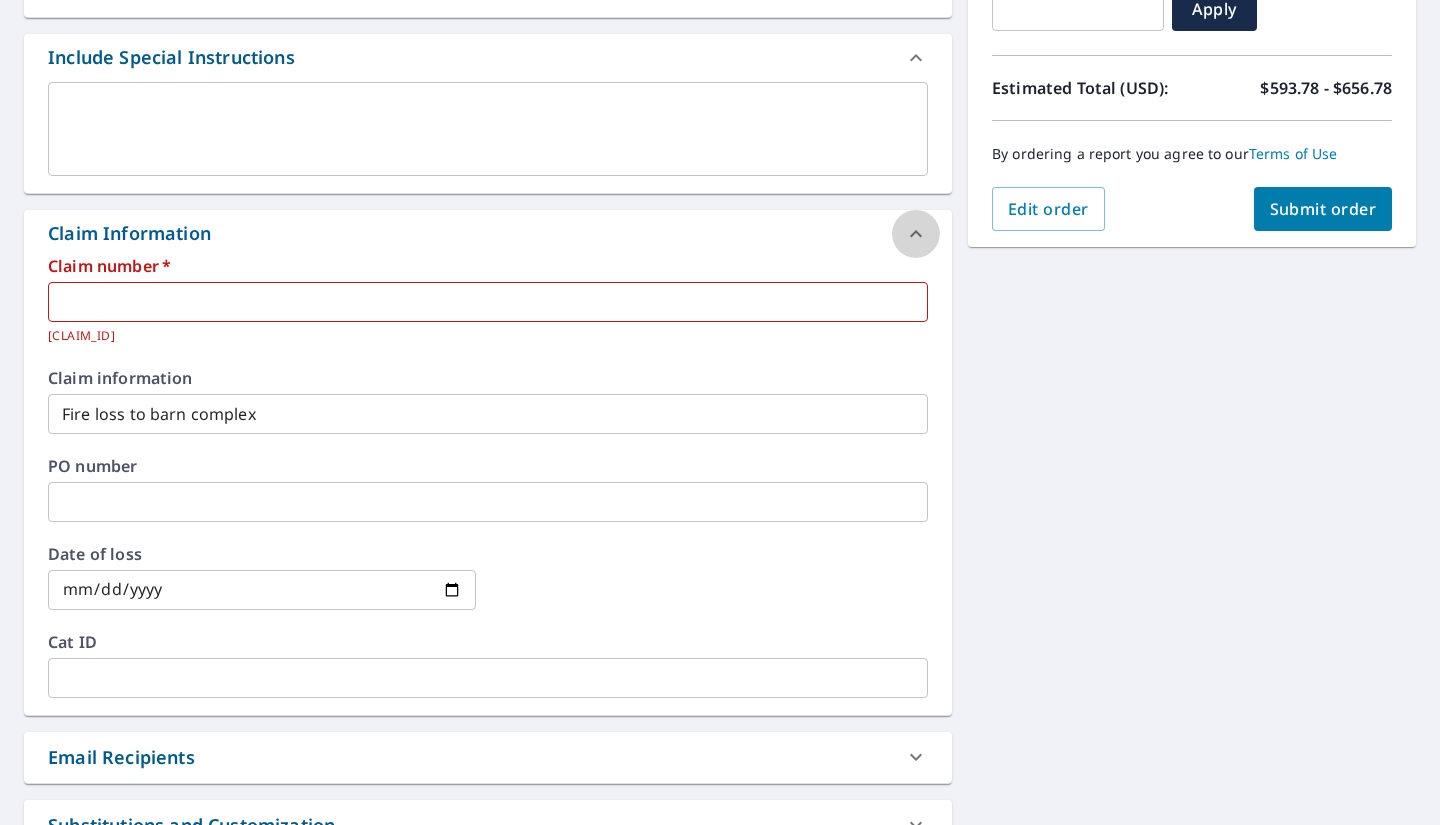 click 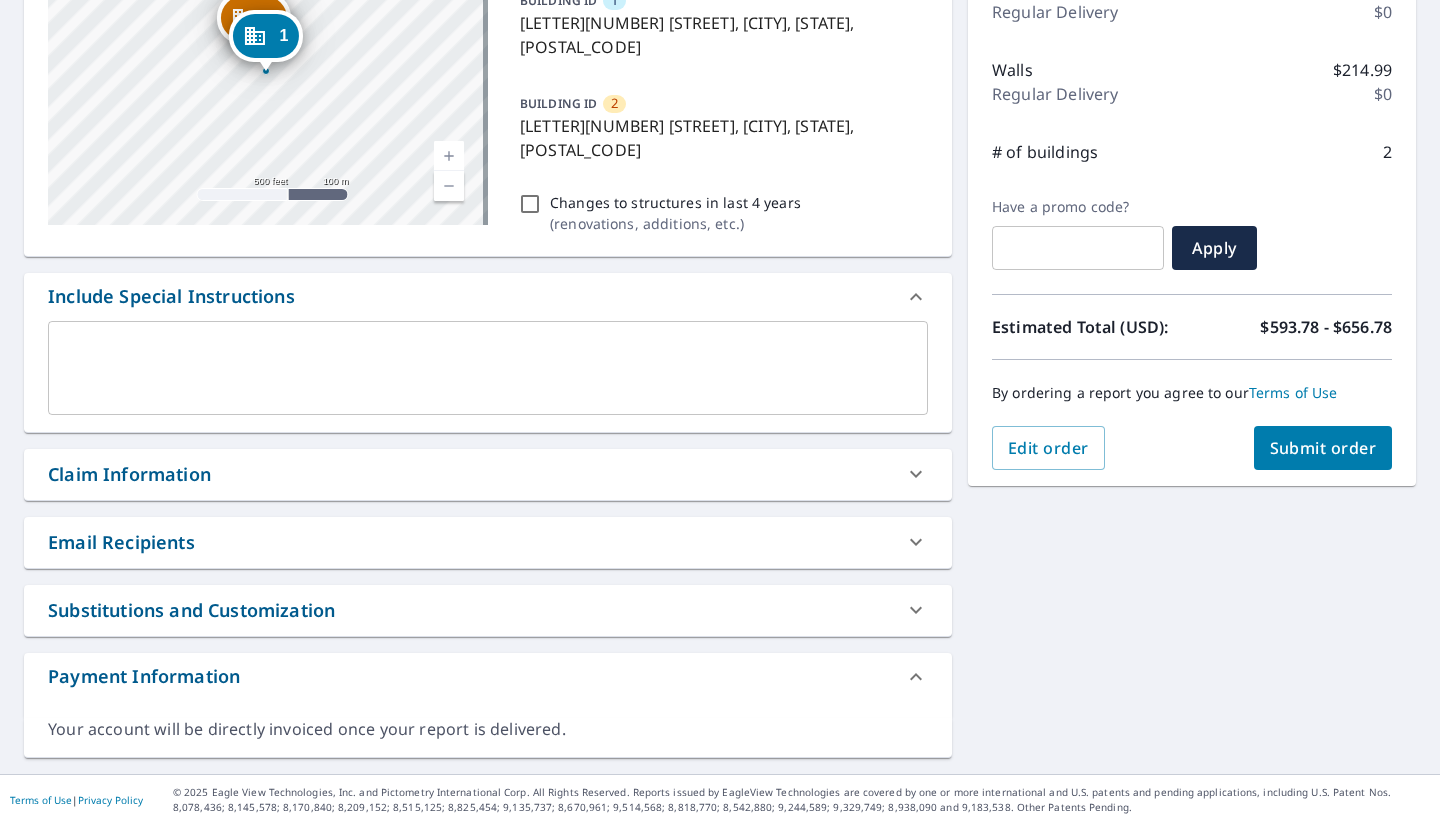 scroll, scrollTop: 277, scrollLeft: 0, axis: vertical 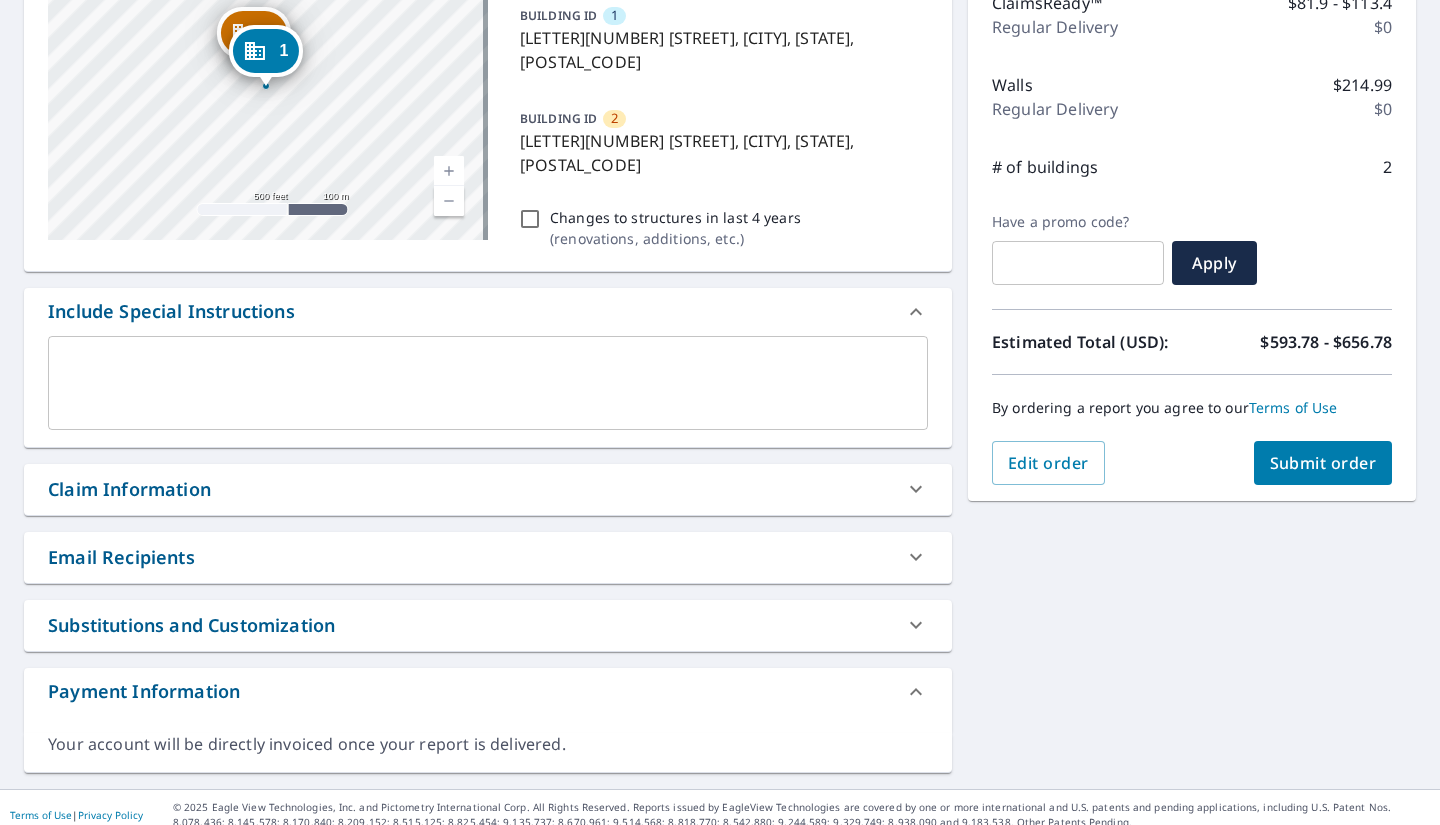 click 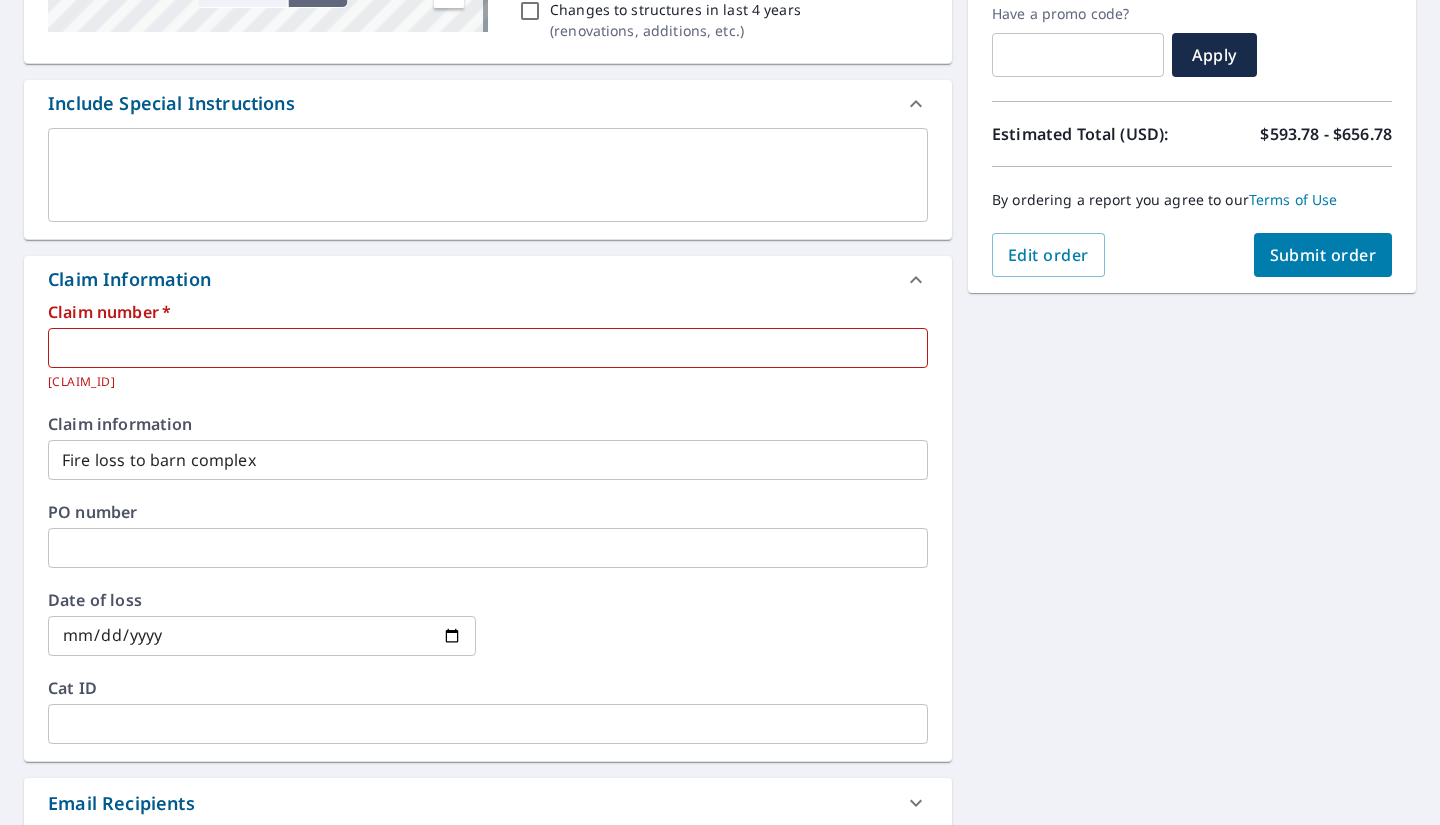 scroll, scrollTop: 531, scrollLeft: 0, axis: vertical 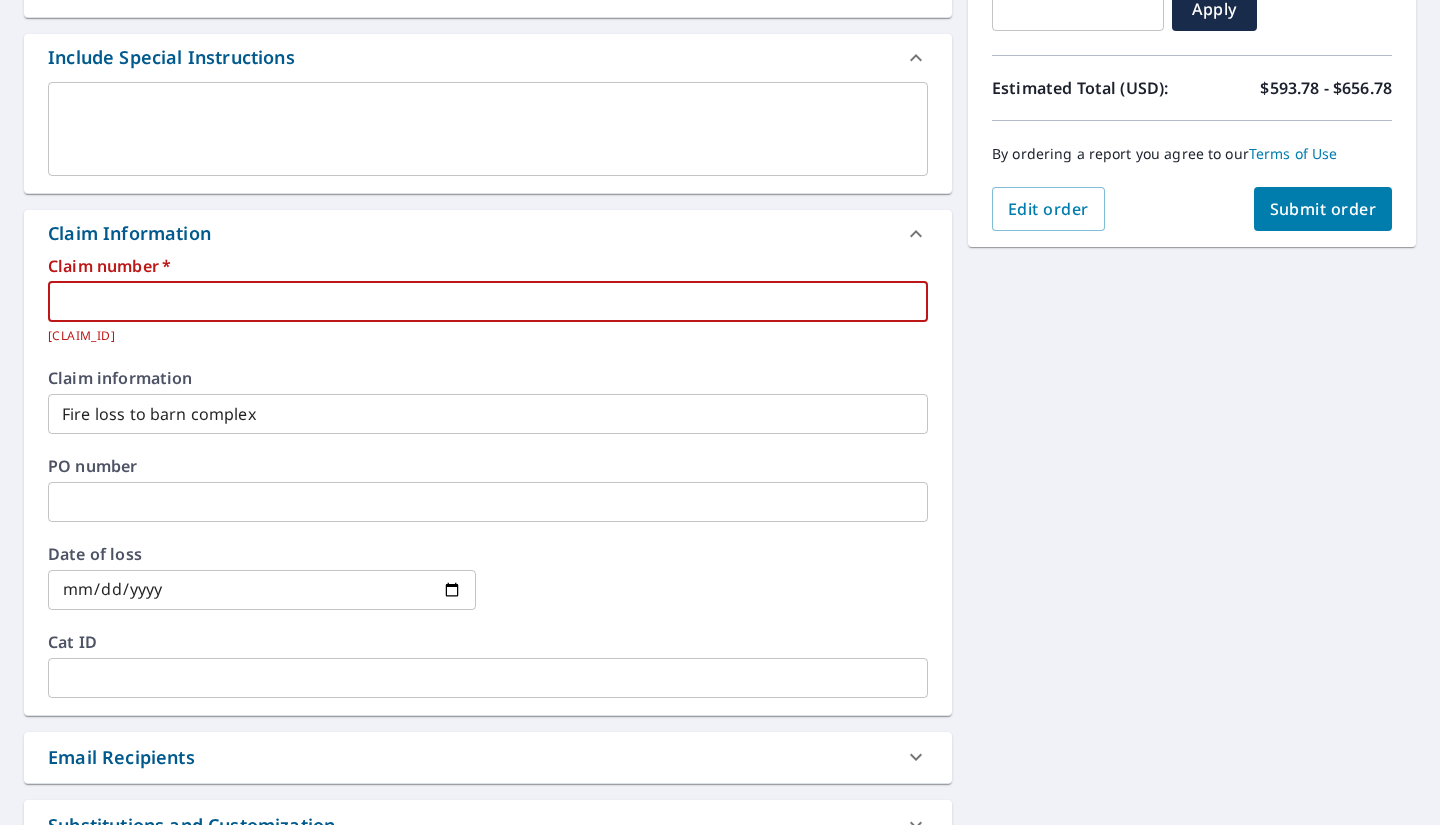 paste on "[CLAIM_ID]" 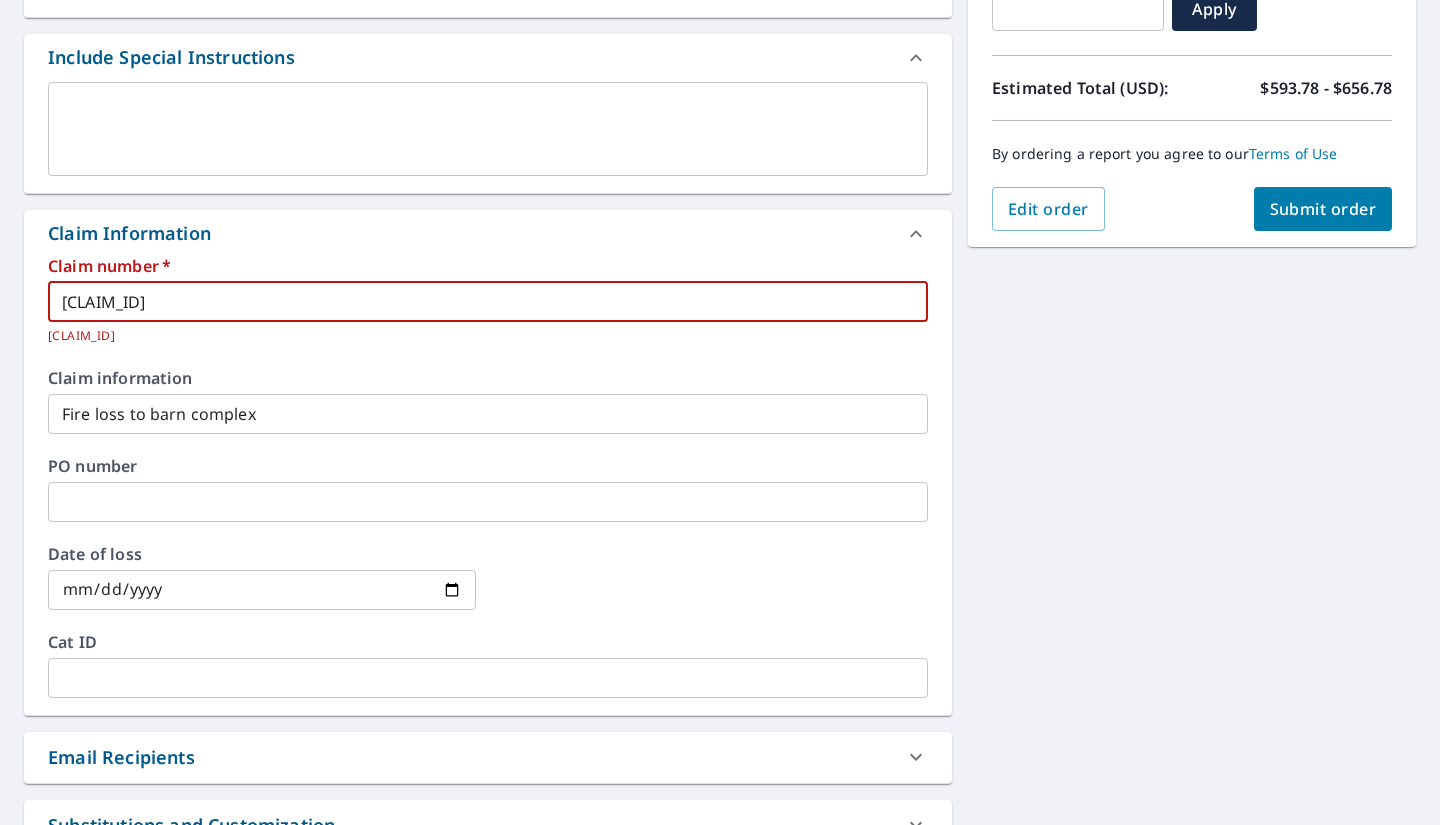 type on "[CLAIM_ID]" 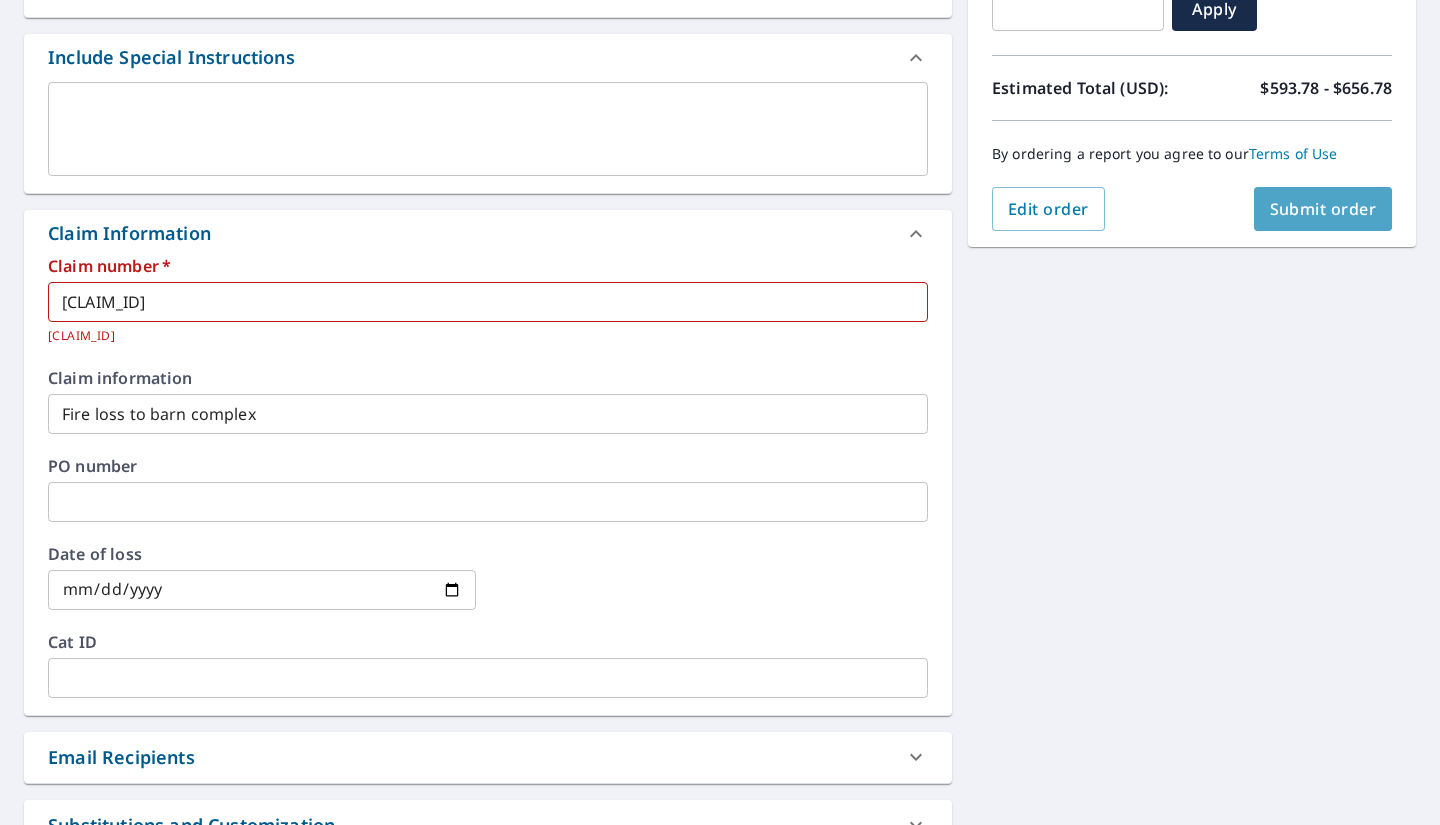 click on "Submit order" at bounding box center (1323, 209) 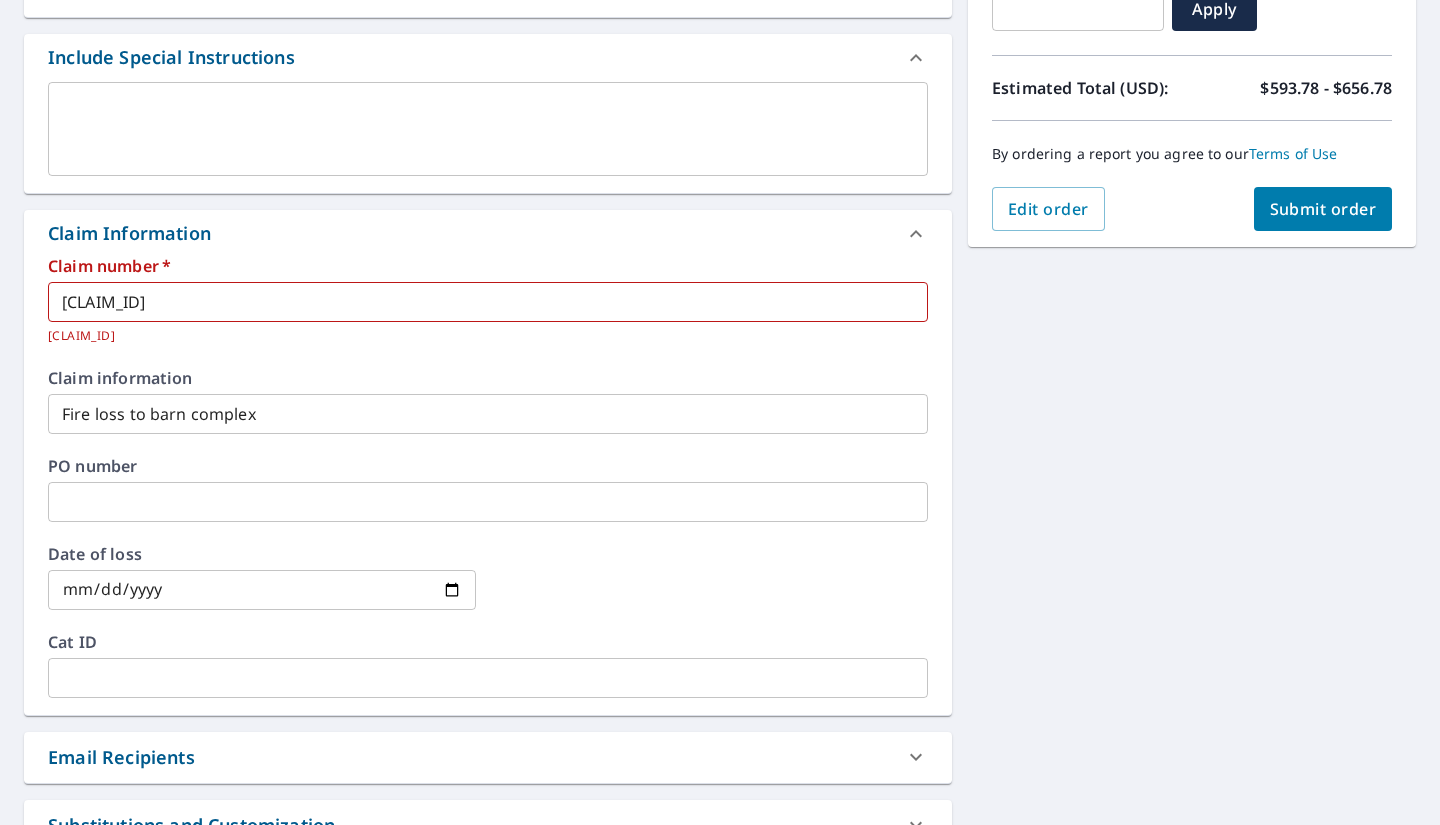 click on "Submit order" at bounding box center [1323, 209] 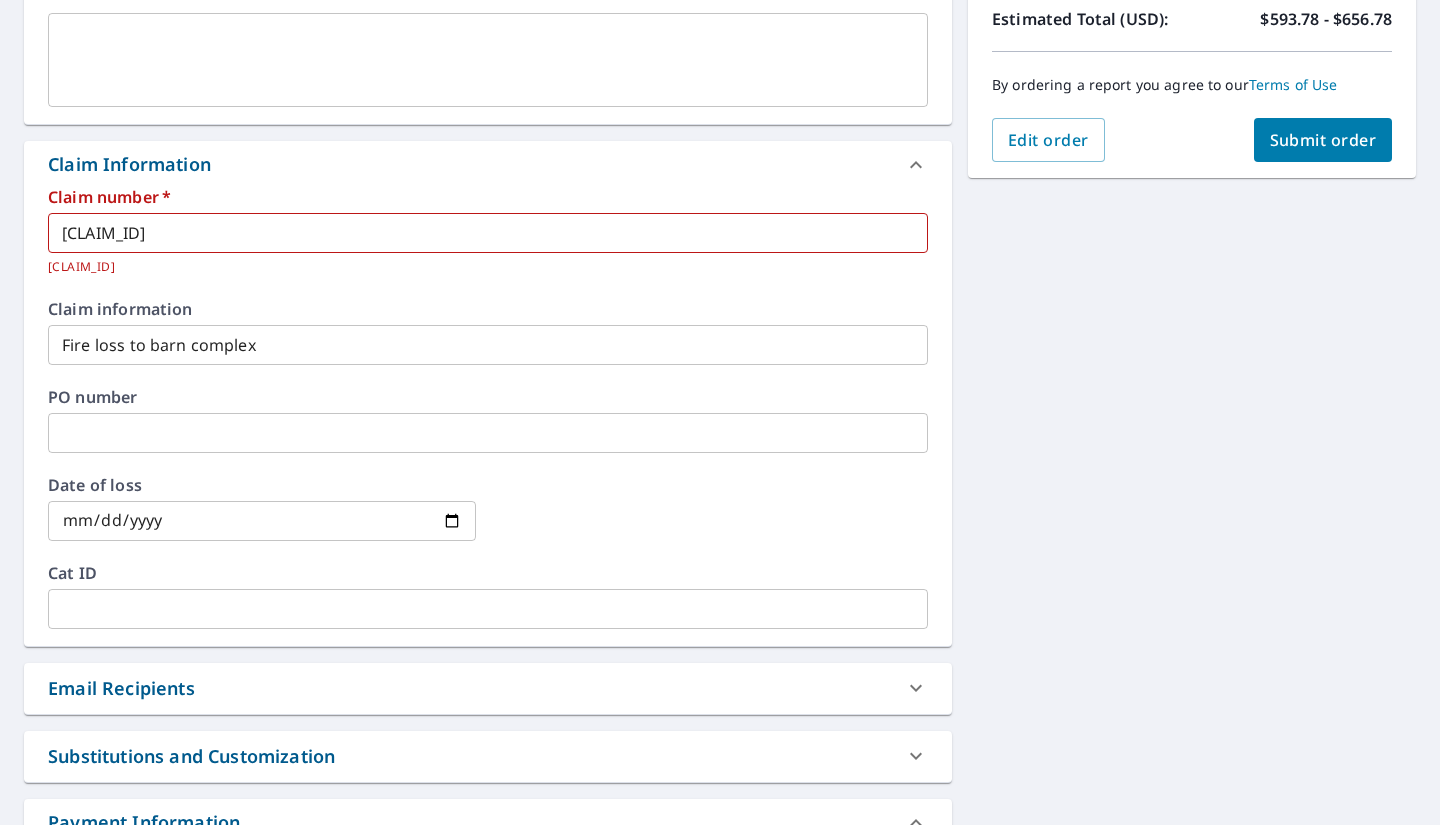 scroll, scrollTop: 731, scrollLeft: 0, axis: vertical 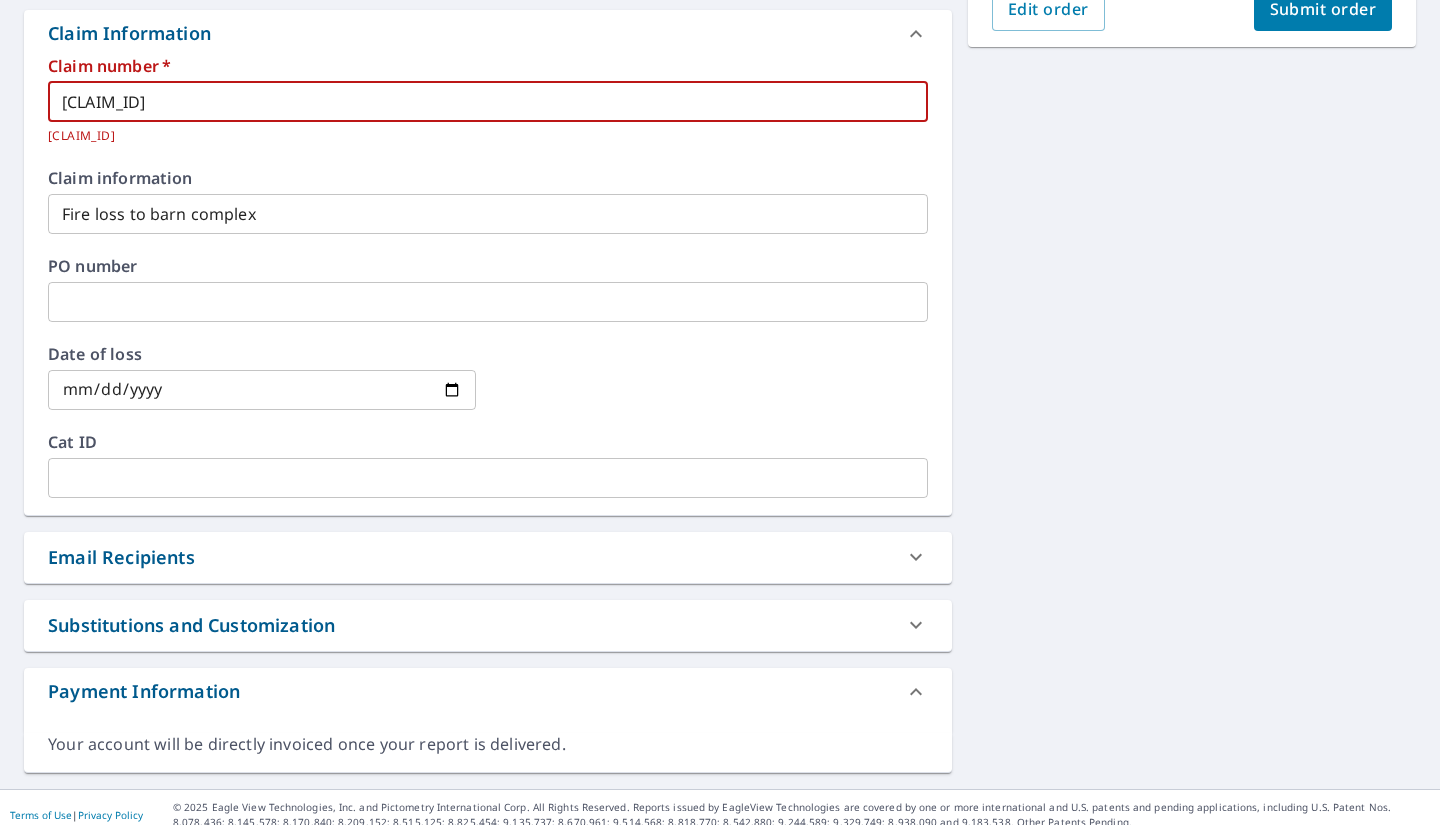 drag, startPoint x: 204, startPoint y: 84, endPoint x: -33, endPoint y: 72, distance: 237.3036 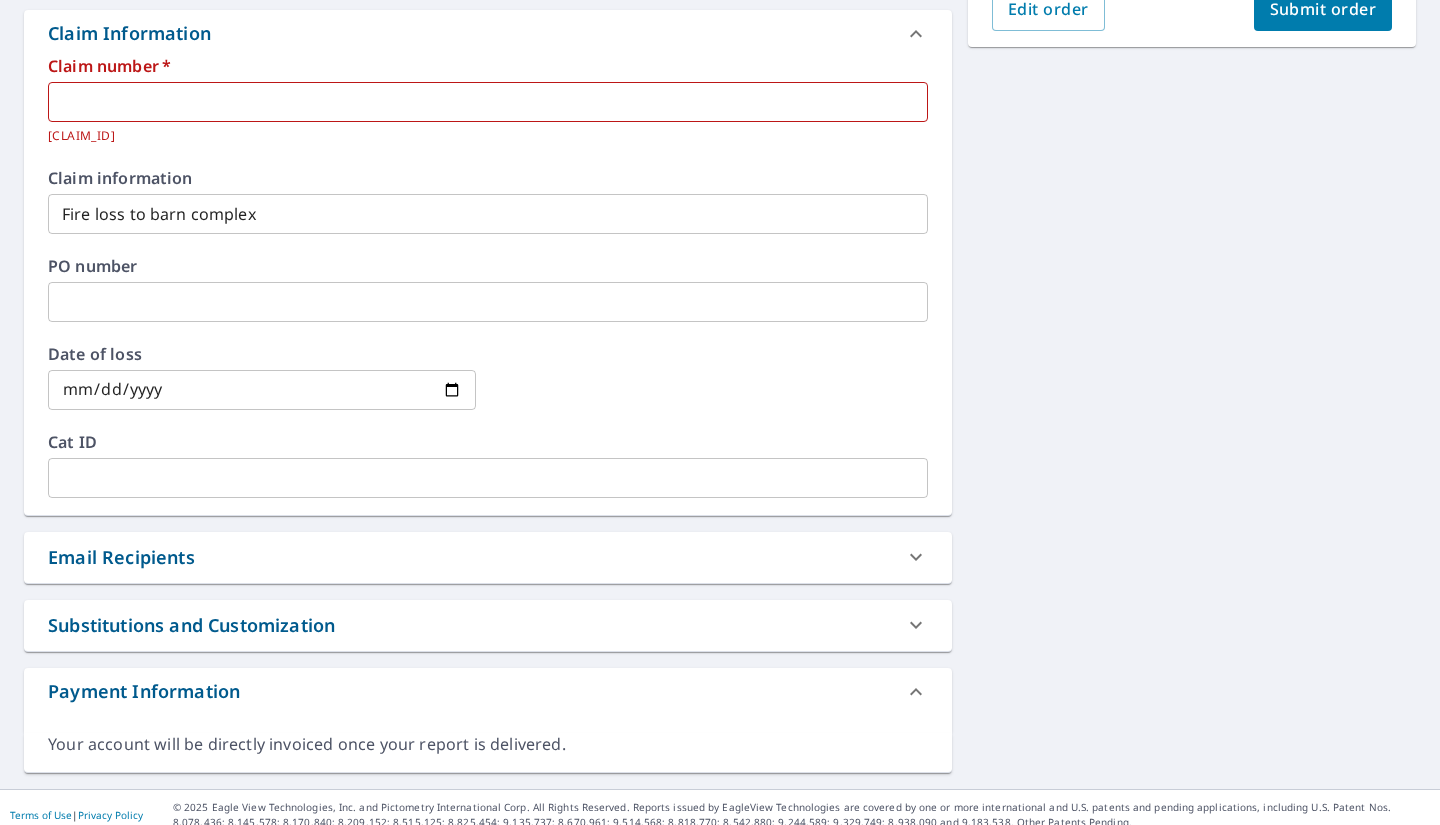 click on "Claim number   * ​ Claim Number must be 14 alphanumeric characters Claim information Fire loss to barn complex ​ PO number ​ Date of loss 2025-08-04 ​ Cat ID ​" at bounding box center (488, -63) 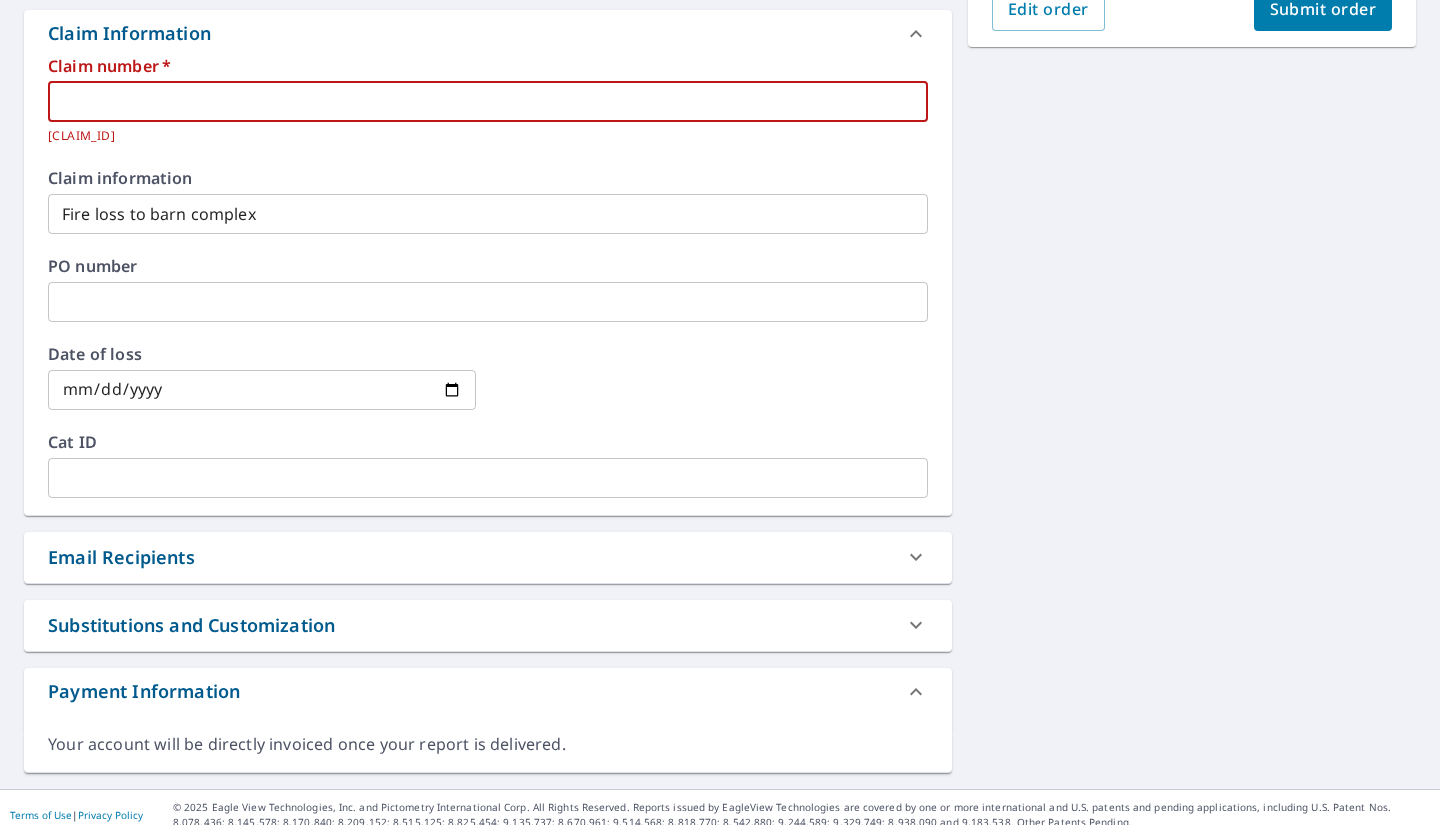 click at bounding box center [488, 102] 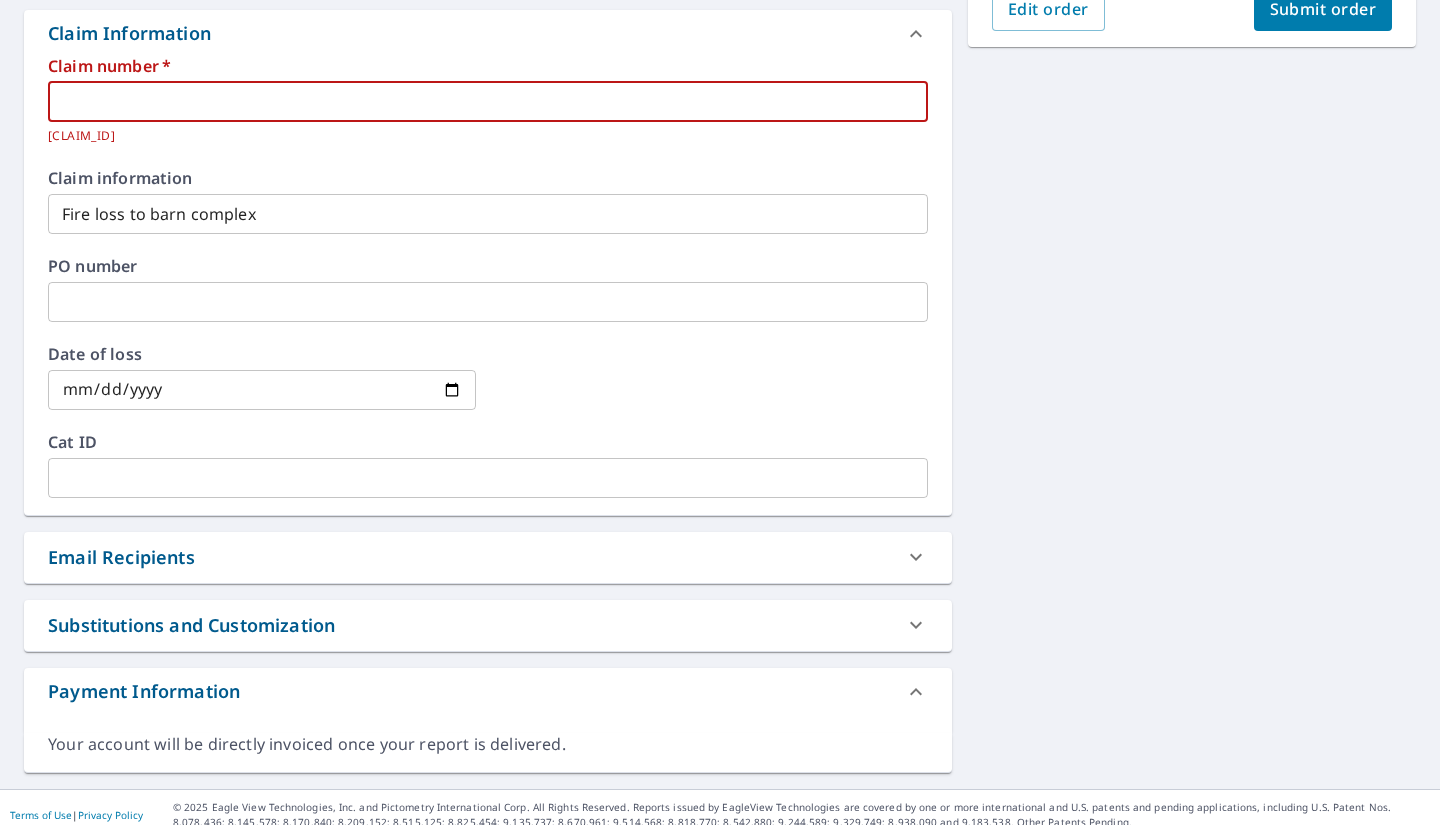 type on "[CLAIM_ID]" 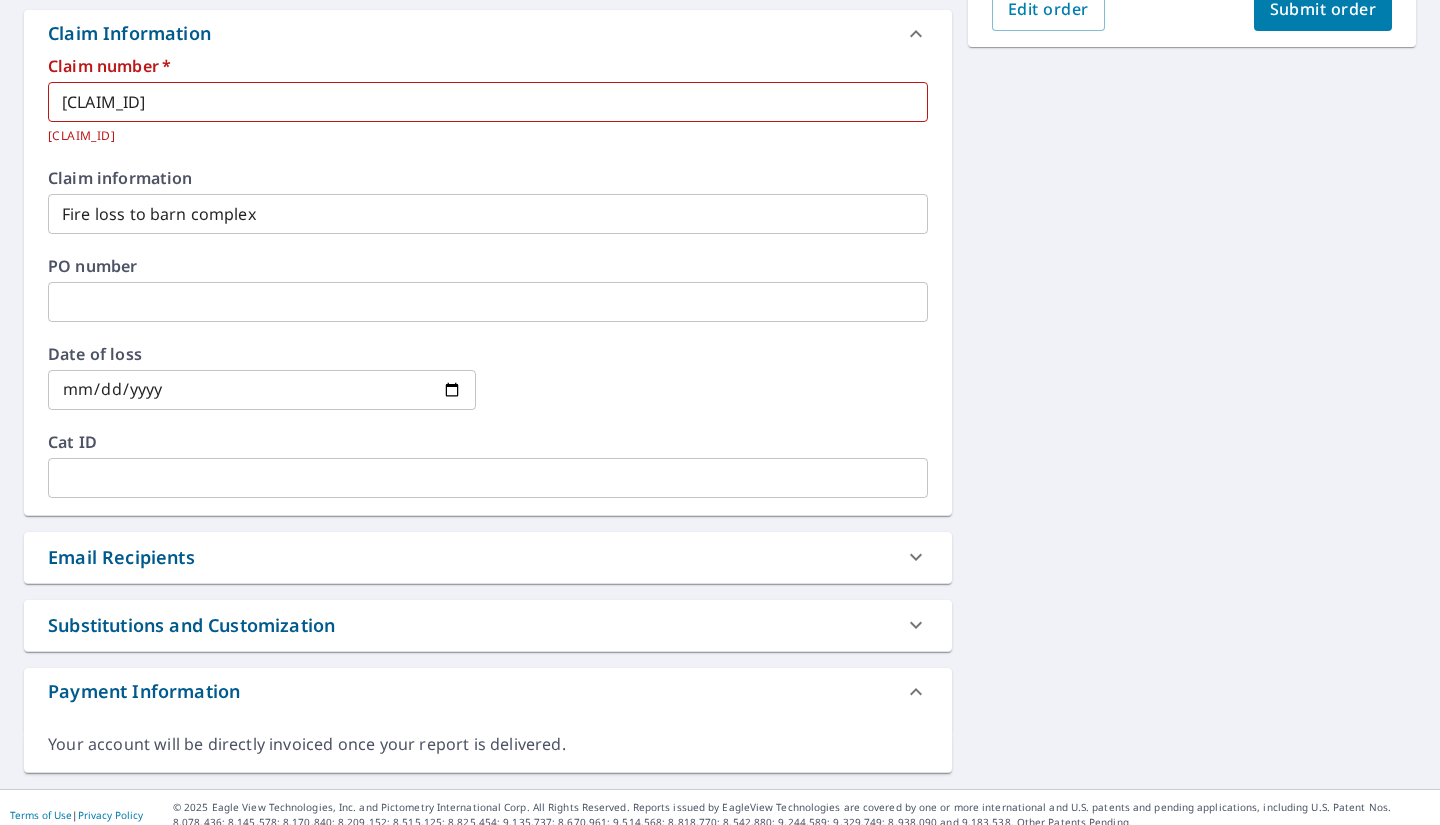 click on "Claim information" at bounding box center (488, 178) 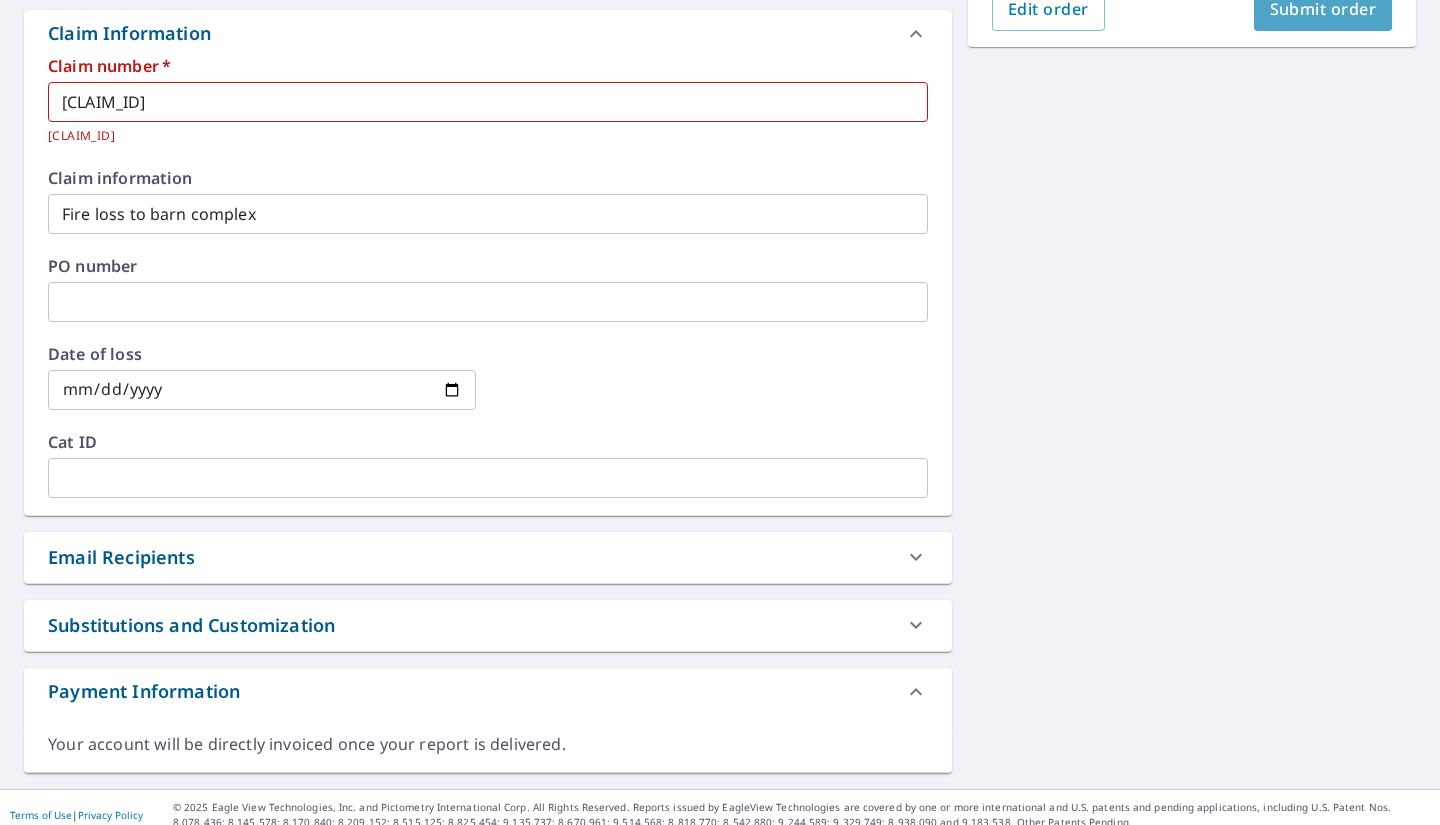 click on "Submit order" at bounding box center (1323, 9) 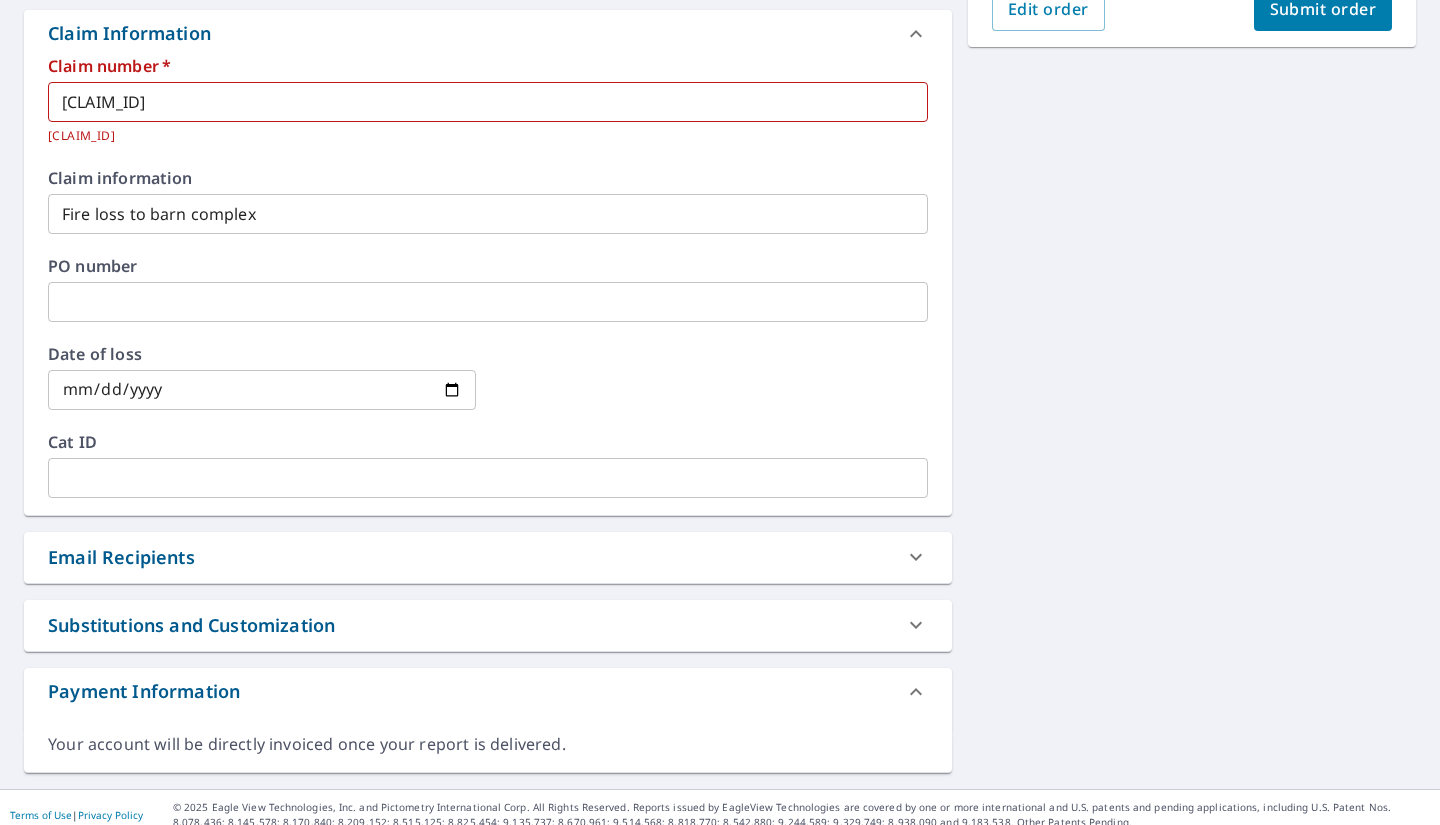 scroll, scrollTop: 231, scrollLeft: 0, axis: vertical 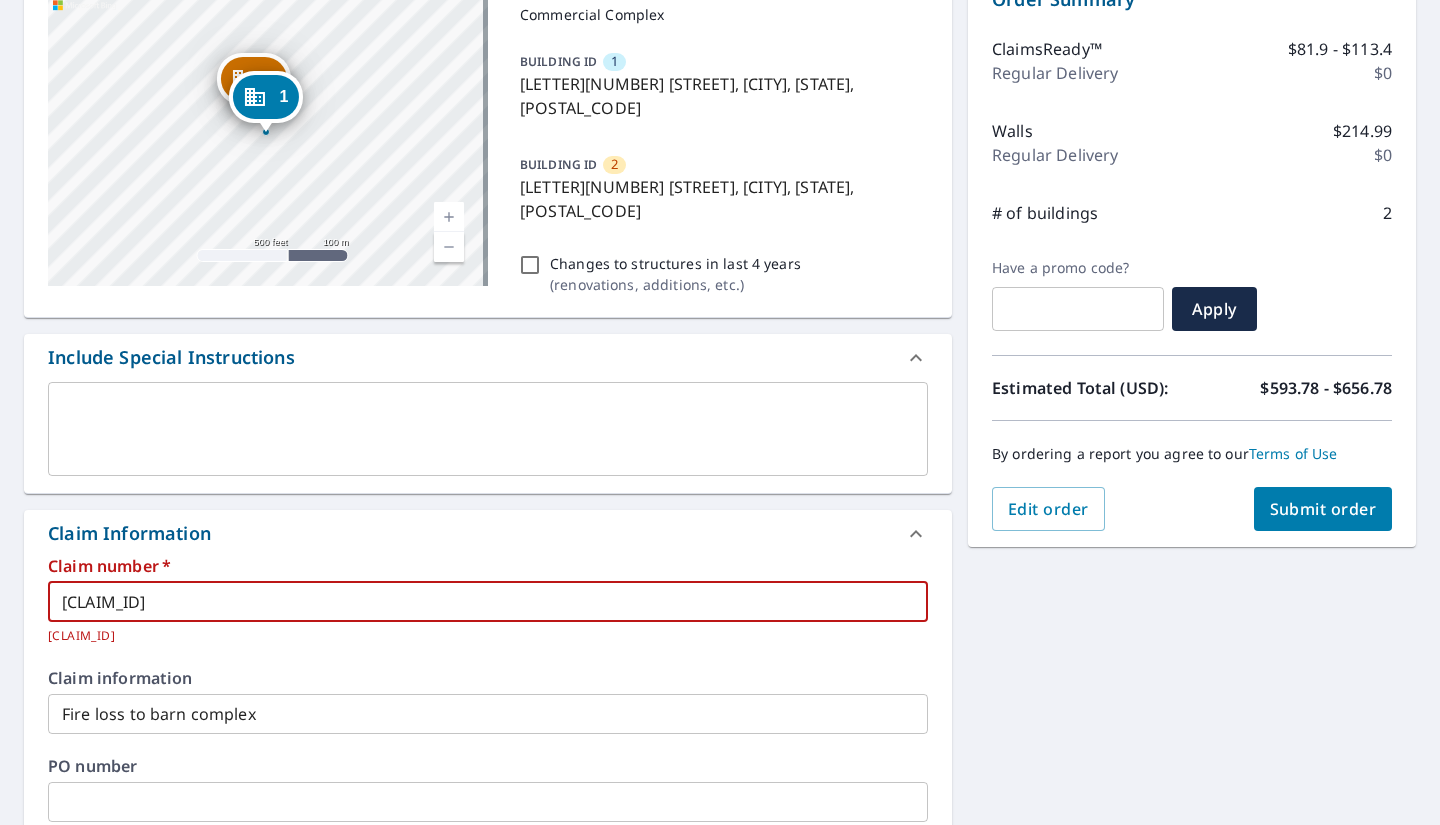 drag, startPoint x: 215, startPoint y: 591, endPoint x: -73, endPoint y: 570, distance: 288.76462 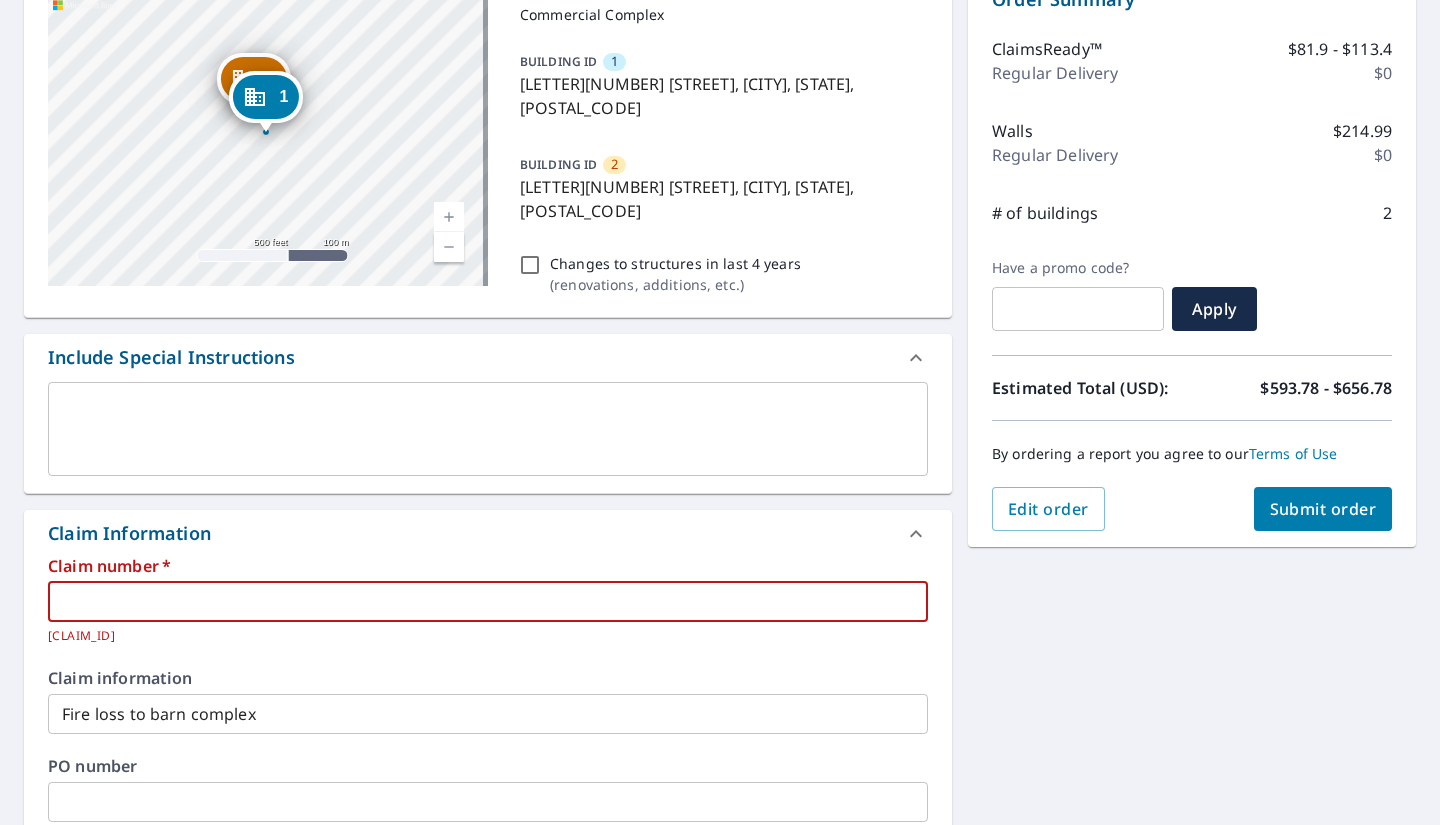 click on "Claim number   * ​ Claim Number must be 14 alphanumeric characters Claim information Fire loss to barn complex ​ PO number ​ Date of loss 2025-08-04 ​ Cat ID ​" at bounding box center (488, 437) 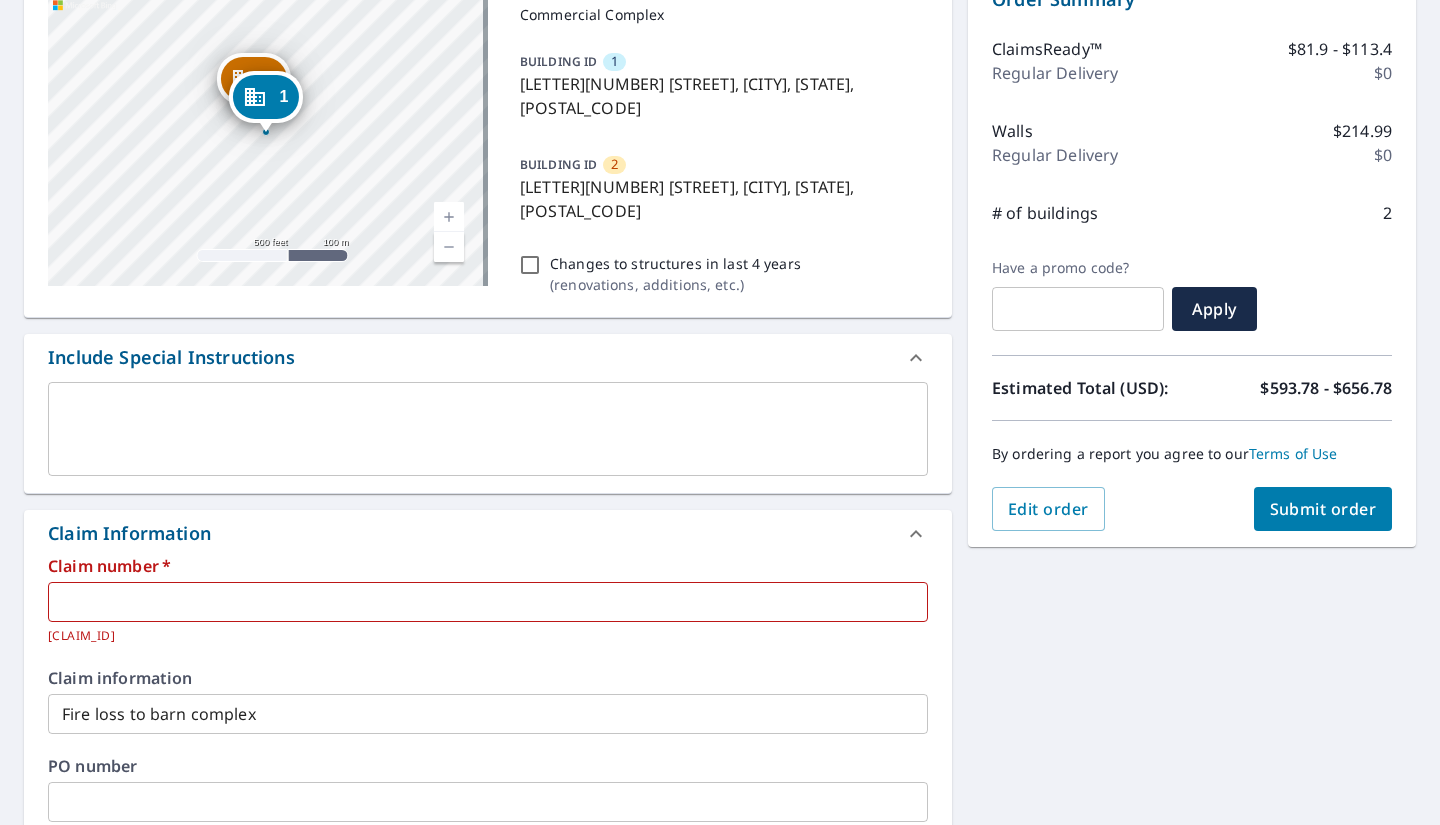 click at bounding box center (488, 602) 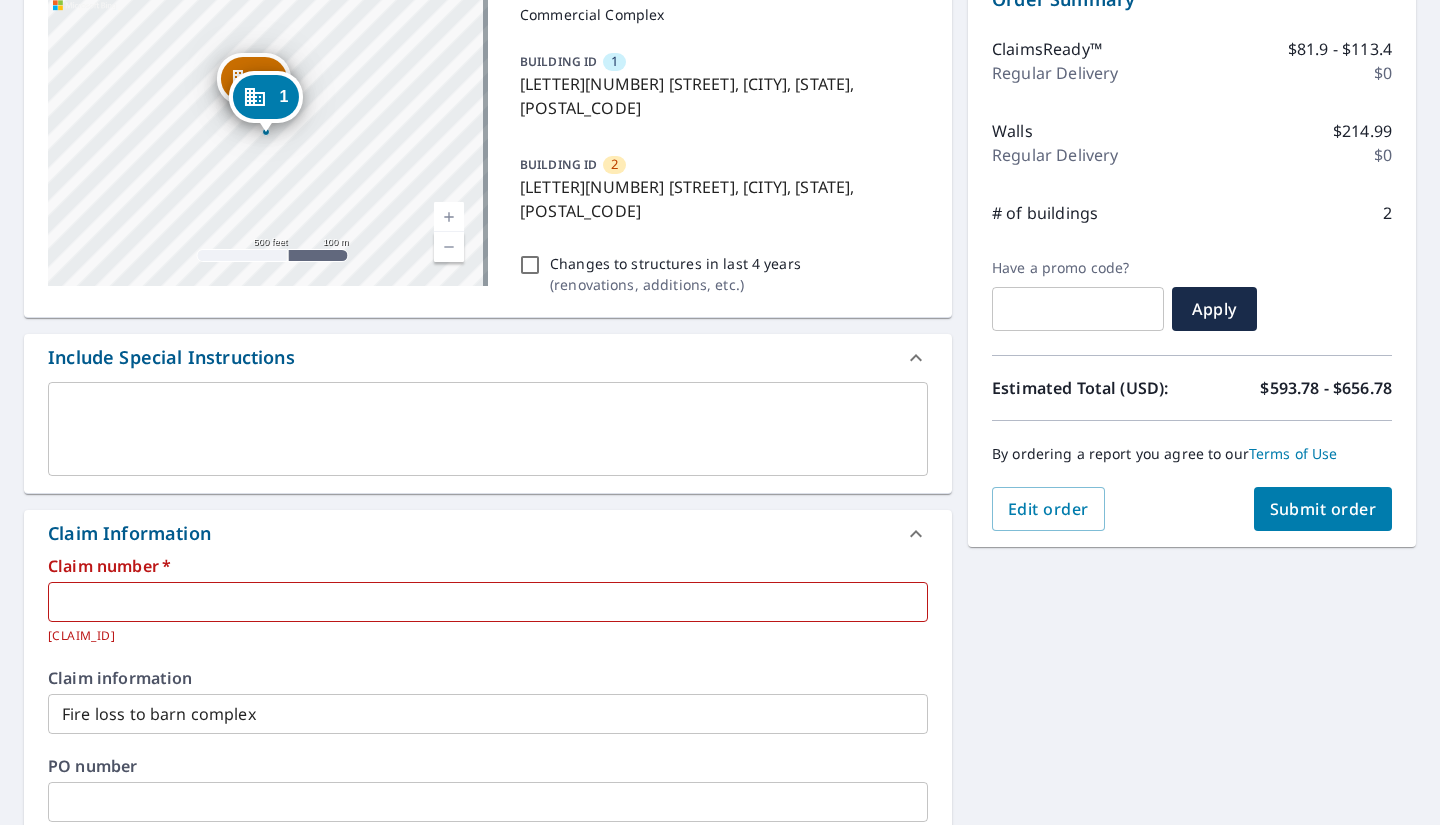 click on "Claim number   * ​ Claim Number must be 14 alphanumeric characters Claim information Fire loss to barn complex ​ PO number ​ Date of loss 2025-08-04 ​ Cat ID ​" at bounding box center [488, 437] 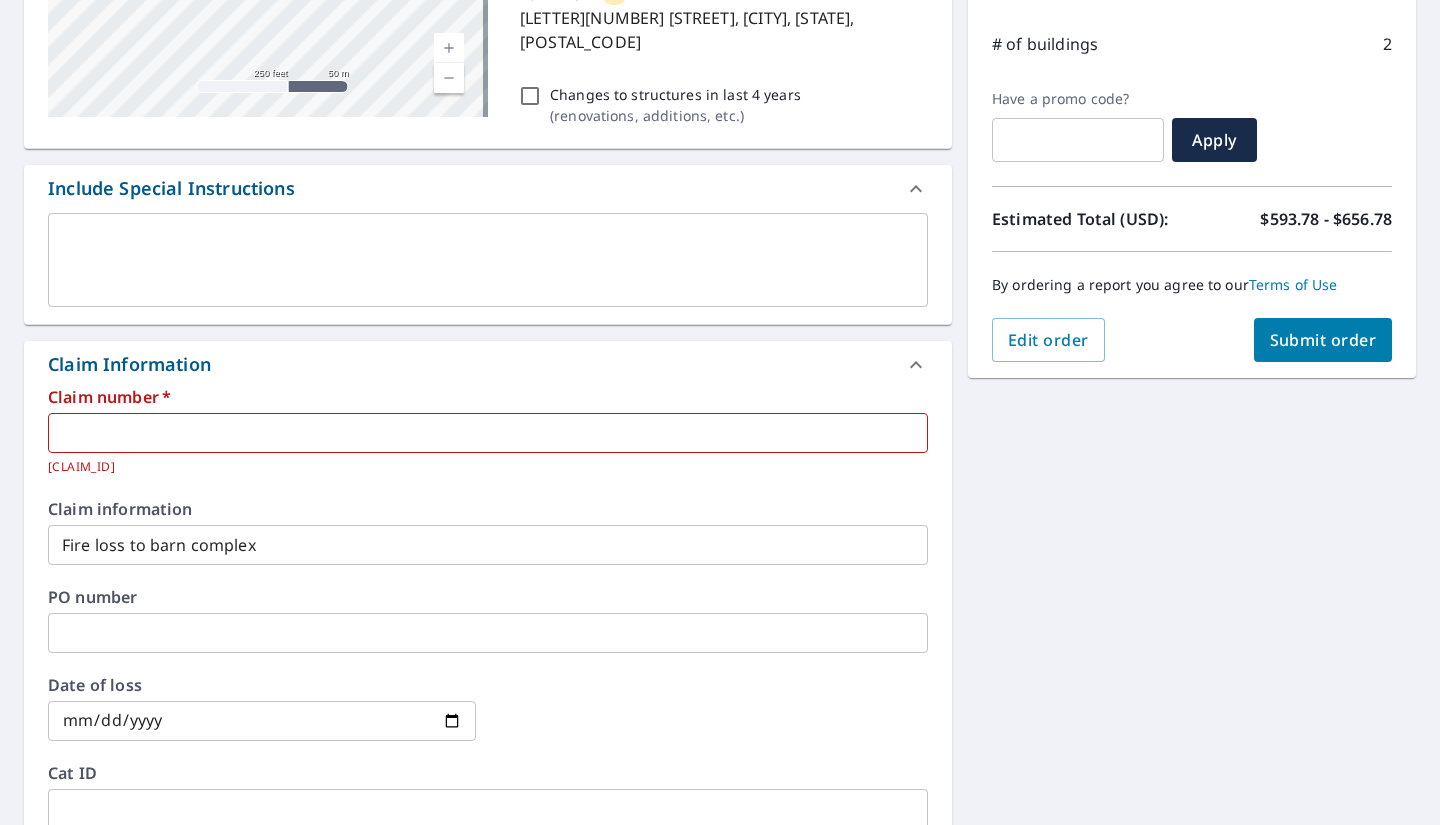 scroll, scrollTop: 731, scrollLeft: 0, axis: vertical 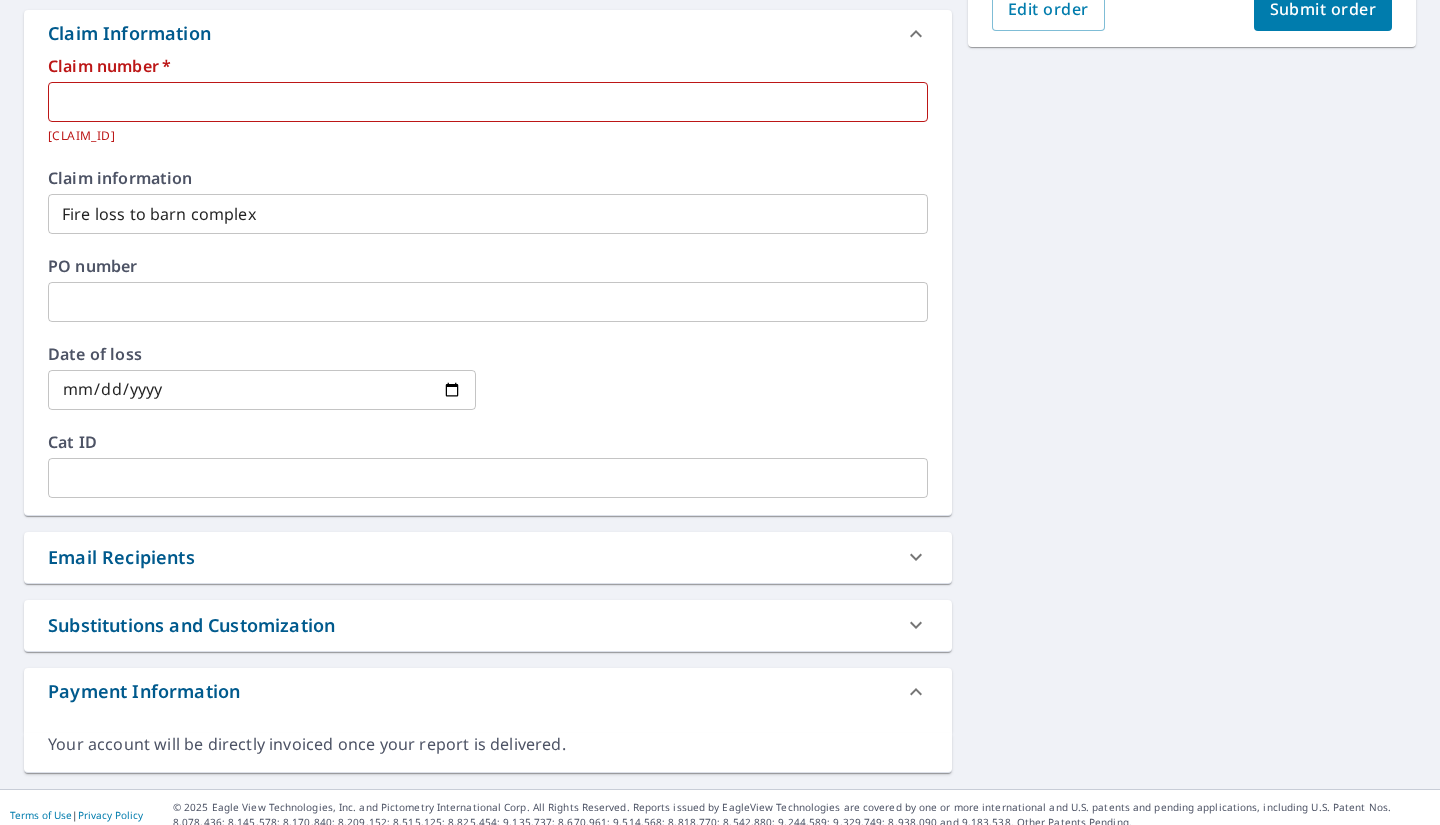 click at bounding box center [488, 102] 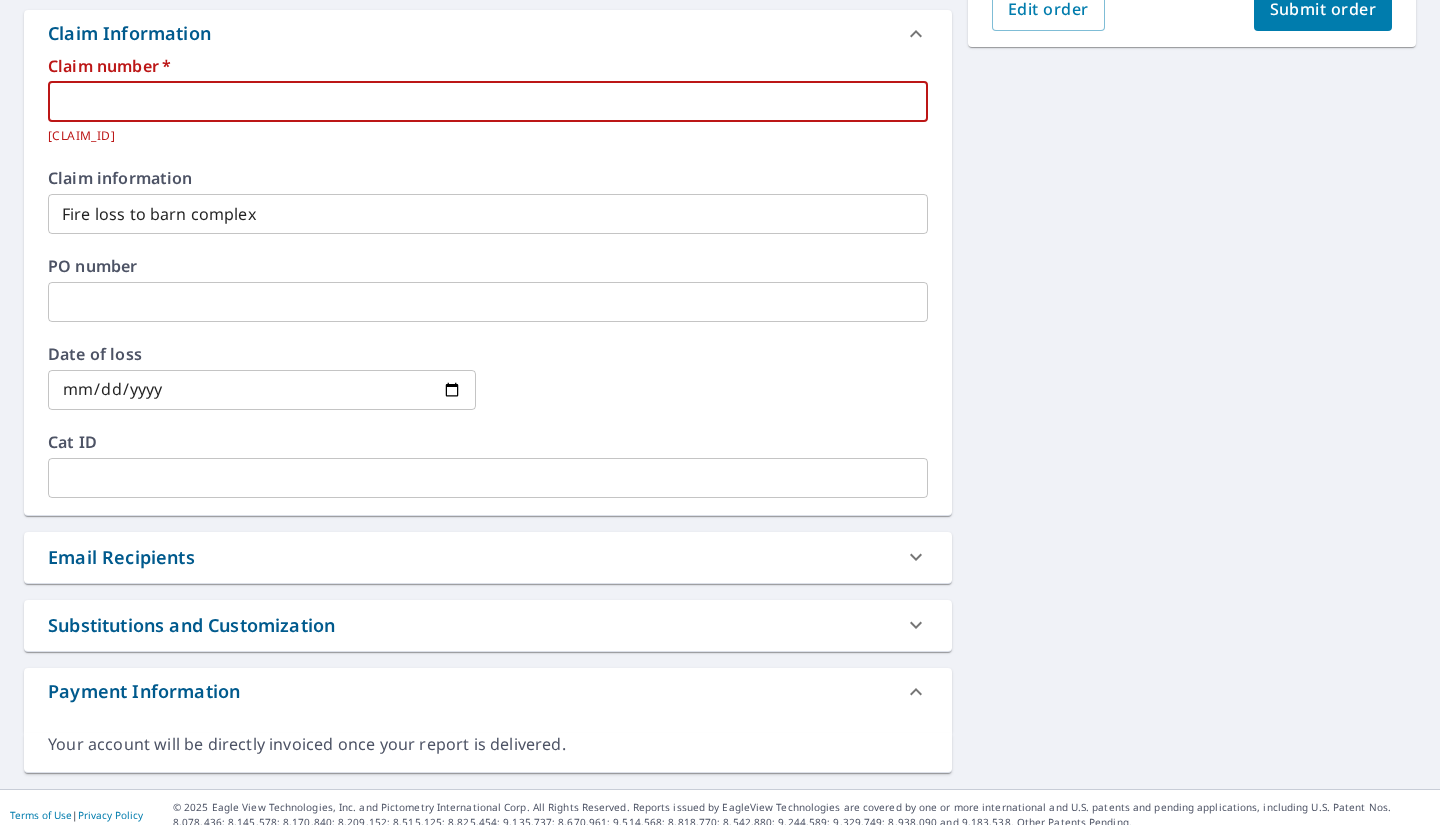 type on "[CLAIM_ID]" 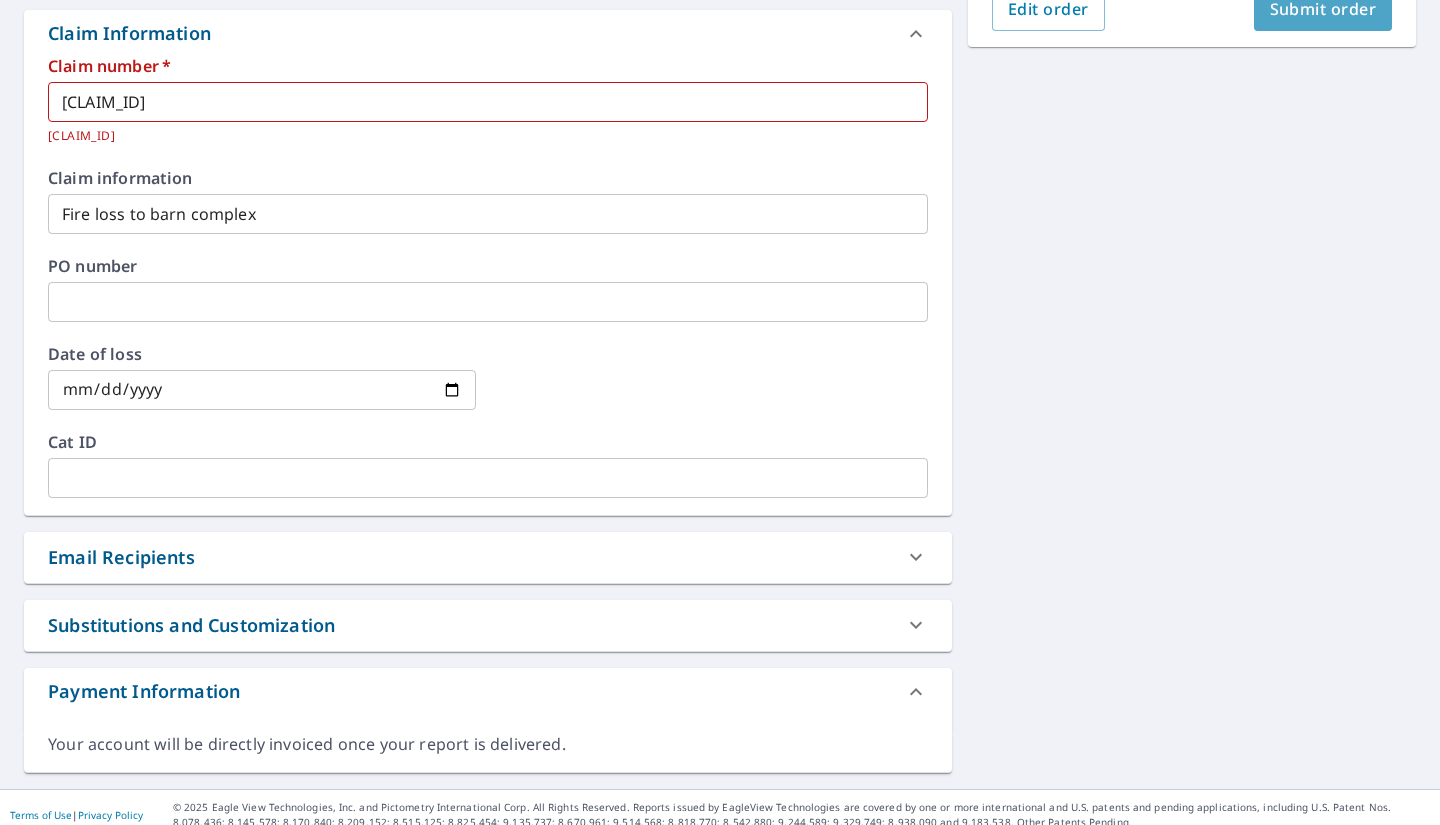 click on "Submit order" at bounding box center [1323, 9] 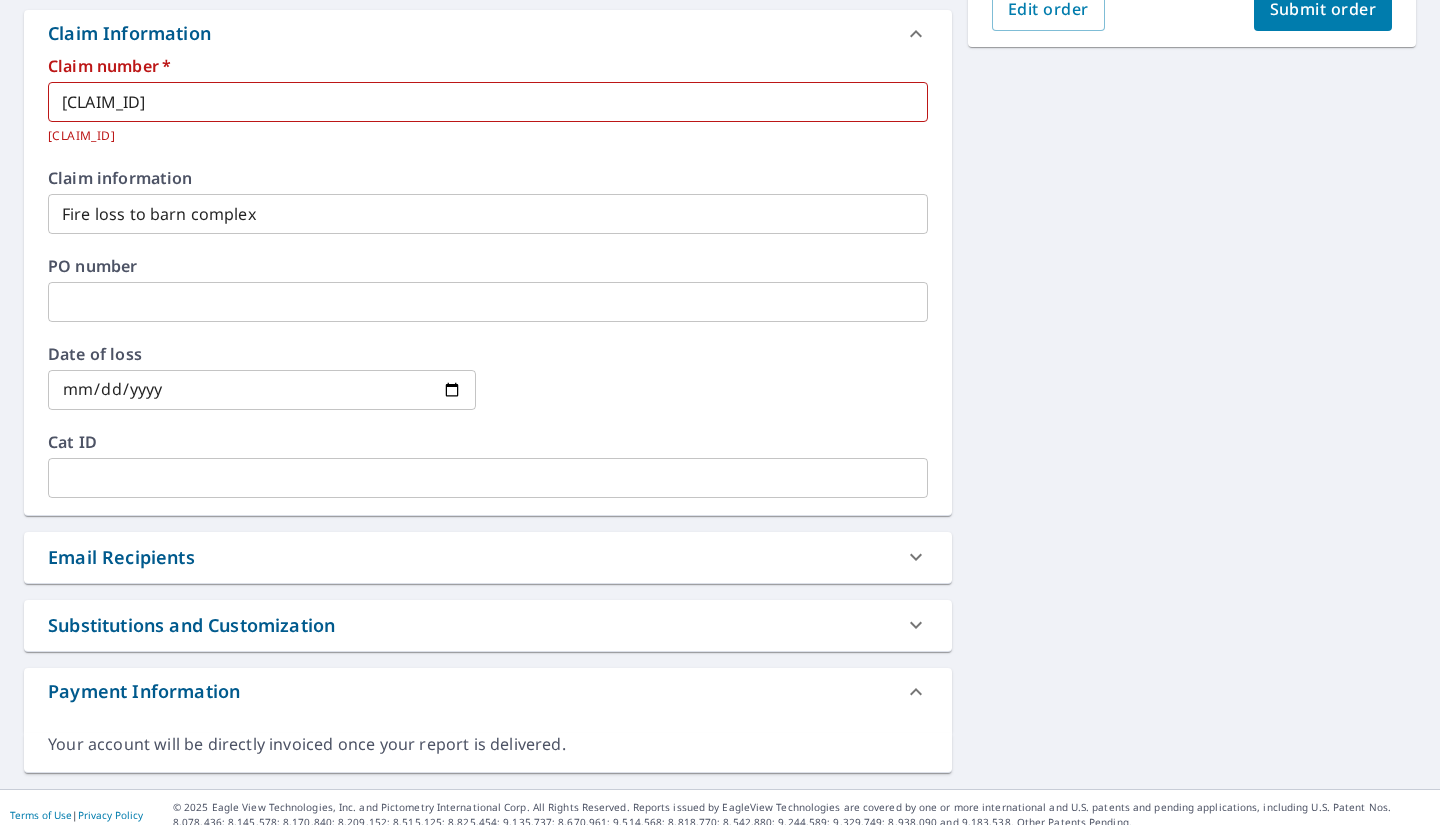 click on "Submit order" at bounding box center [1323, 9] 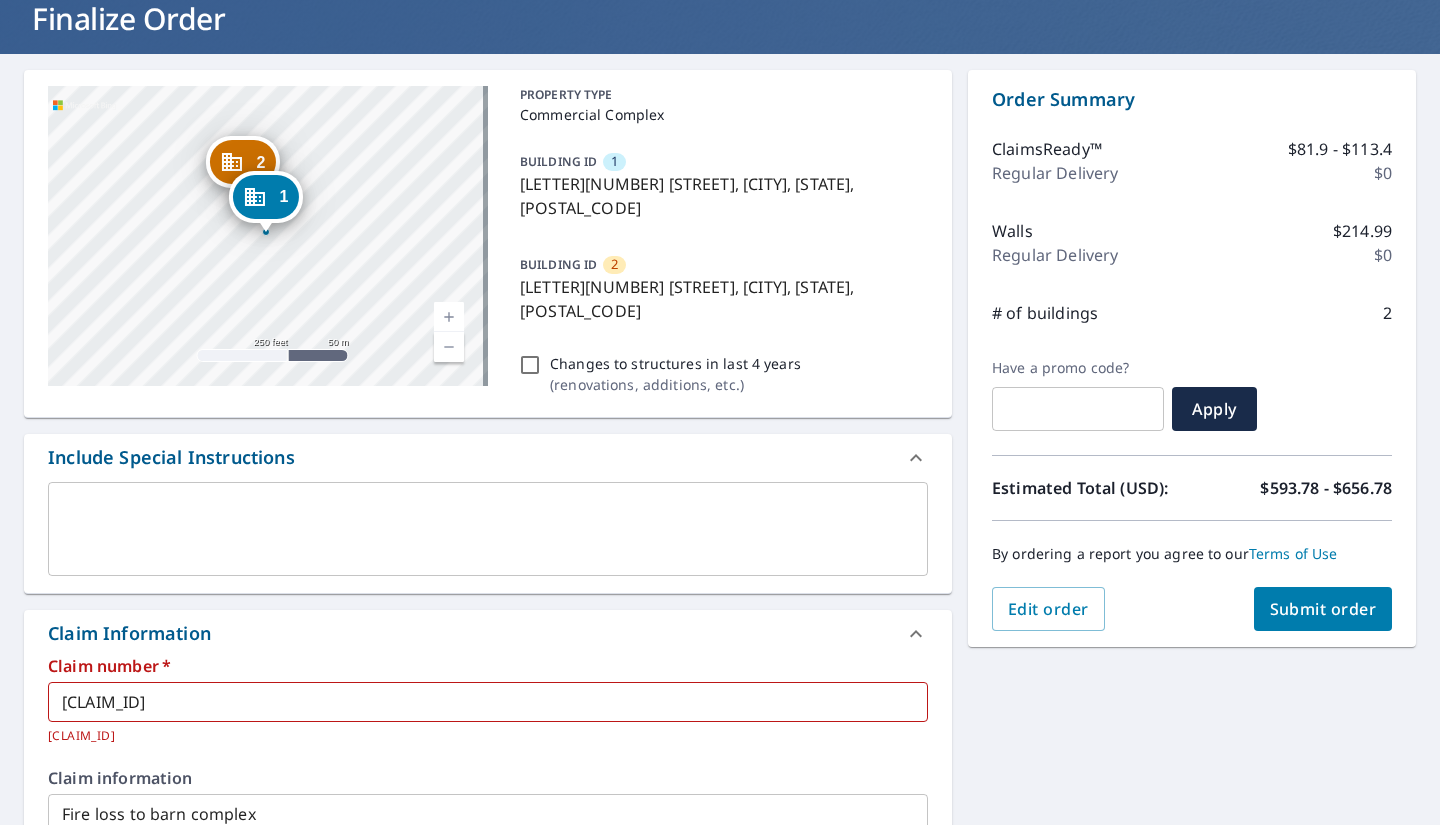 scroll, scrollTop: 0, scrollLeft: 0, axis: both 